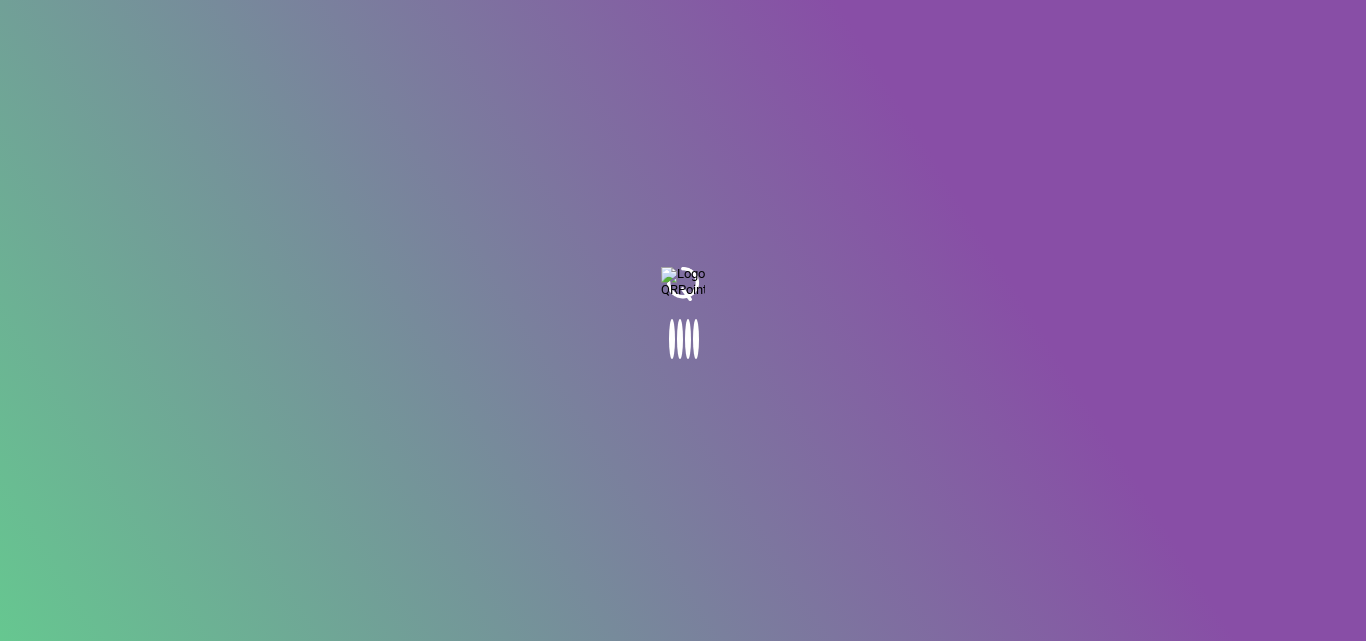 scroll, scrollTop: 0, scrollLeft: 0, axis: both 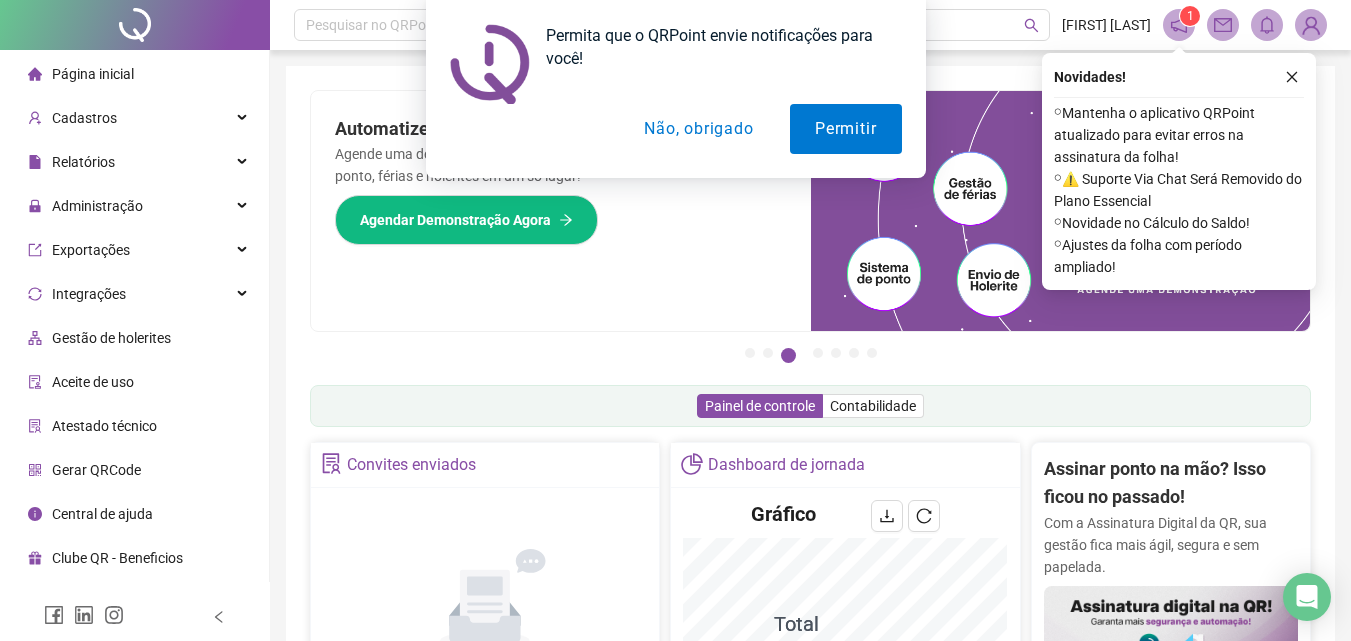 click on "Não, obrigado" at bounding box center (698, 129) 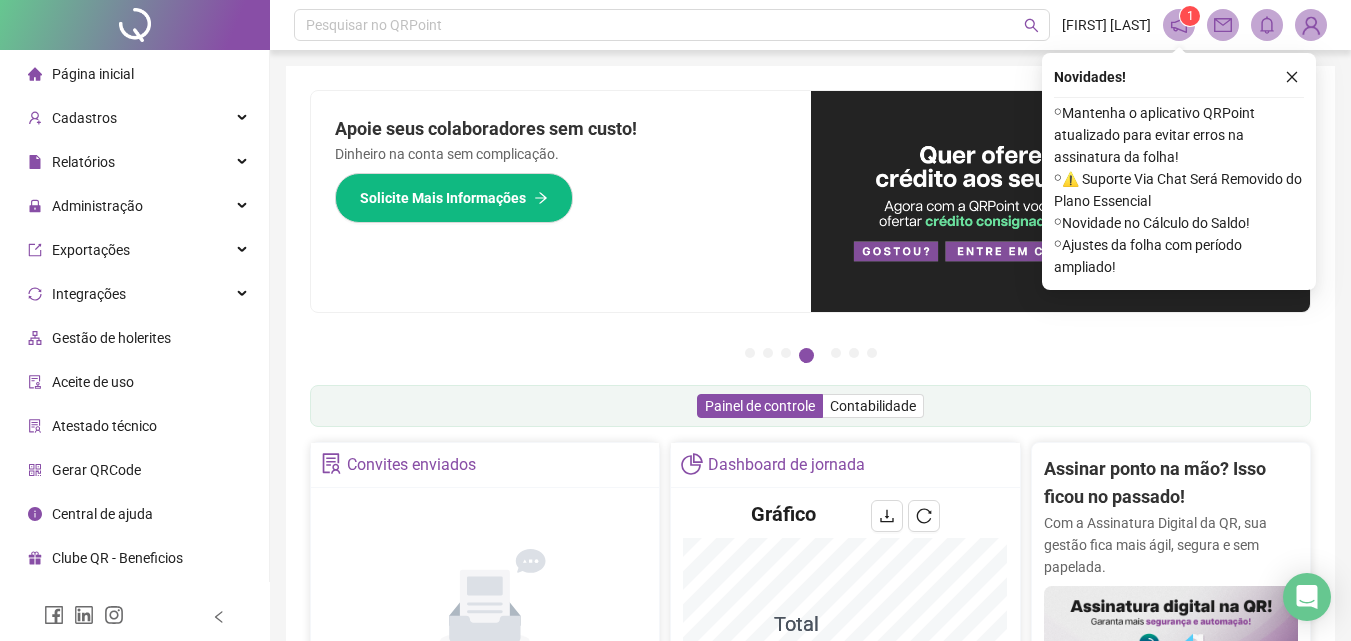 click on "Pesquisar no QRPoint GIZELLE SOUSA 1" at bounding box center [810, 25] 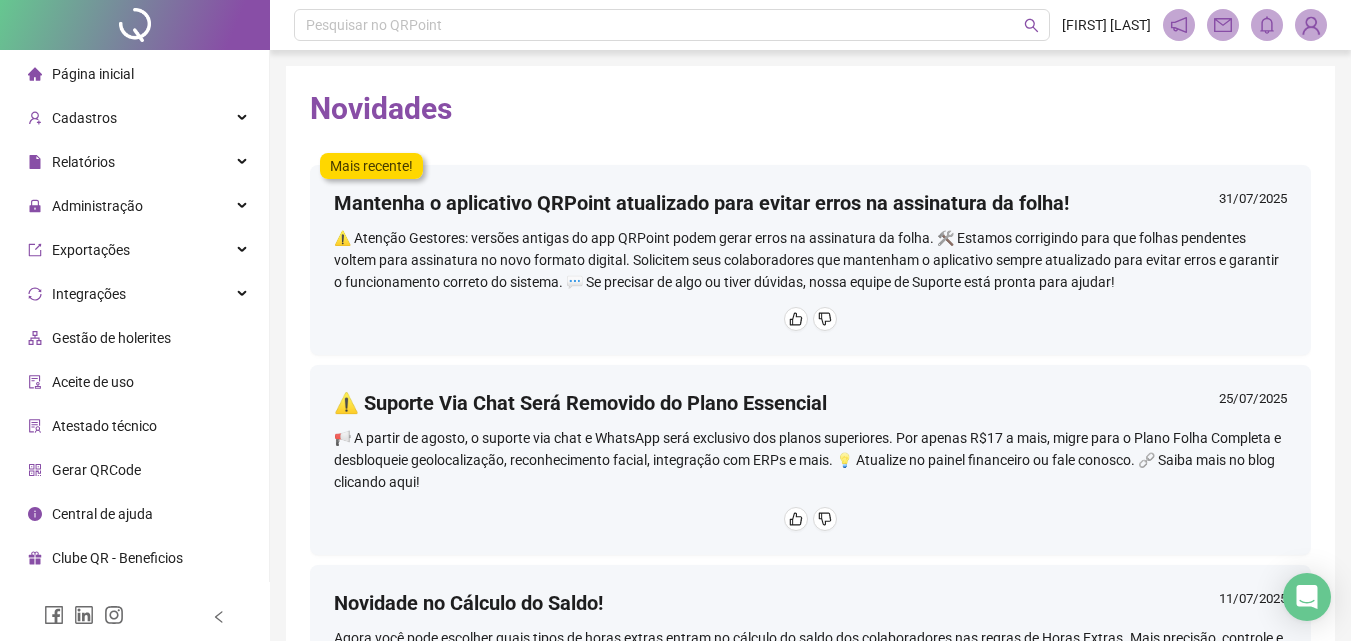 click on "Pesquisar no QRPoint GIZELLE SOUSA" at bounding box center [810, 25] 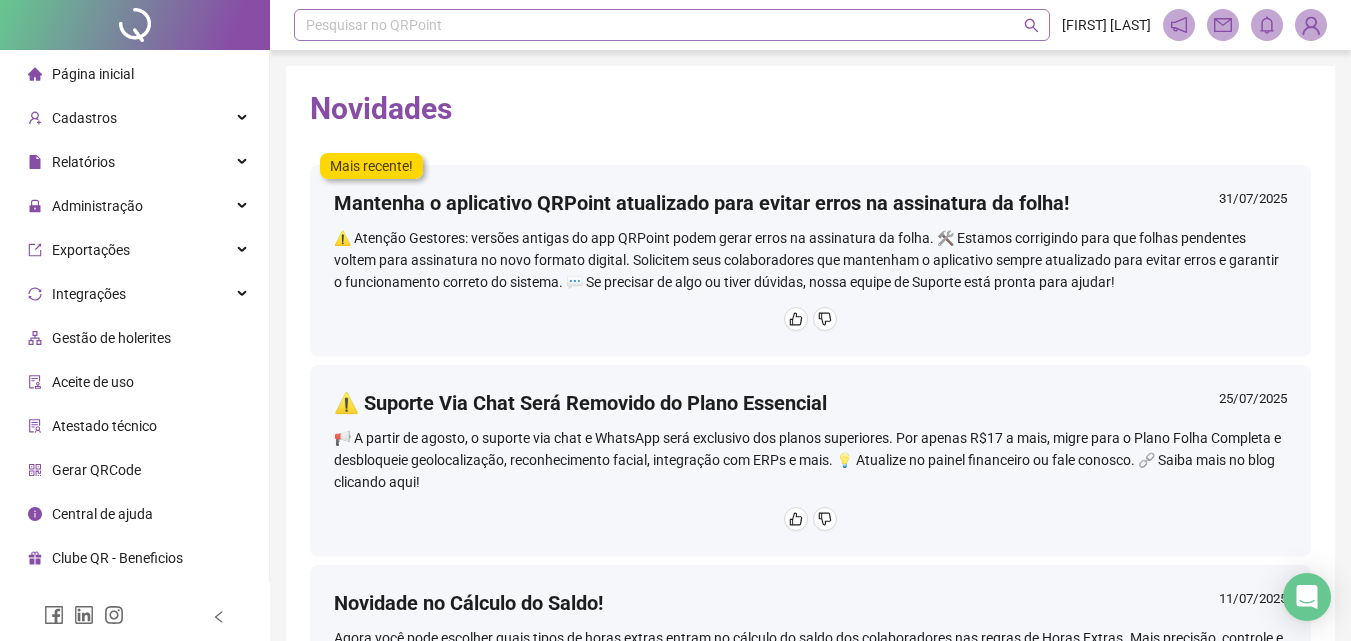 click on "Pesquisar no QRPoint" at bounding box center (672, 25) 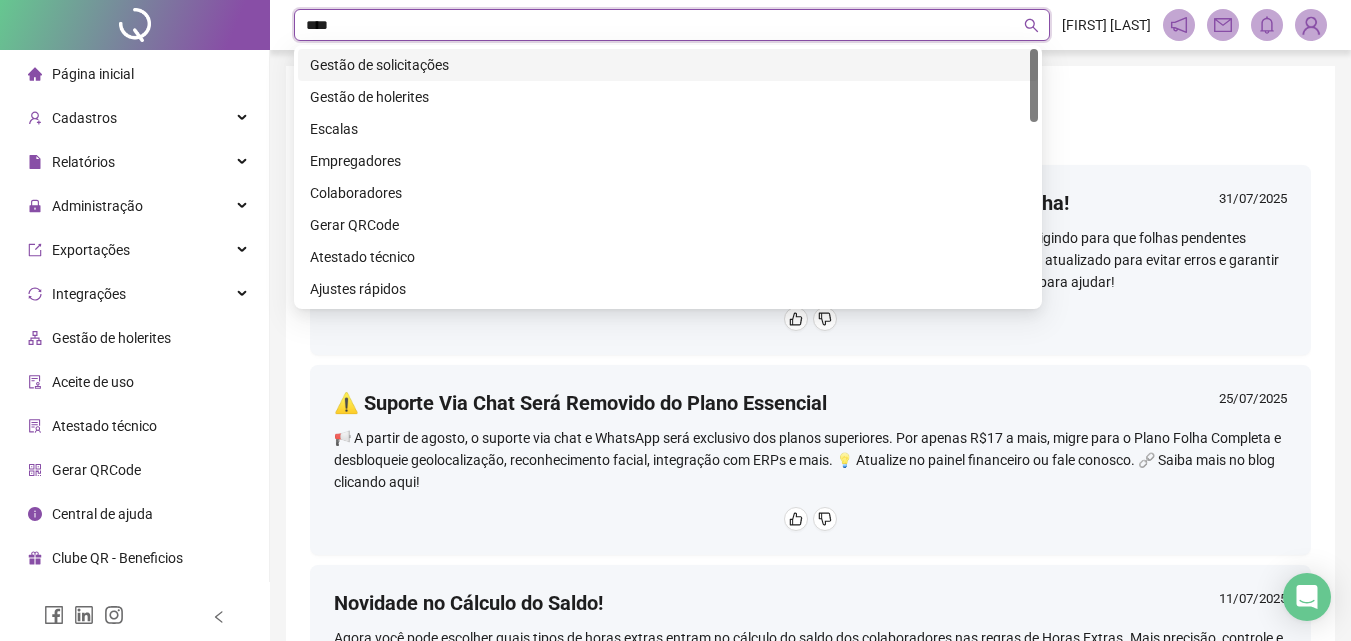 type on "*****" 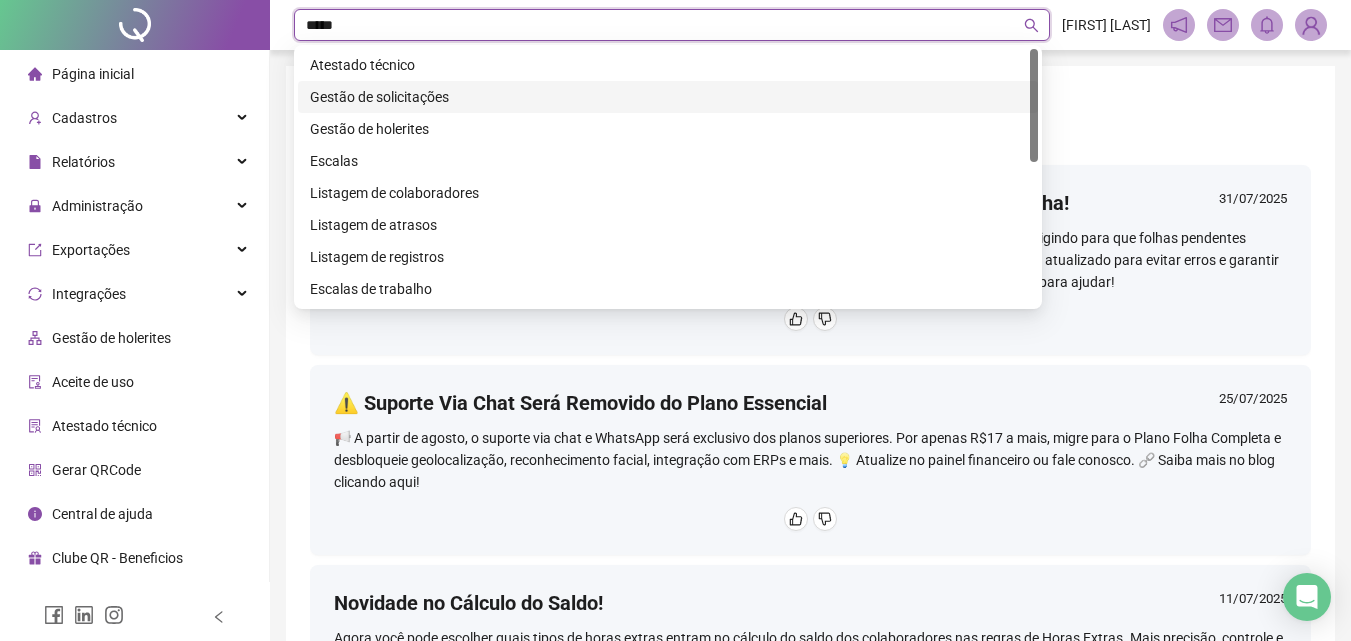 click on "Gestão de solicitações" at bounding box center [668, 97] 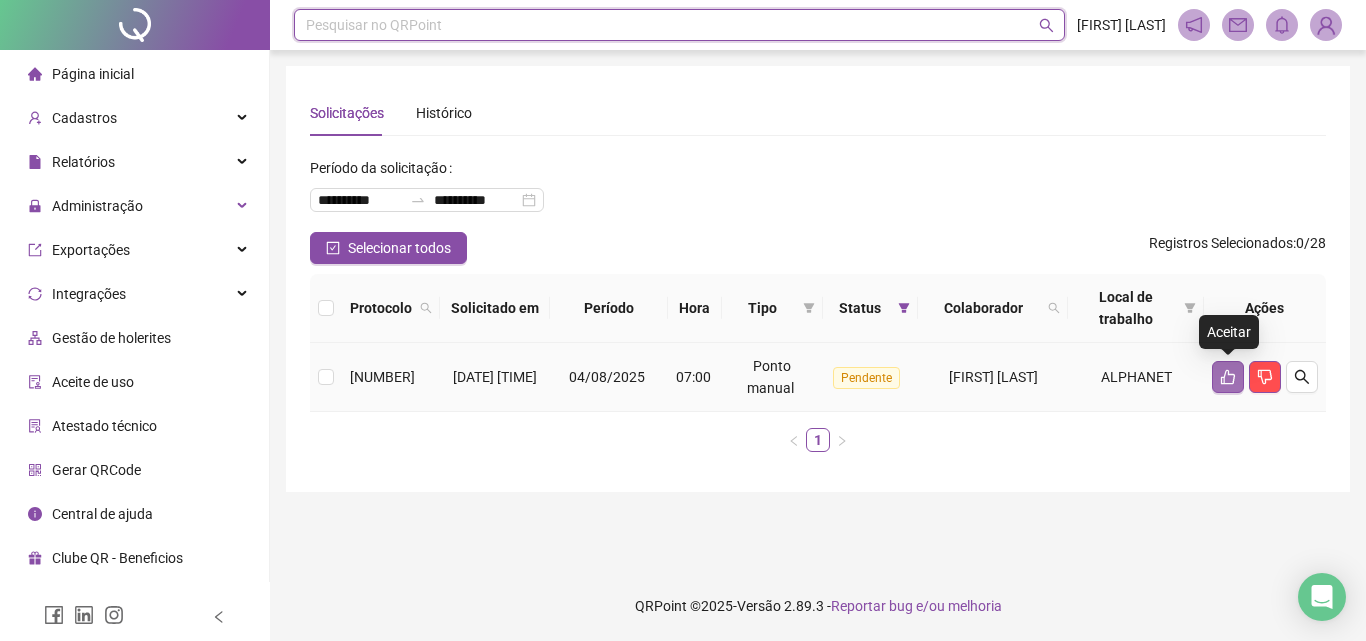 click 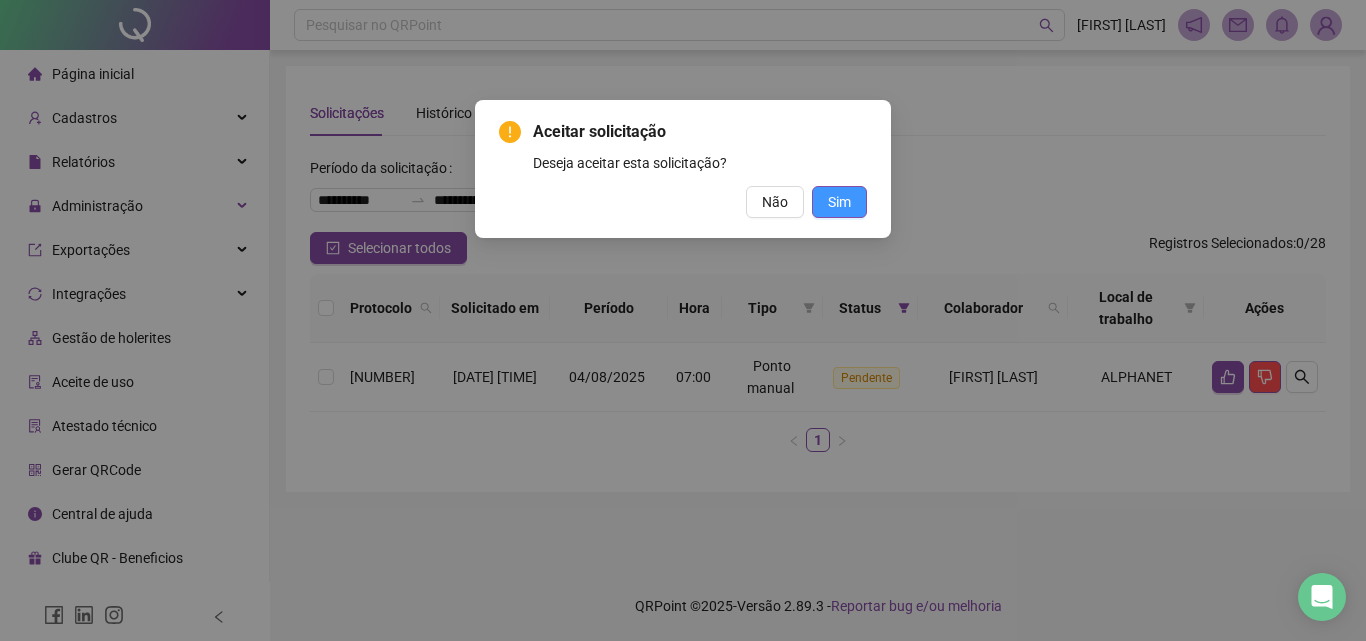 click on "Sim" at bounding box center [839, 202] 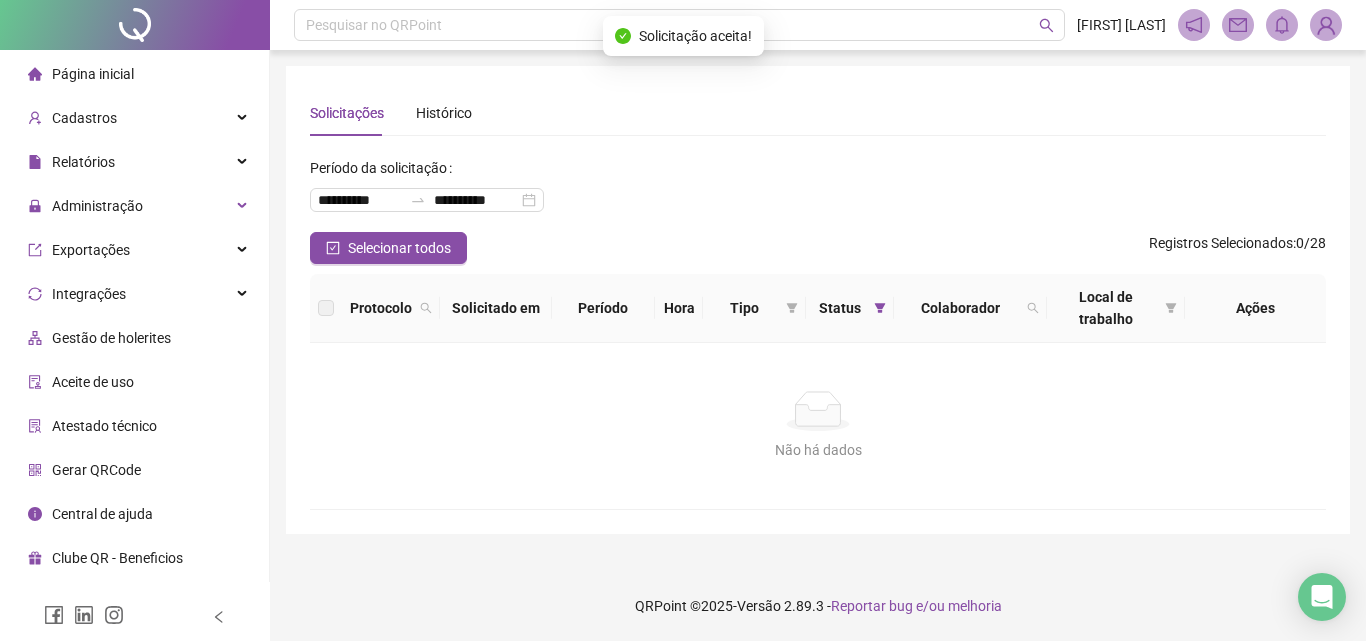 click on "Página inicial" at bounding box center [93, 74] 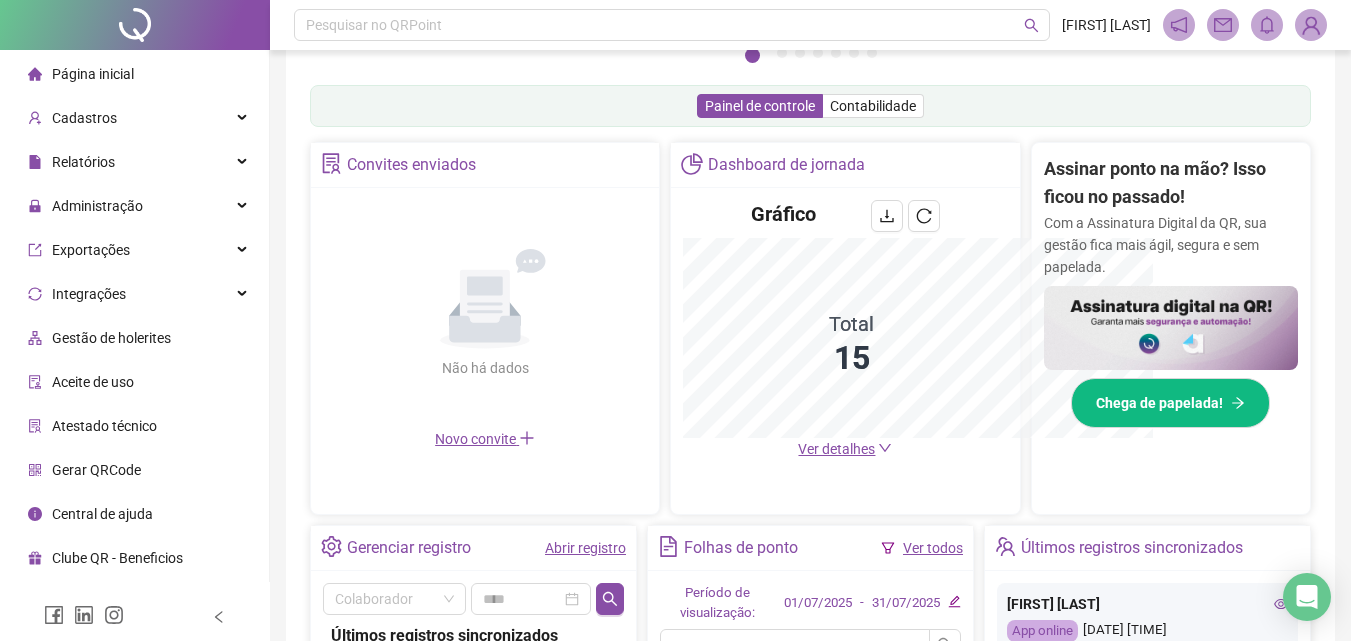 scroll, scrollTop: 595, scrollLeft: 0, axis: vertical 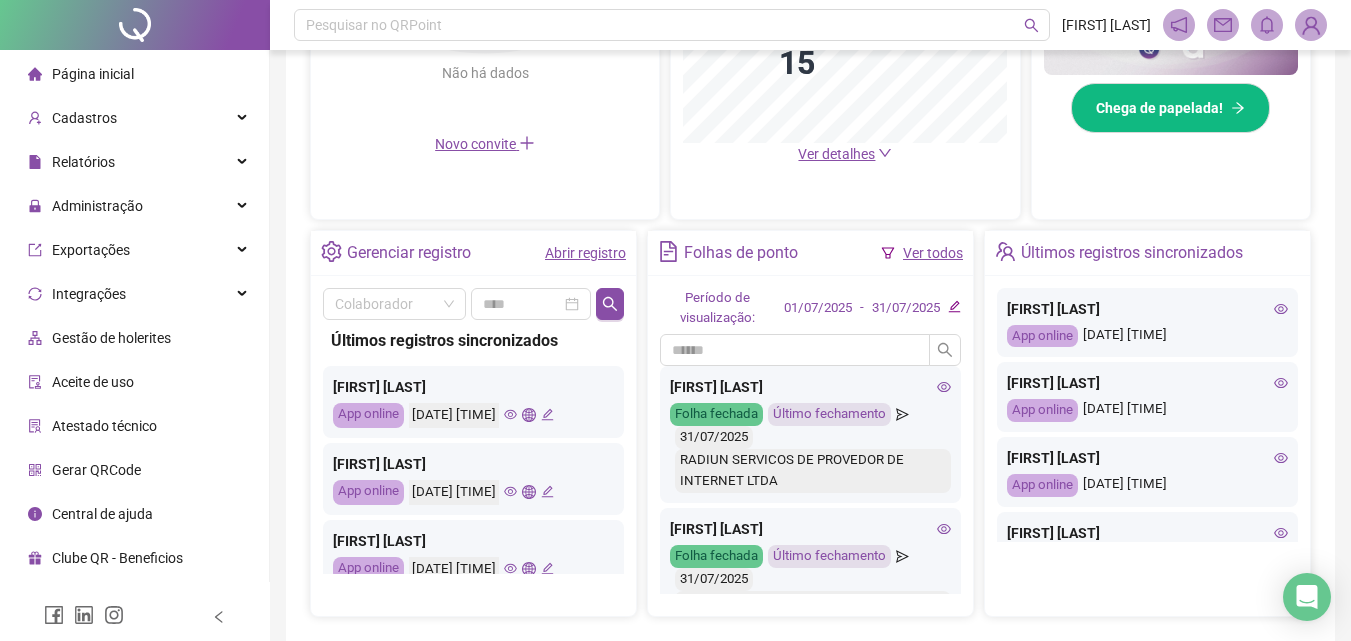 click on "Abrir registro" at bounding box center [585, 253] 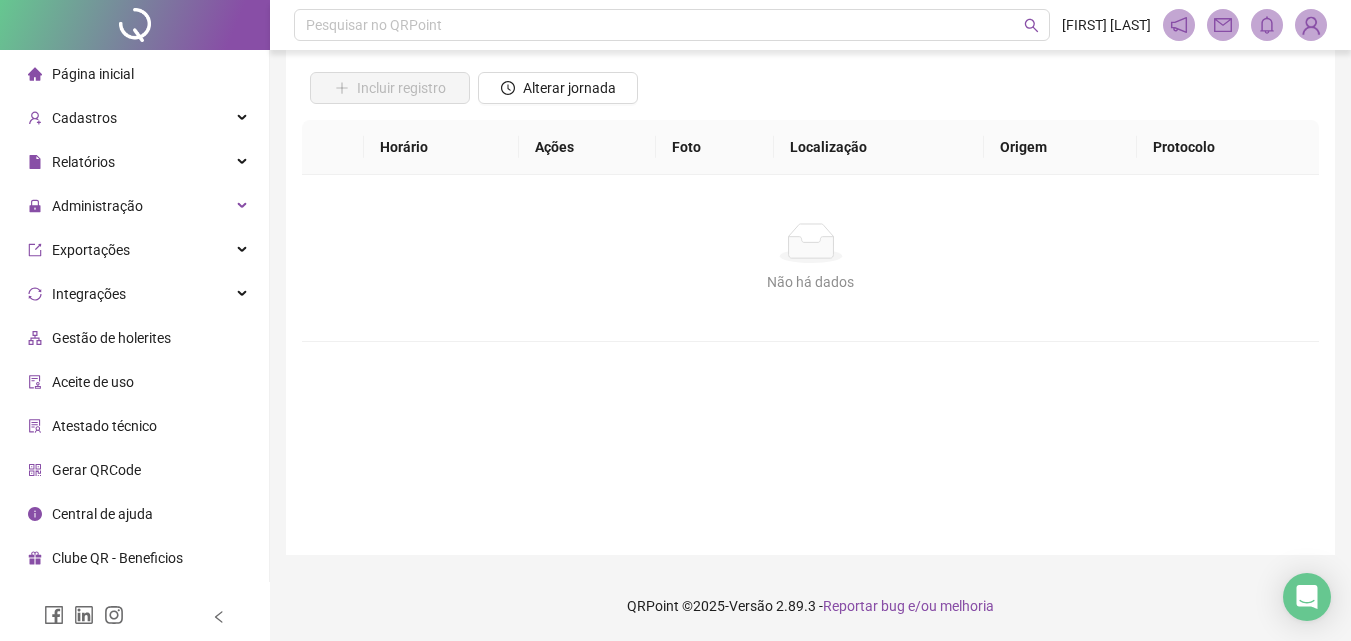 scroll, scrollTop: 134, scrollLeft: 0, axis: vertical 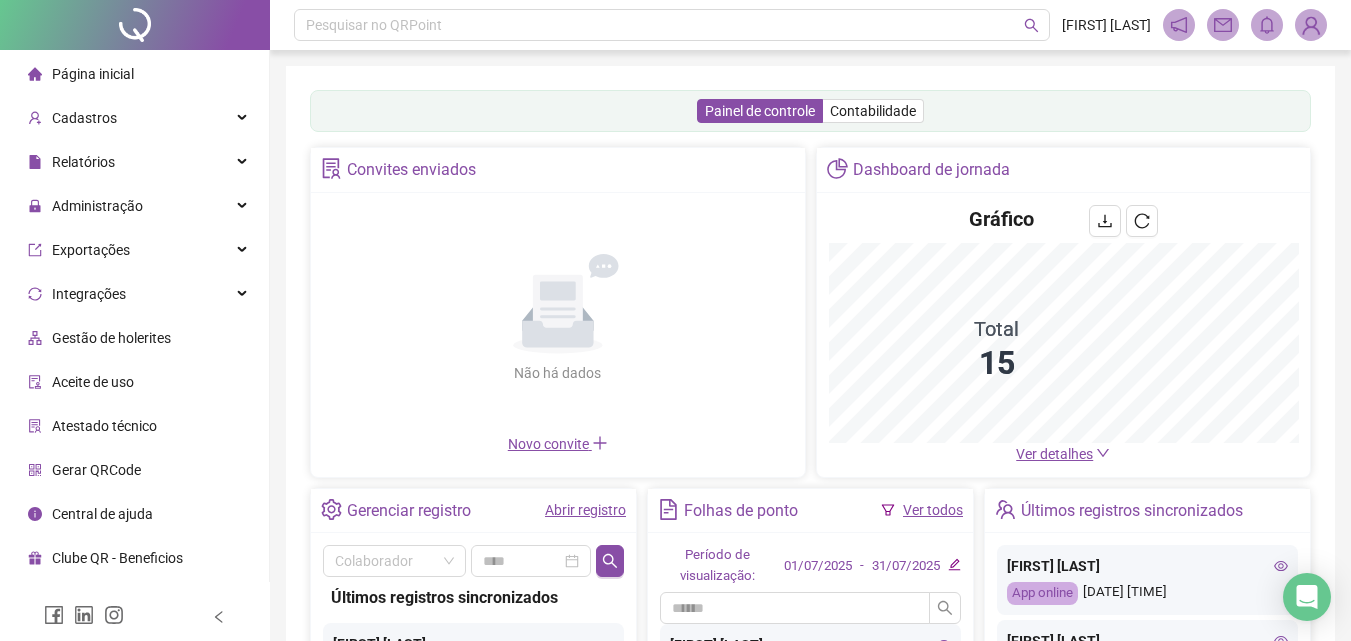 click on "Ver detalhes" at bounding box center [1054, 454] 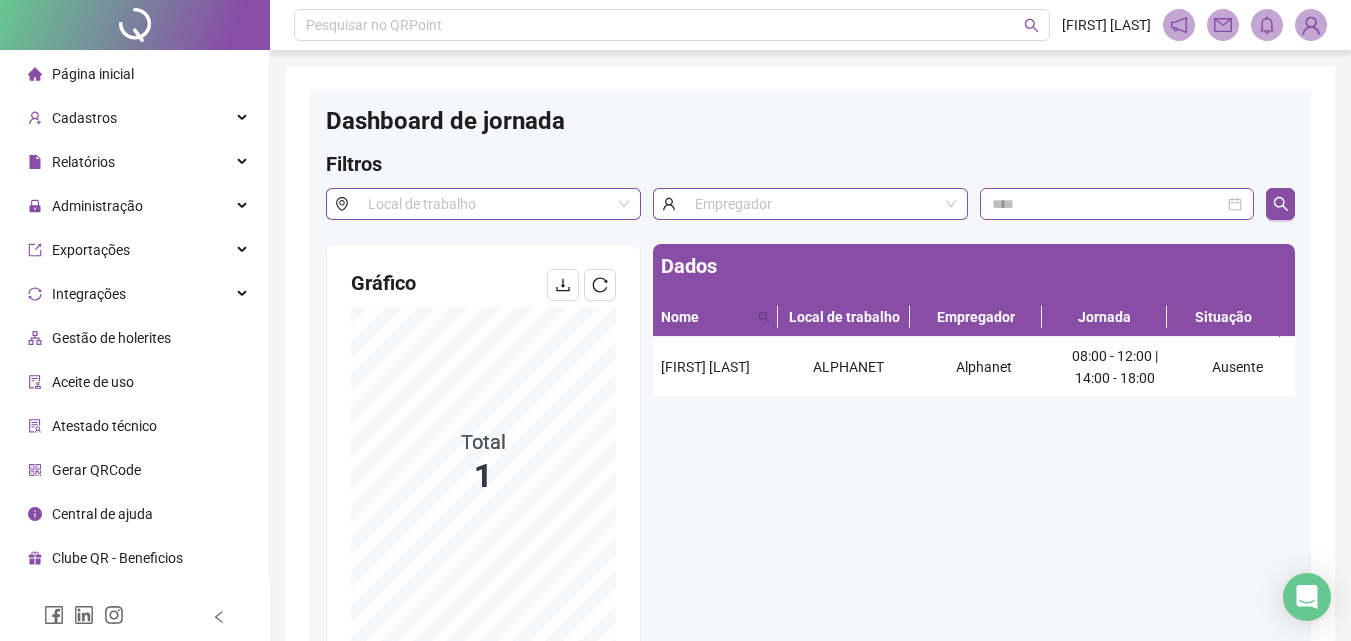 click on "Página inicial" at bounding box center (93, 74) 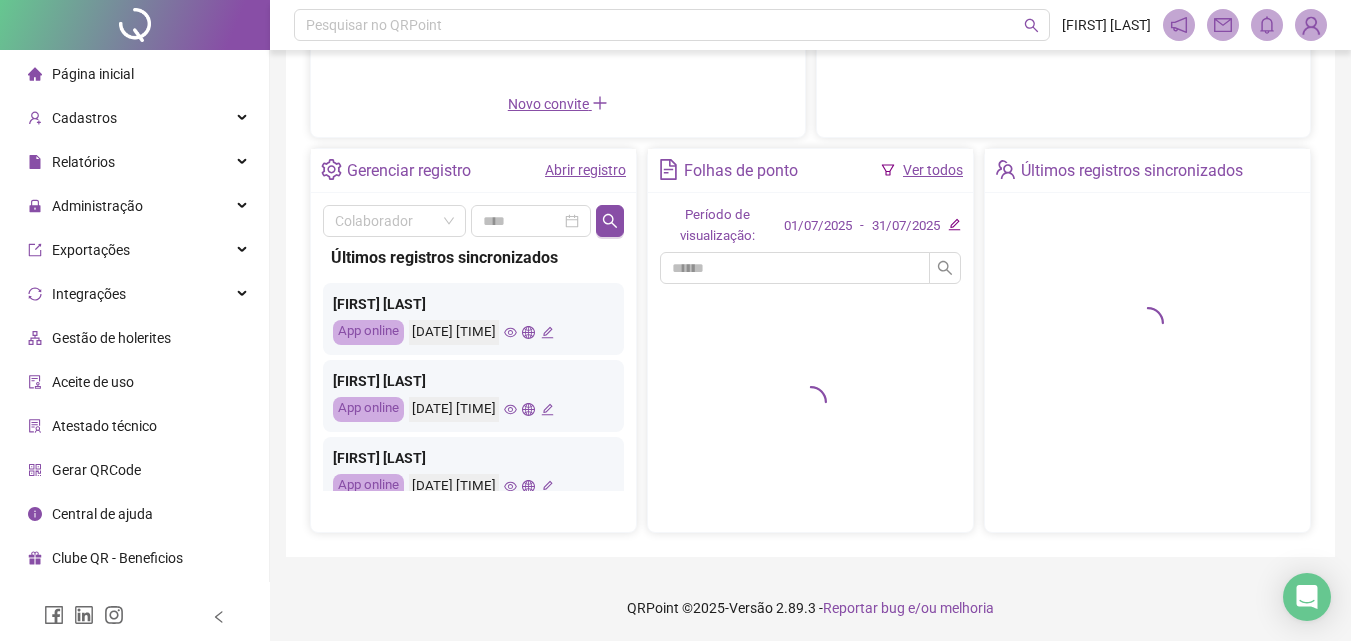 scroll, scrollTop: 342, scrollLeft: 0, axis: vertical 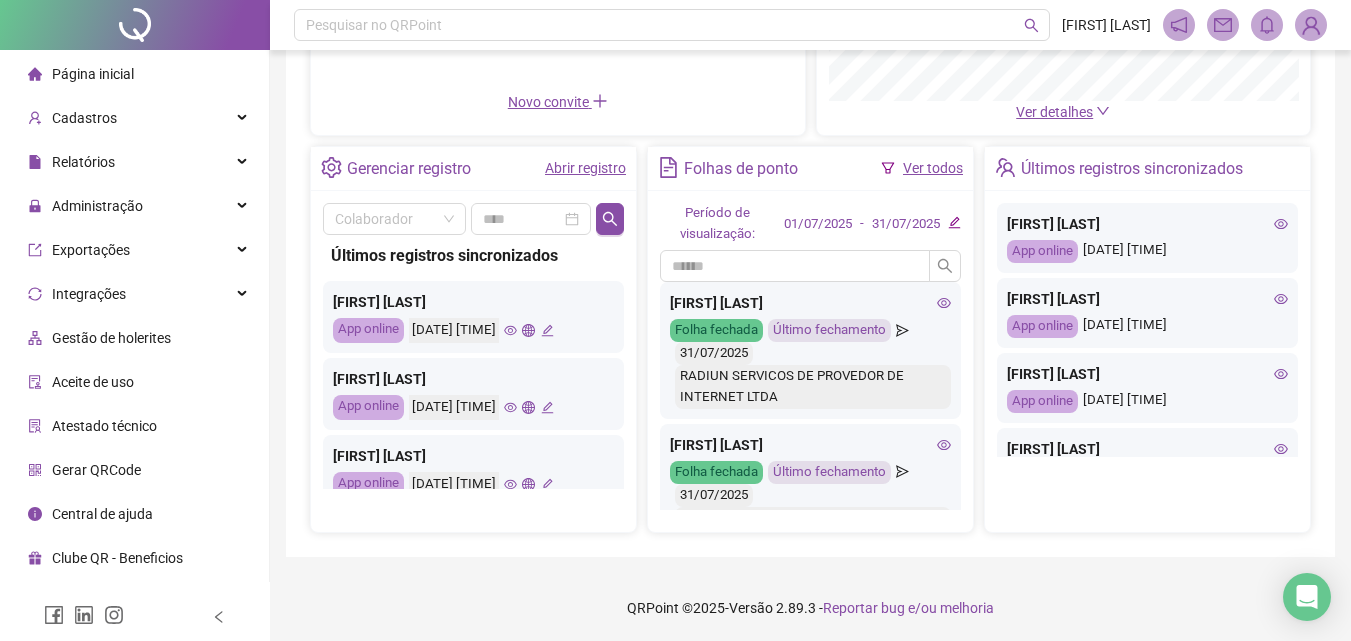click on "Abrir registro" at bounding box center [585, 168] 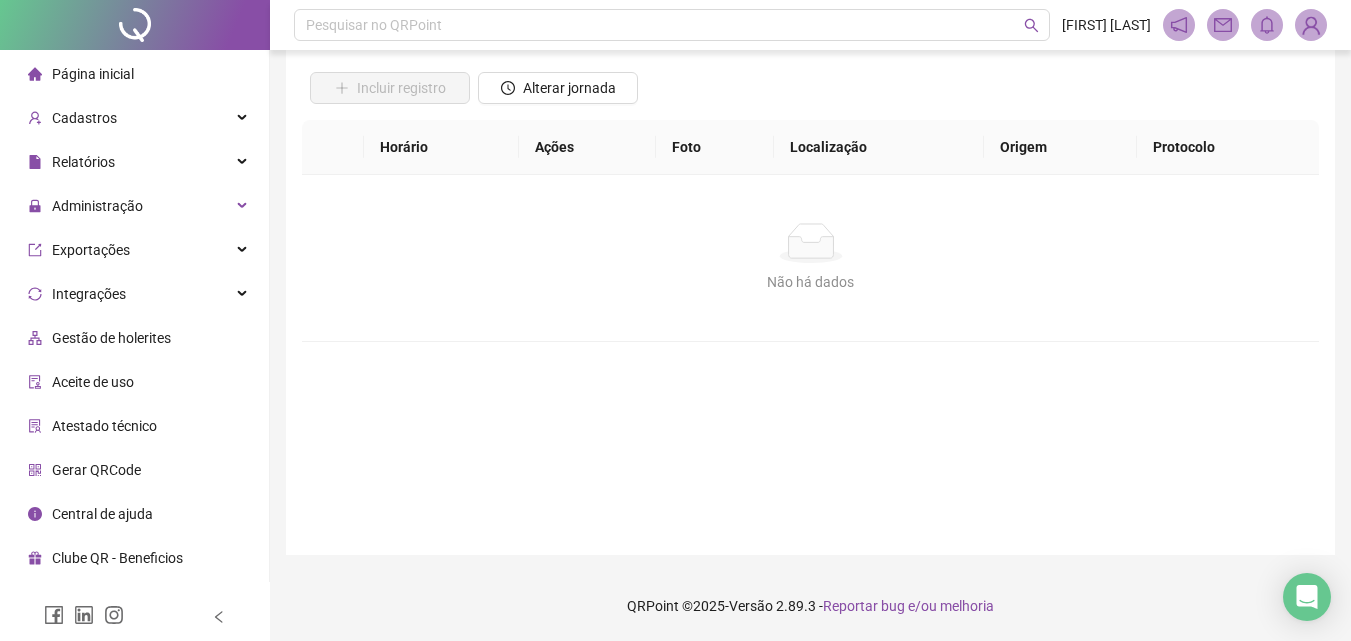 scroll, scrollTop: 112, scrollLeft: 0, axis: vertical 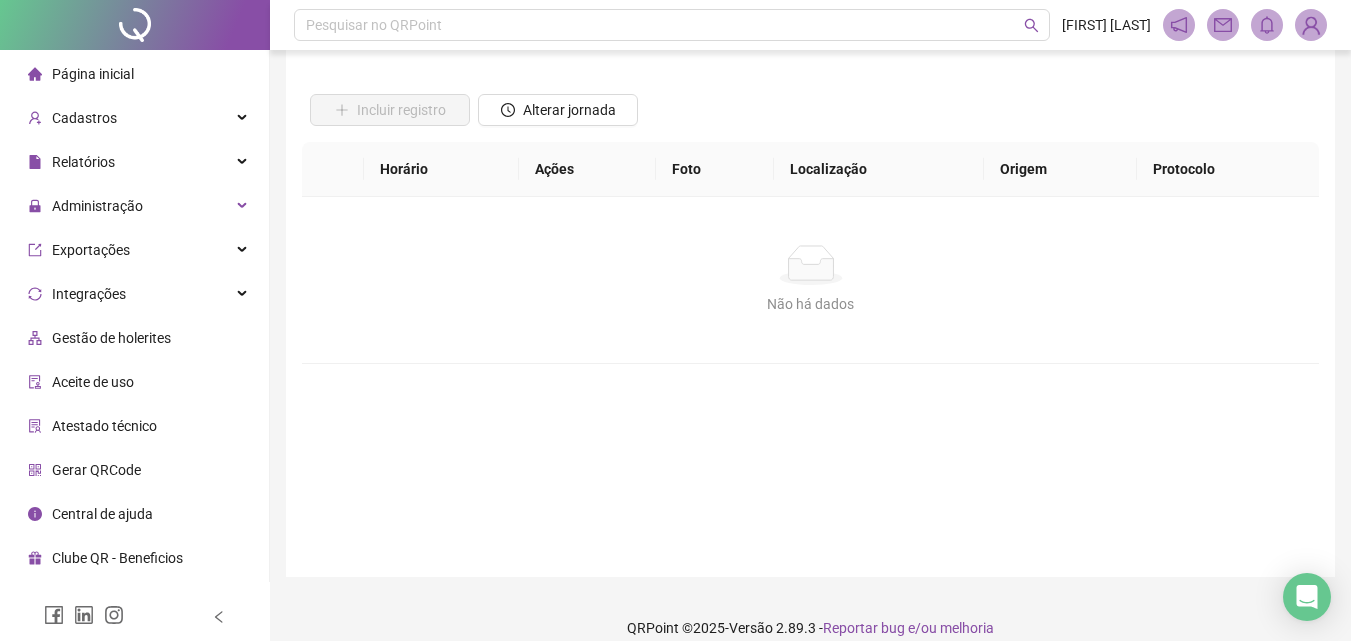 click at bounding box center (390, 79) 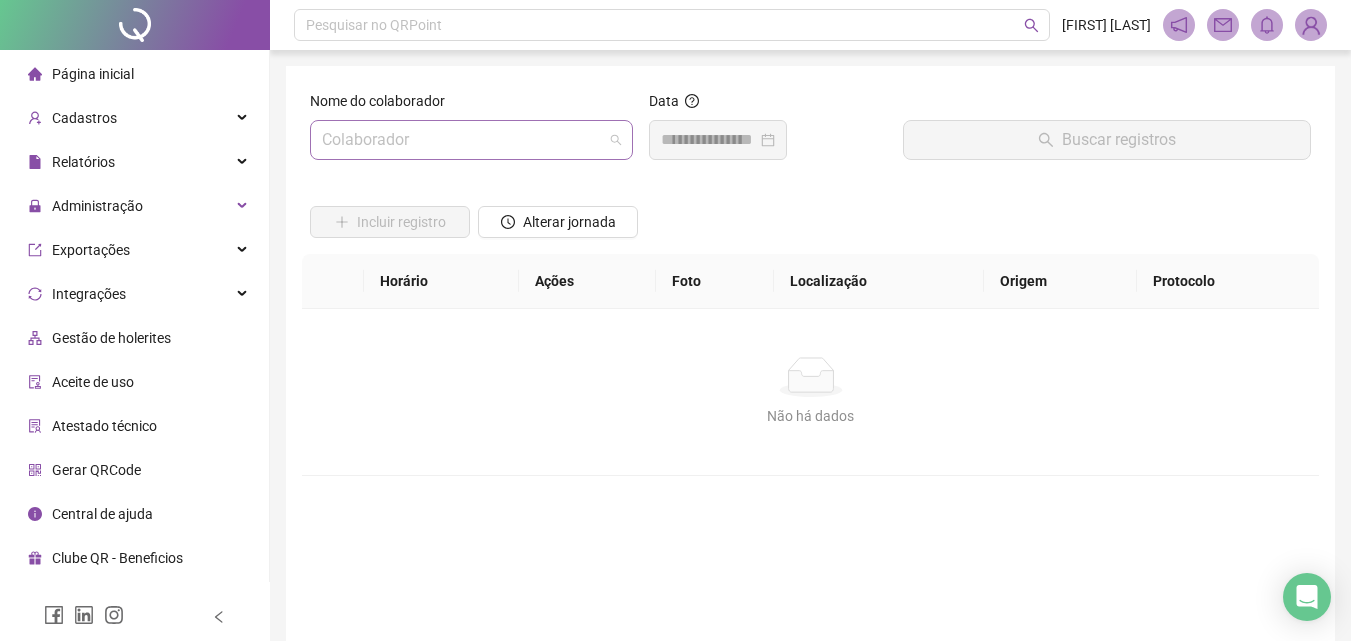 click at bounding box center (462, 140) 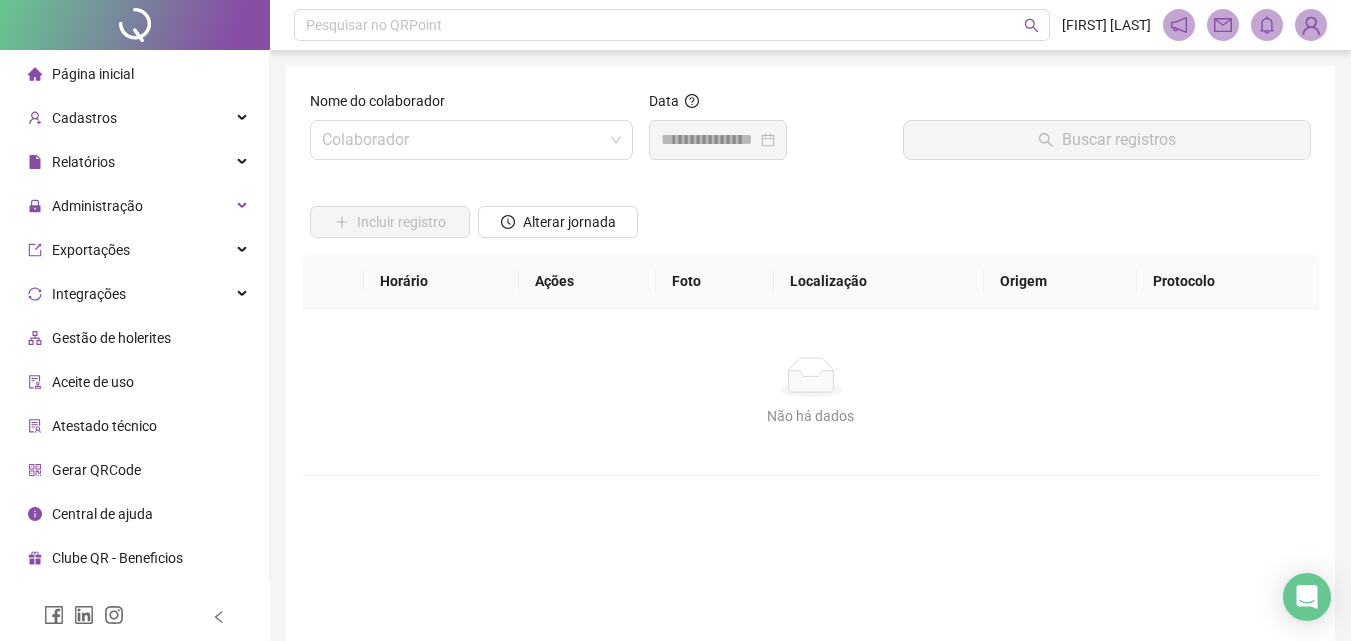 click on "Nome do colaborador Colaborador Data      Buscar registros   Incluir registro   Alterar jornada Horário Ações Foto Localização Origem Protocolo               Não há dados Não há dados Ajustes do dia Observações da folha Desconsiderar intervalo pré-assinalado   Sim Não Abonar dia inteiro Sim Não Abonar Período Salvar alterações" at bounding box center [810, 377] 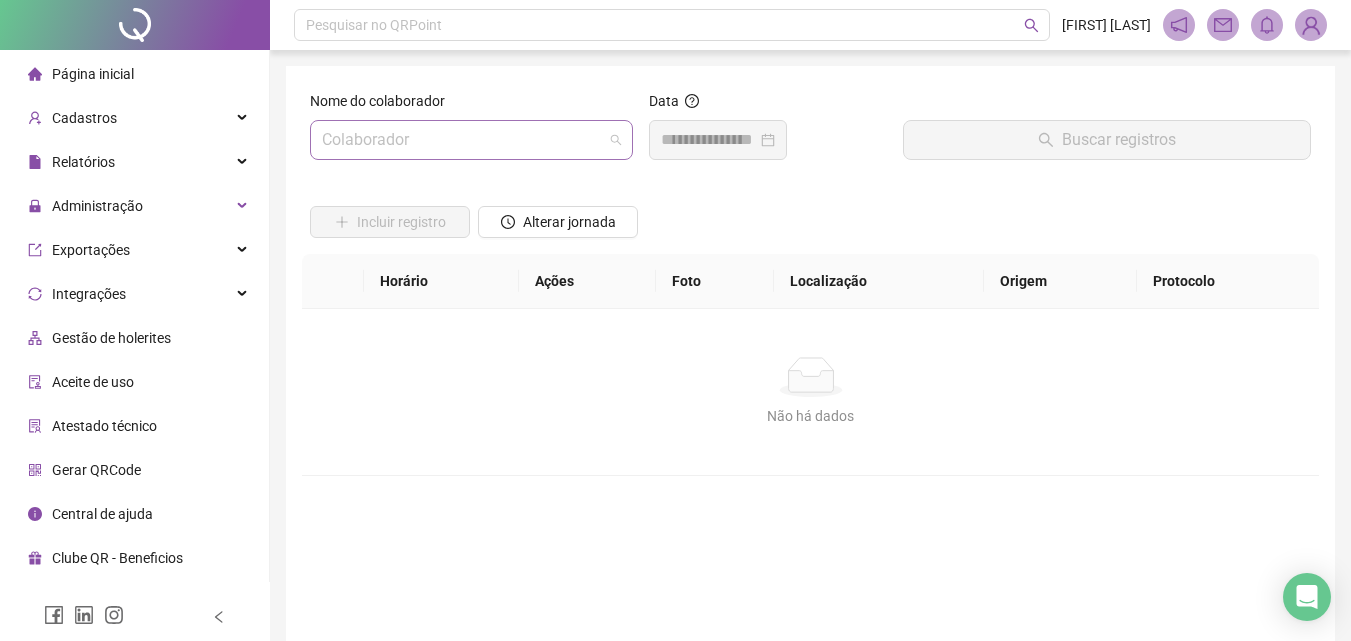 click at bounding box center [462, 140] 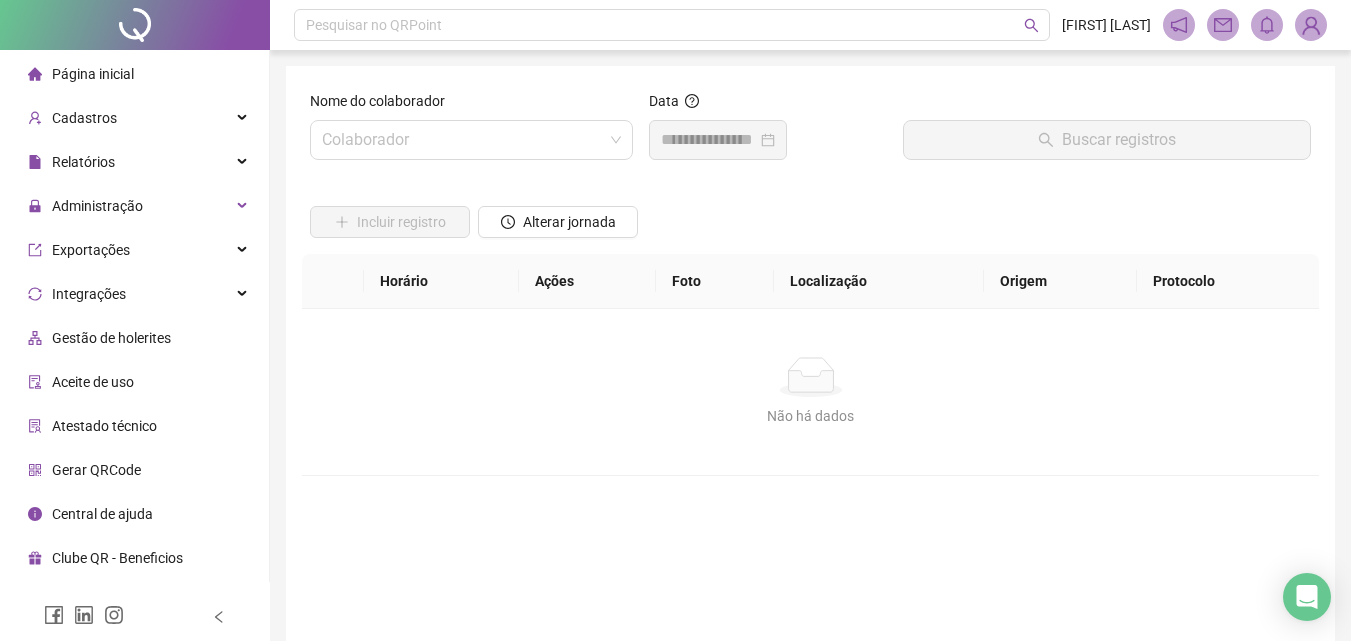 click on "Página inicial" at bounding box center [81, 74] 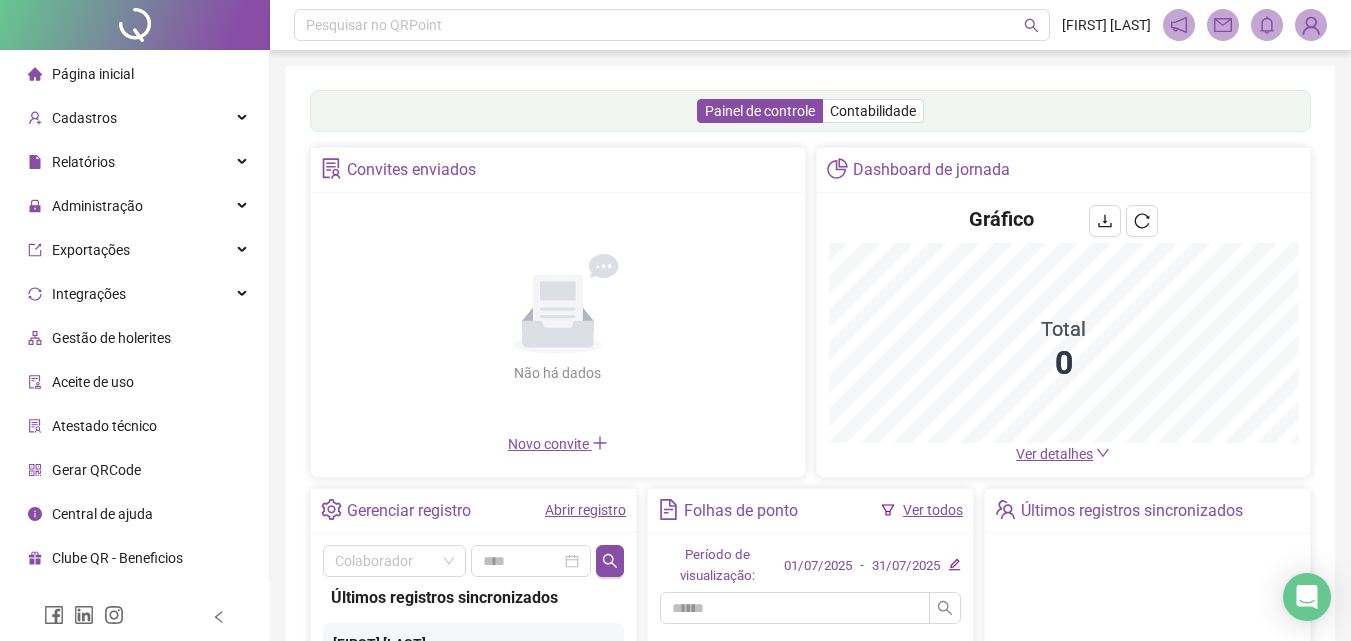 scroll, scrollTop: 200, scrollLeft: 0, axis: vertical 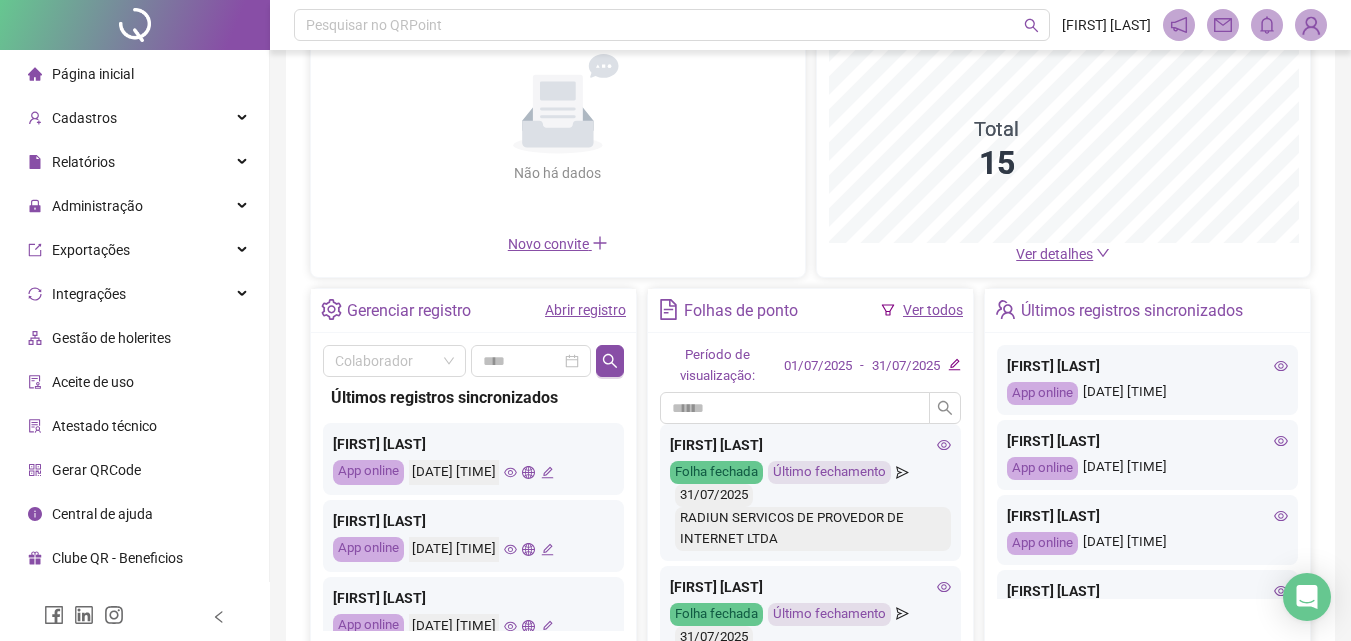 click 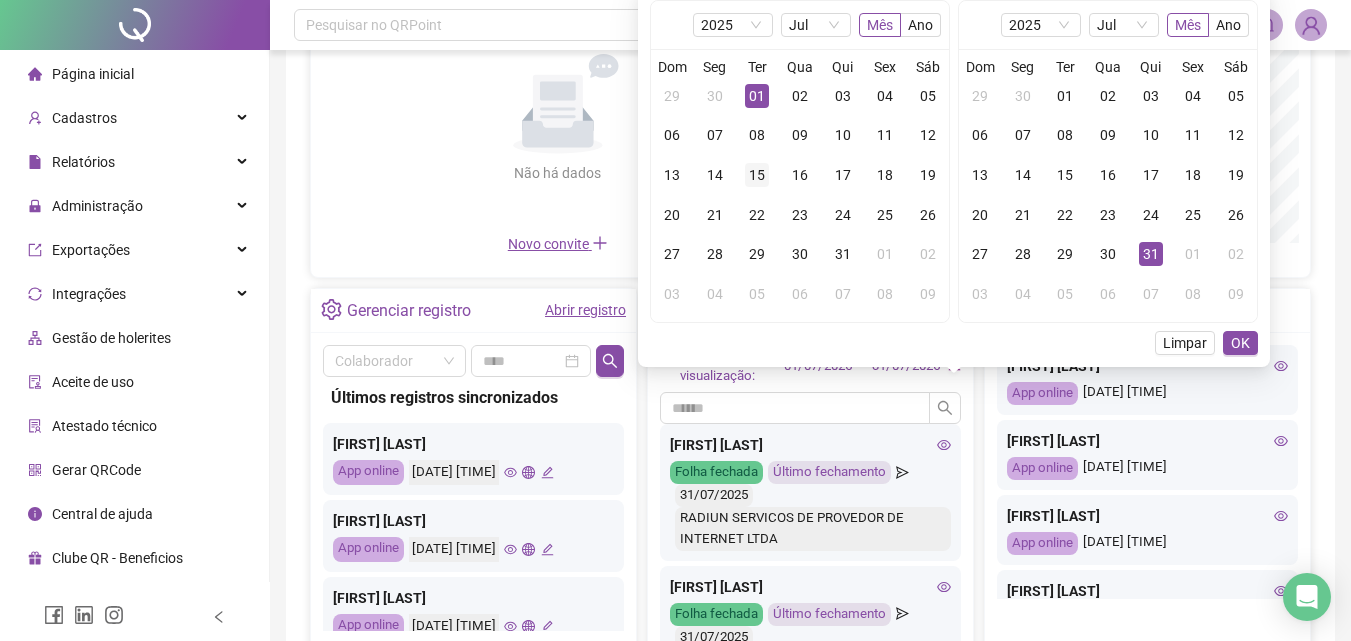 click on "Jul" at bounding box center (816, 25) 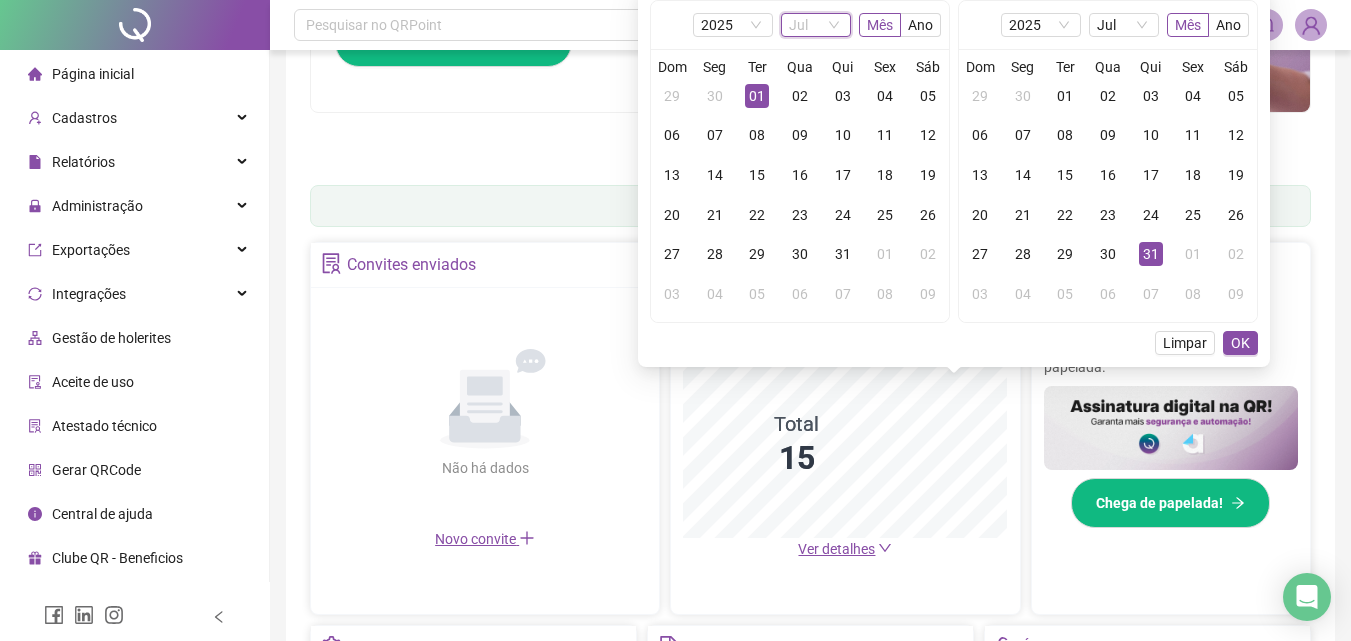 click on "Jul" at bounding box center (816, 25) 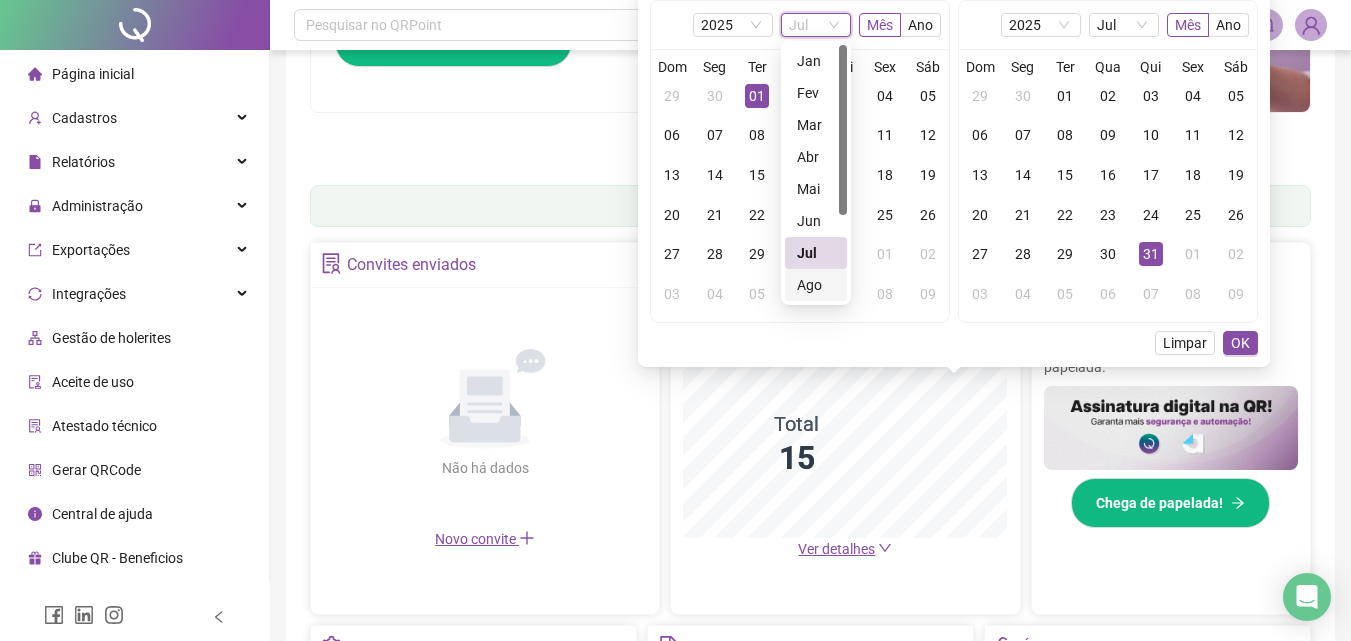 click on "Ago" at bounding box center [816, 285] 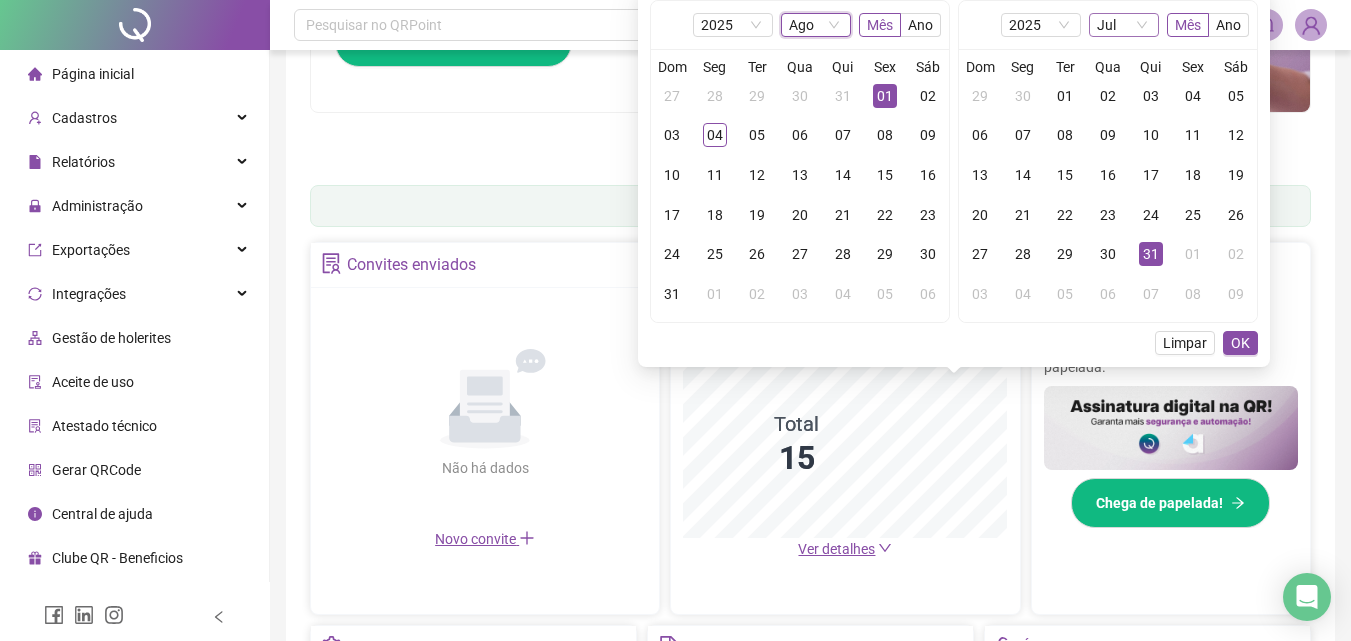 click on "Jul" at bounding box center (1124, 25) 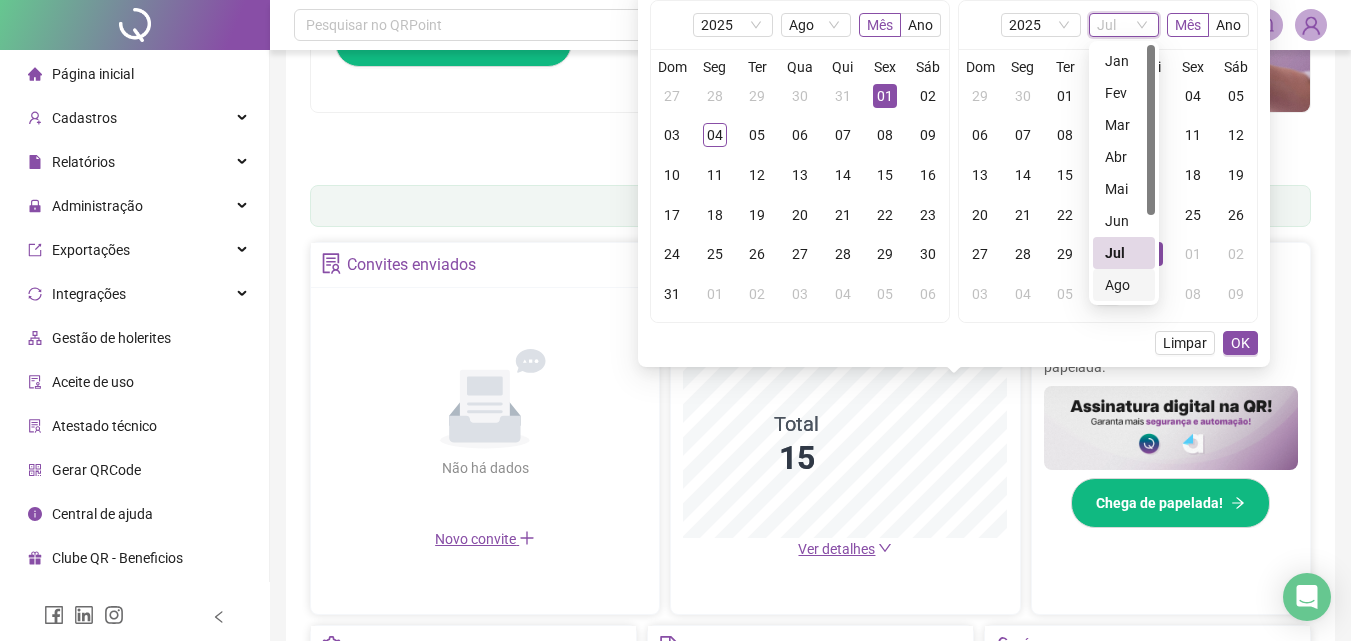 click on "Ago" at bounding box center [1124, 285] 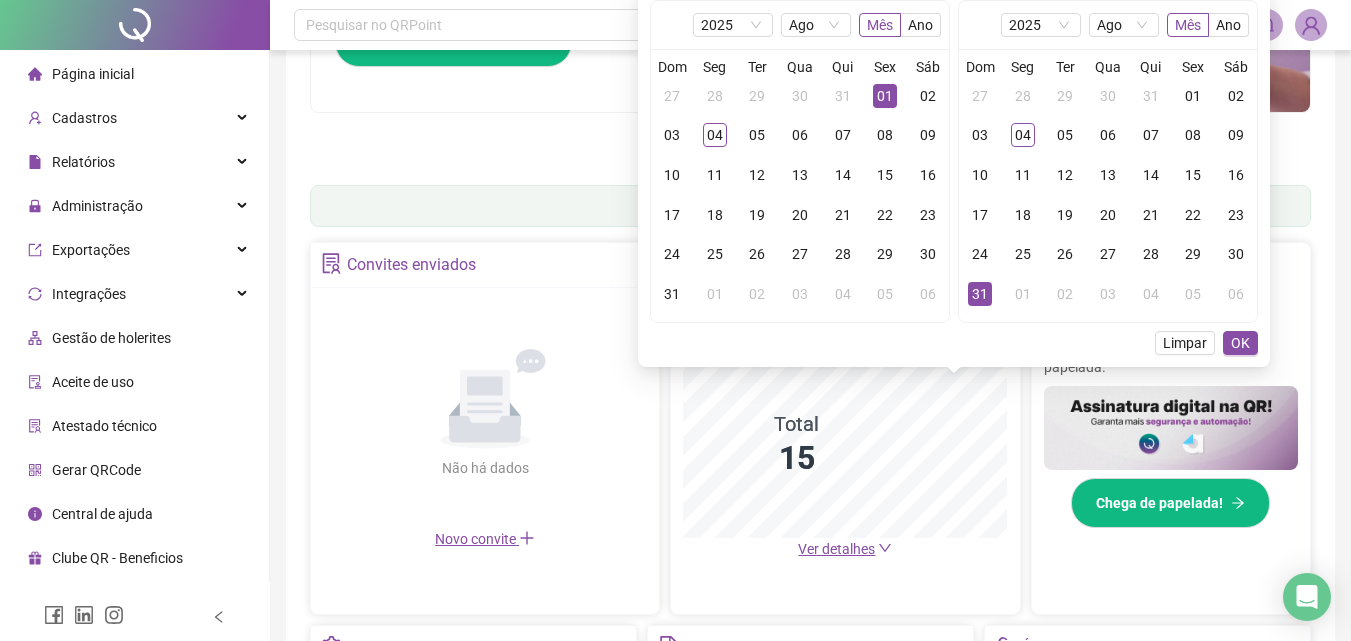 click on "01" at bounding box center [885, 96] 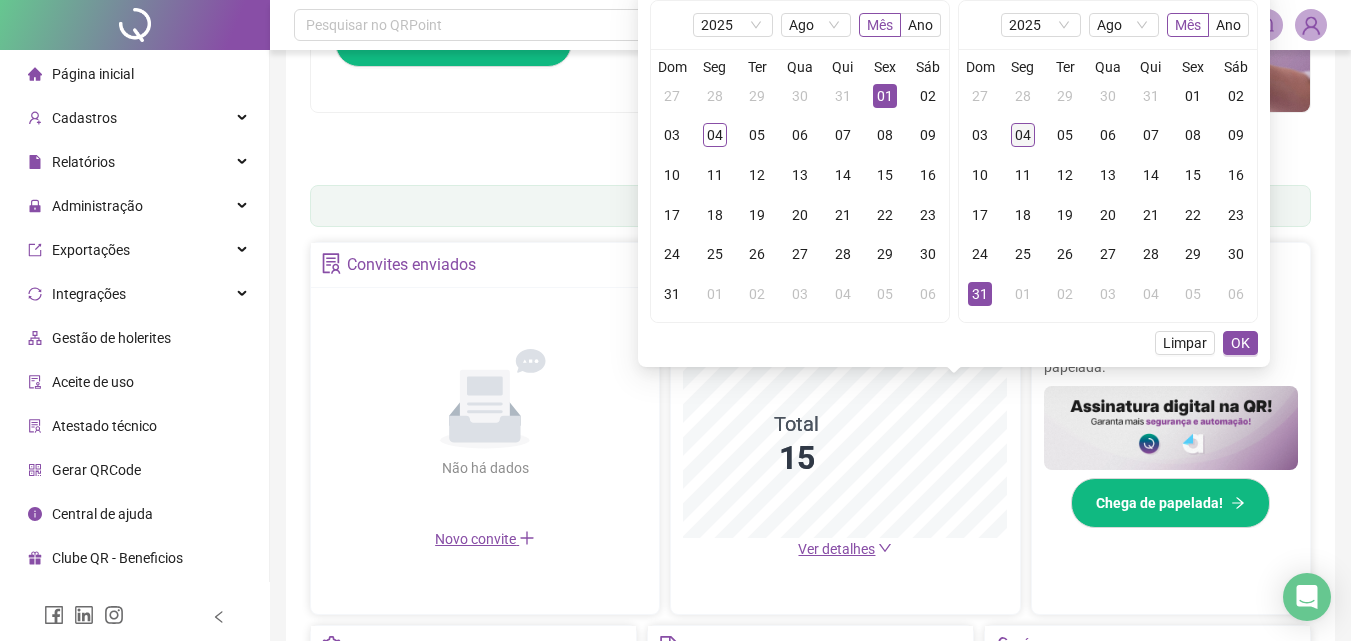 click on "04" at bounding box center (1023, 135) 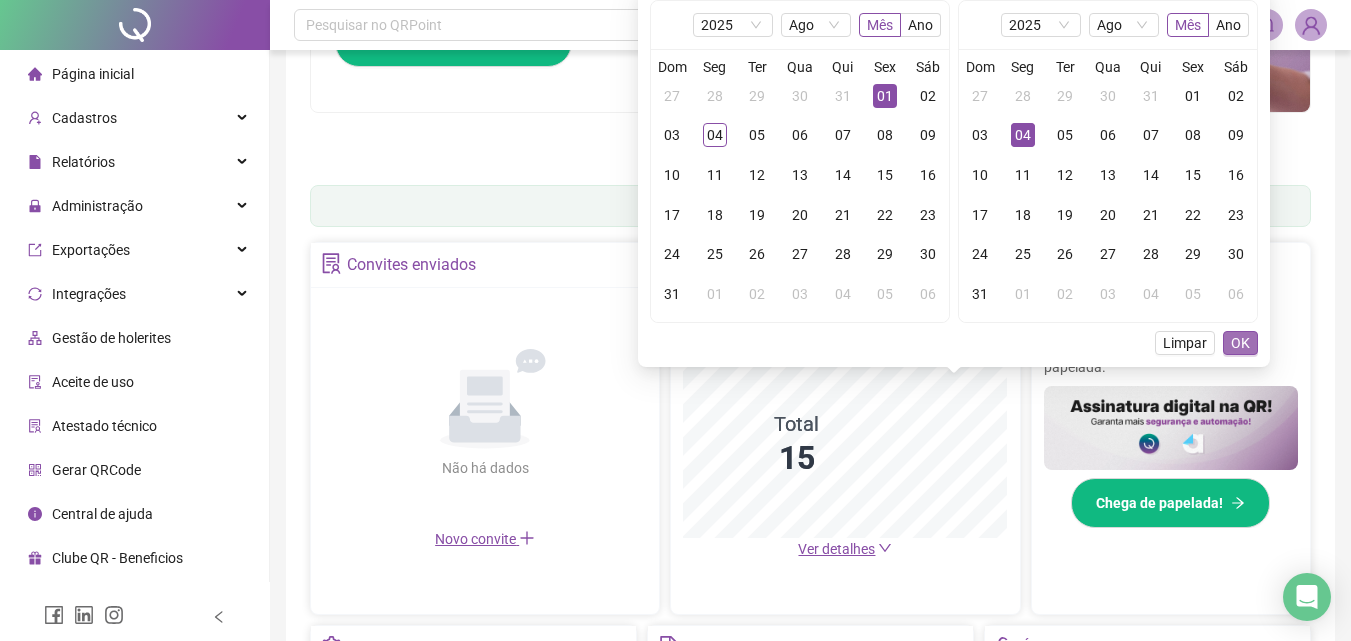 click on "OK" at bounding box center (1240, 343) 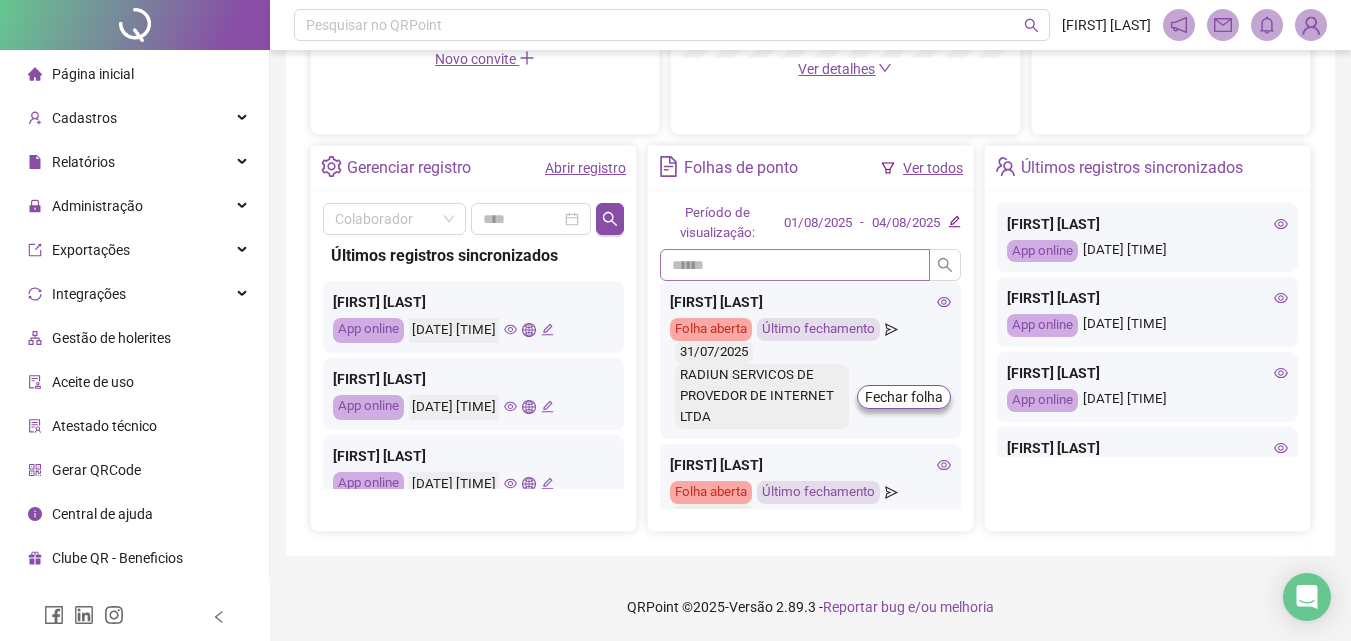 scroll, scrollTop: 681, scrollLeft: 0, axis: vertical 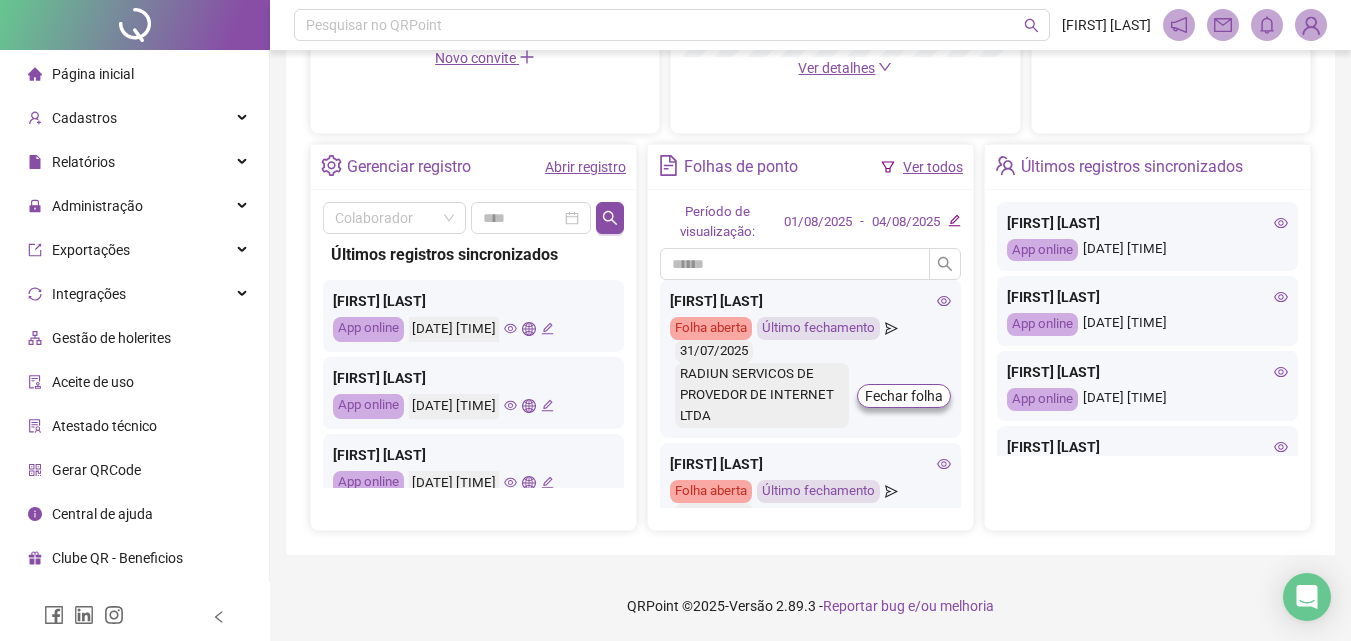 click 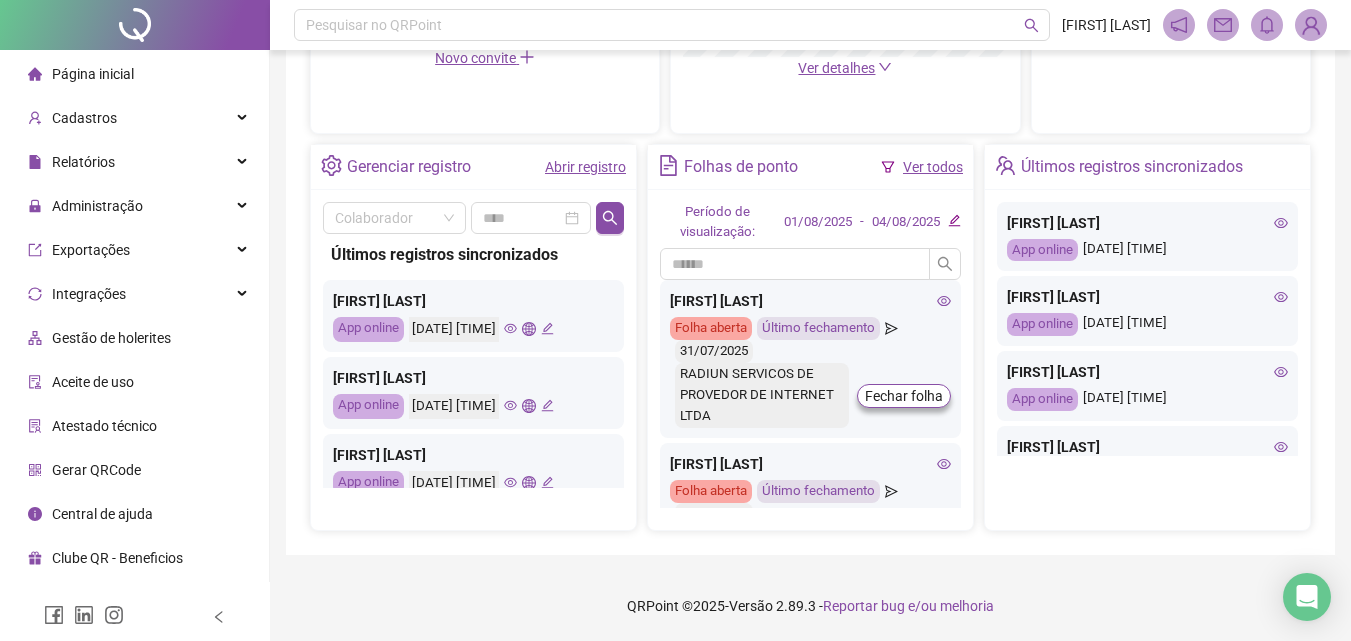 click on "Abrir registro" at bounding box center [585, 167] 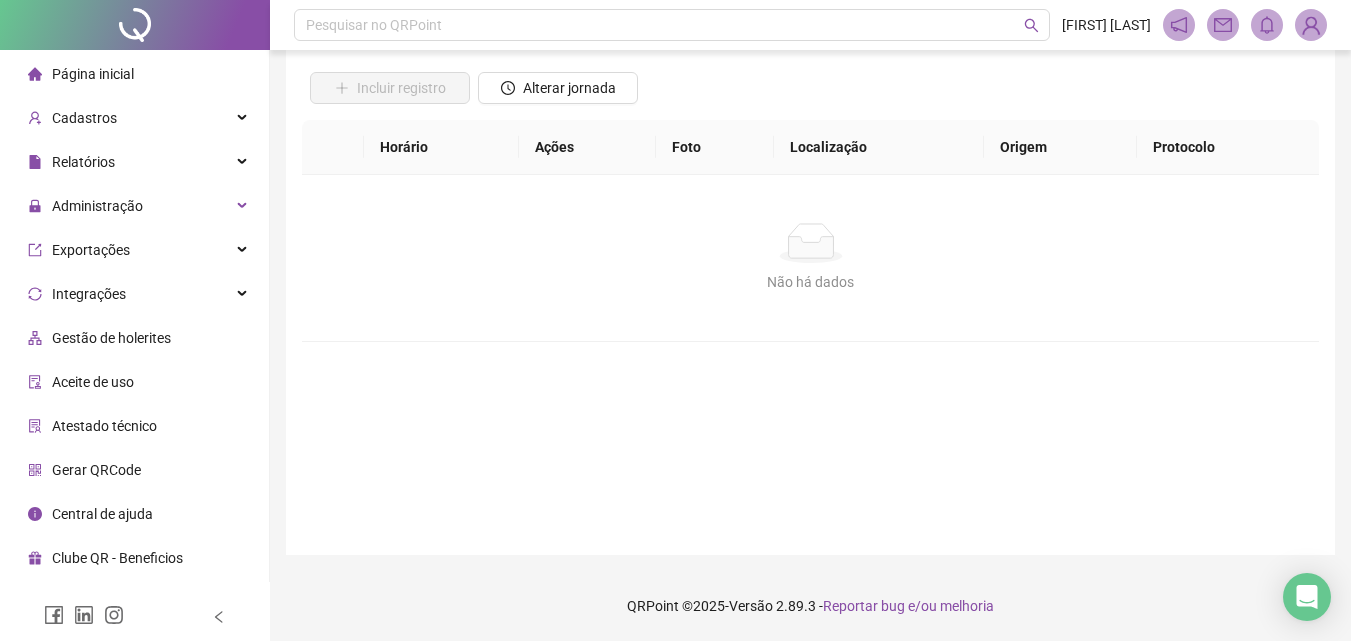 scroll, scrollTop: 0, scrollLeft: 0, axis: both 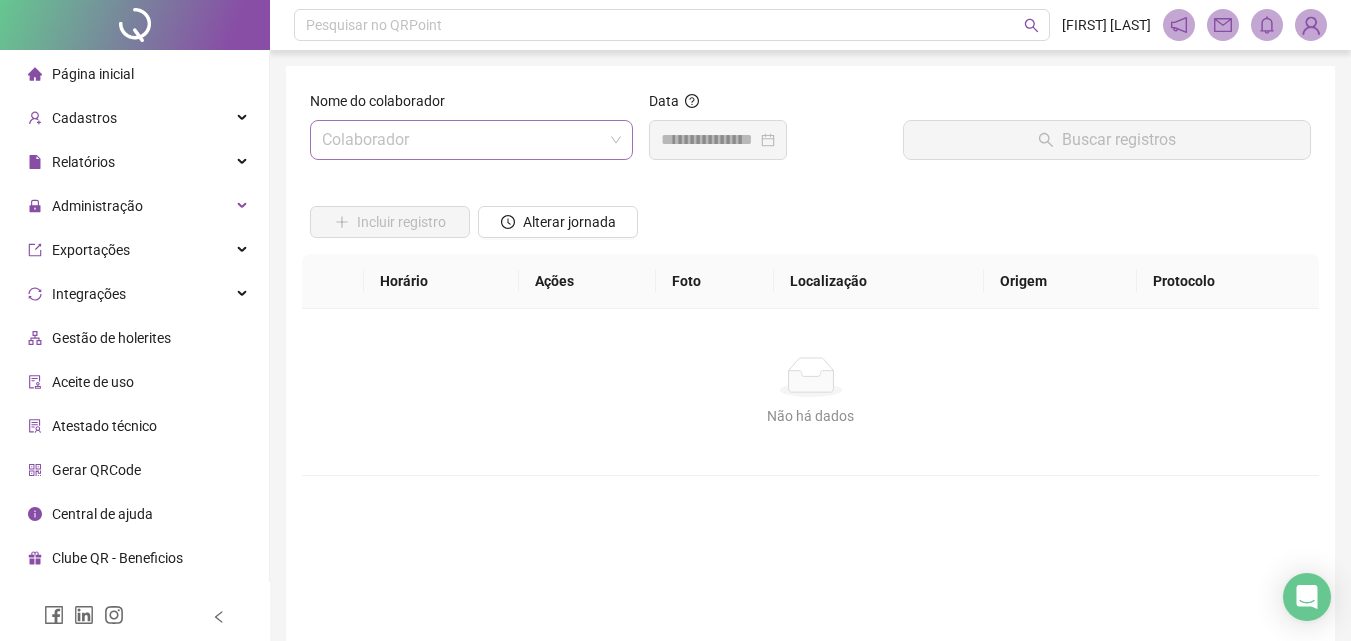 click at bounding box center (462, 140) 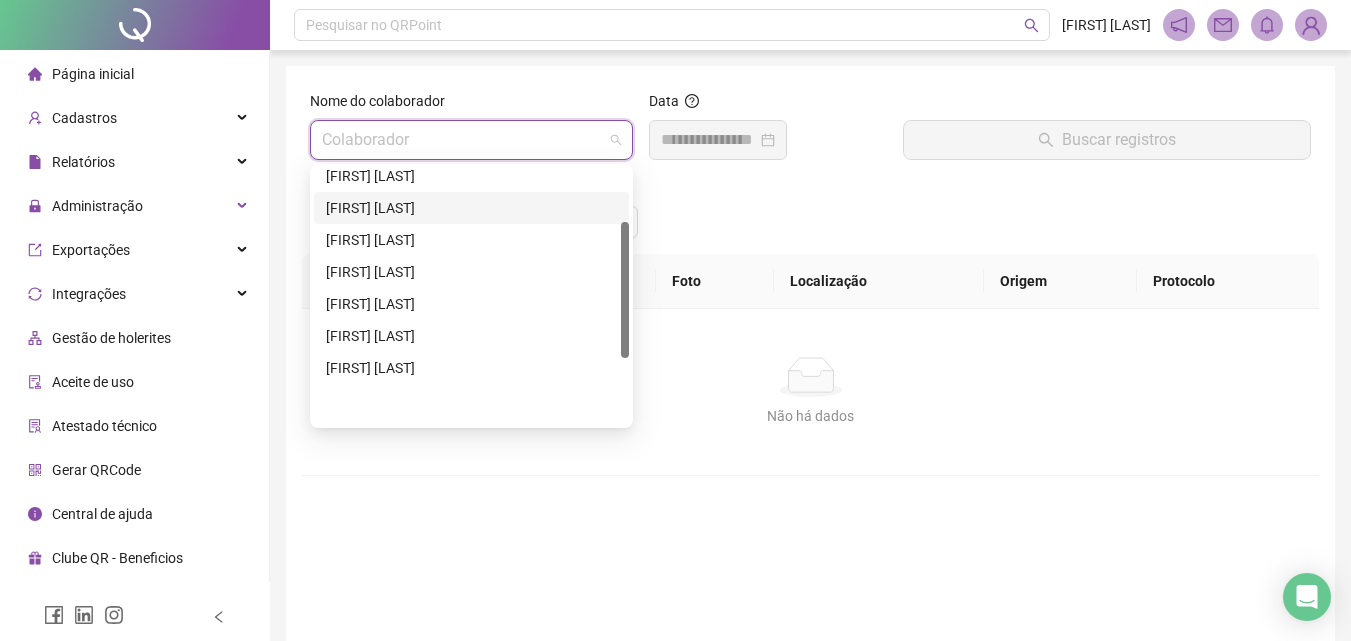 scroll, scrollTop: 0, scrollLeft: 0, axis: both 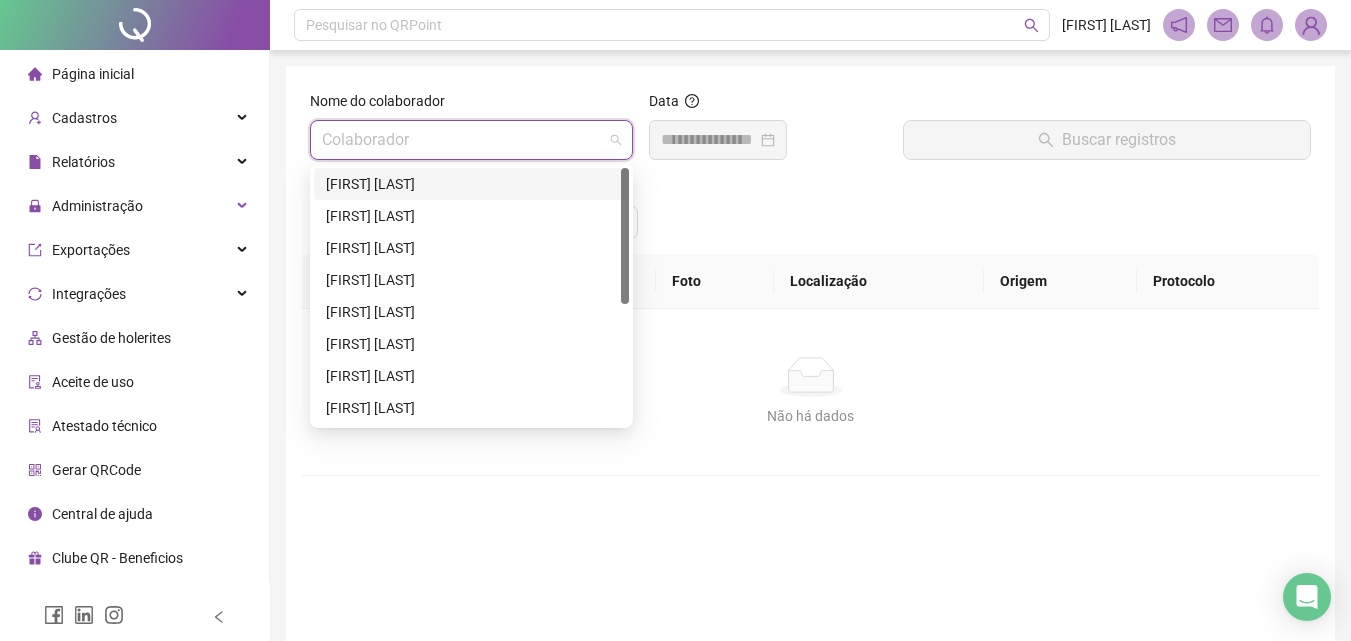 click on "[FIRST] [LAST]" at bounding box center [471, 184] 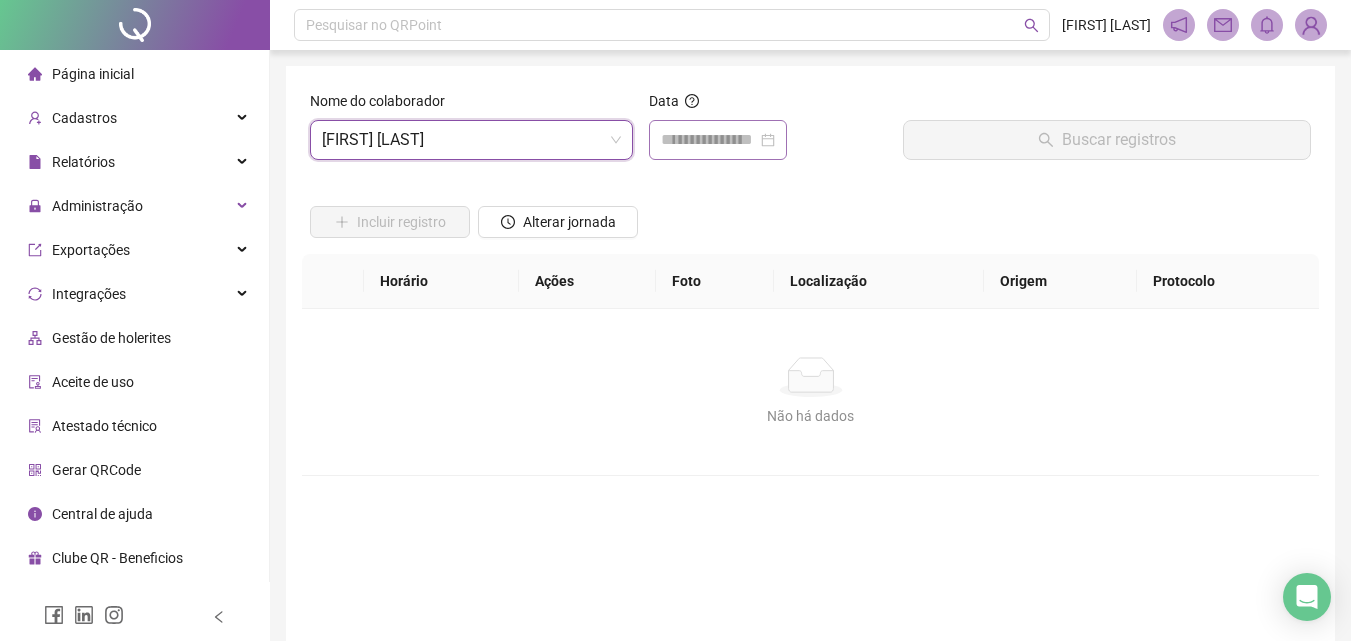 click on "Data" at bounding box center (768, 133) 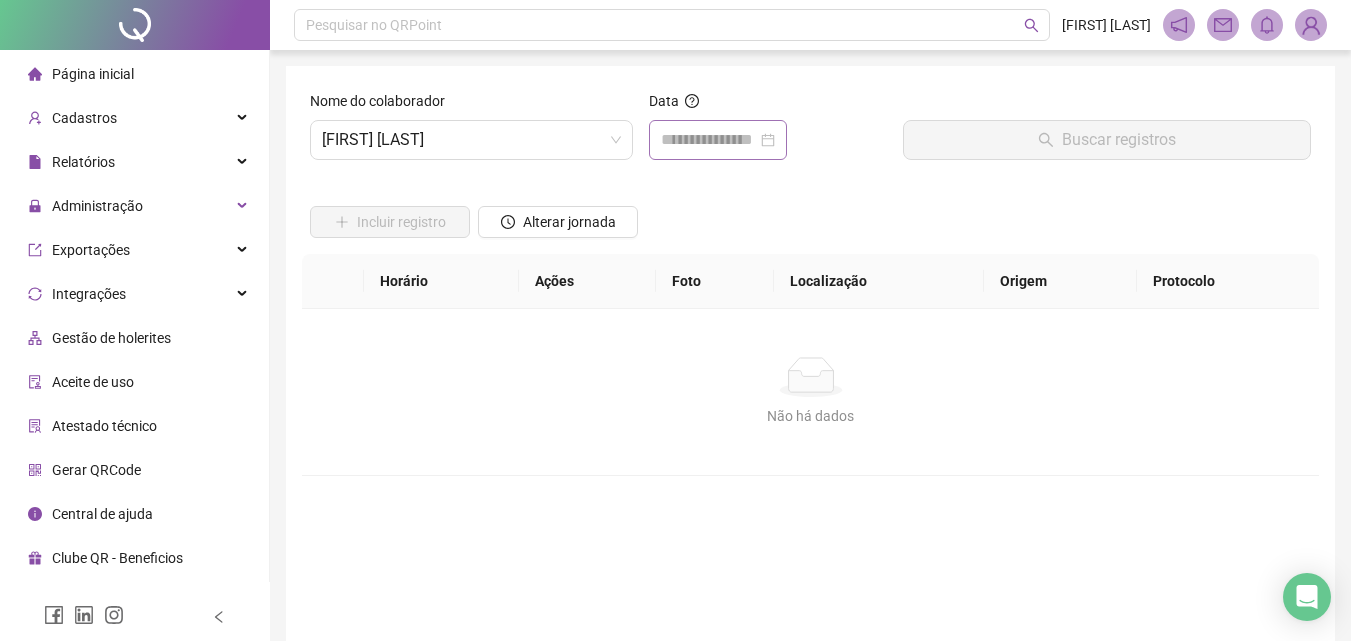 click at bounding box center [718, 140] 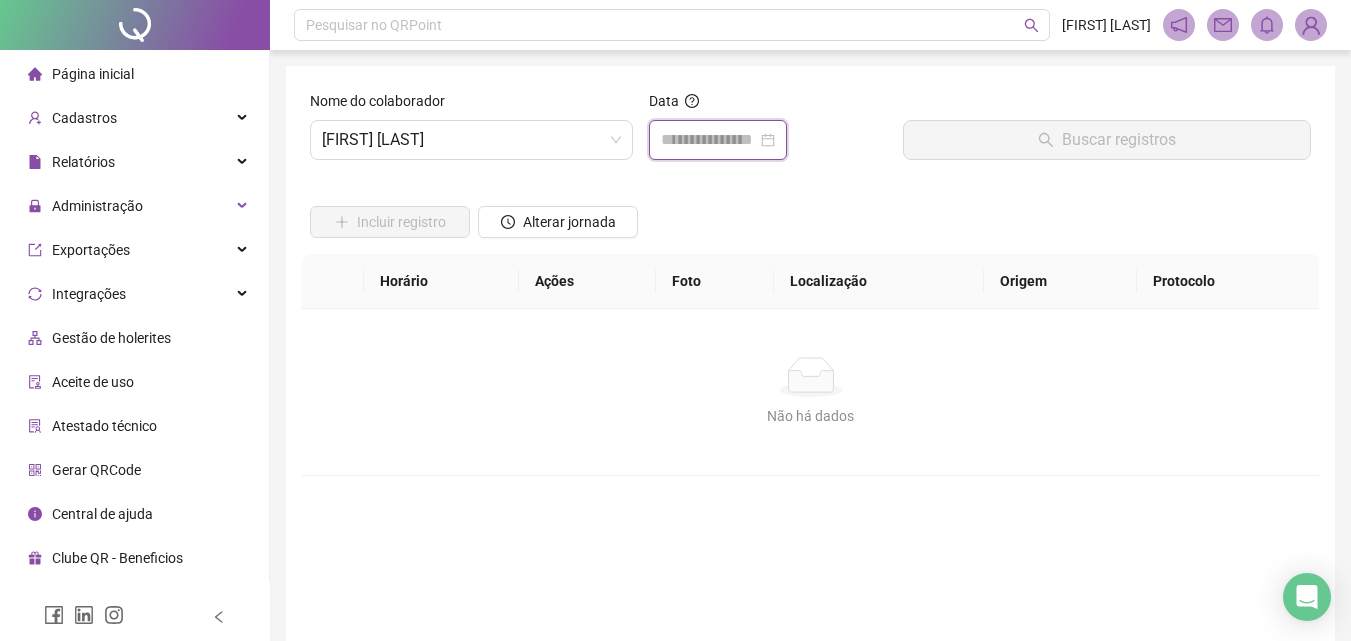 type on "**********" 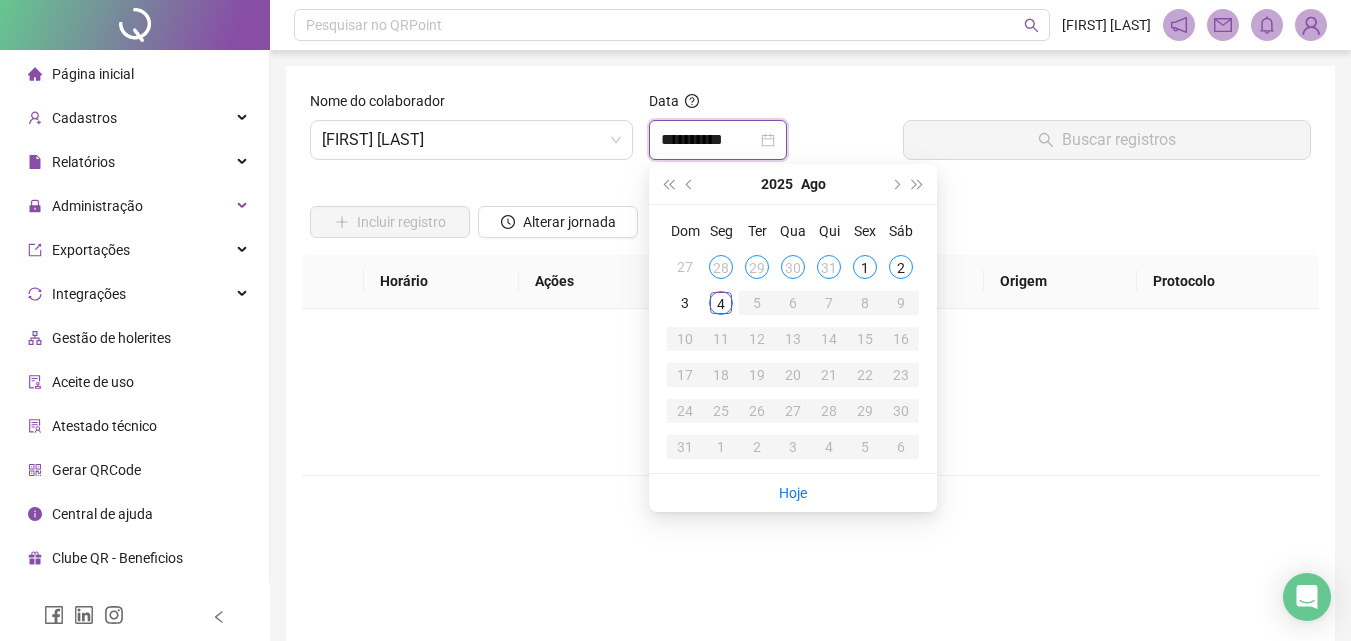 type on "**********" 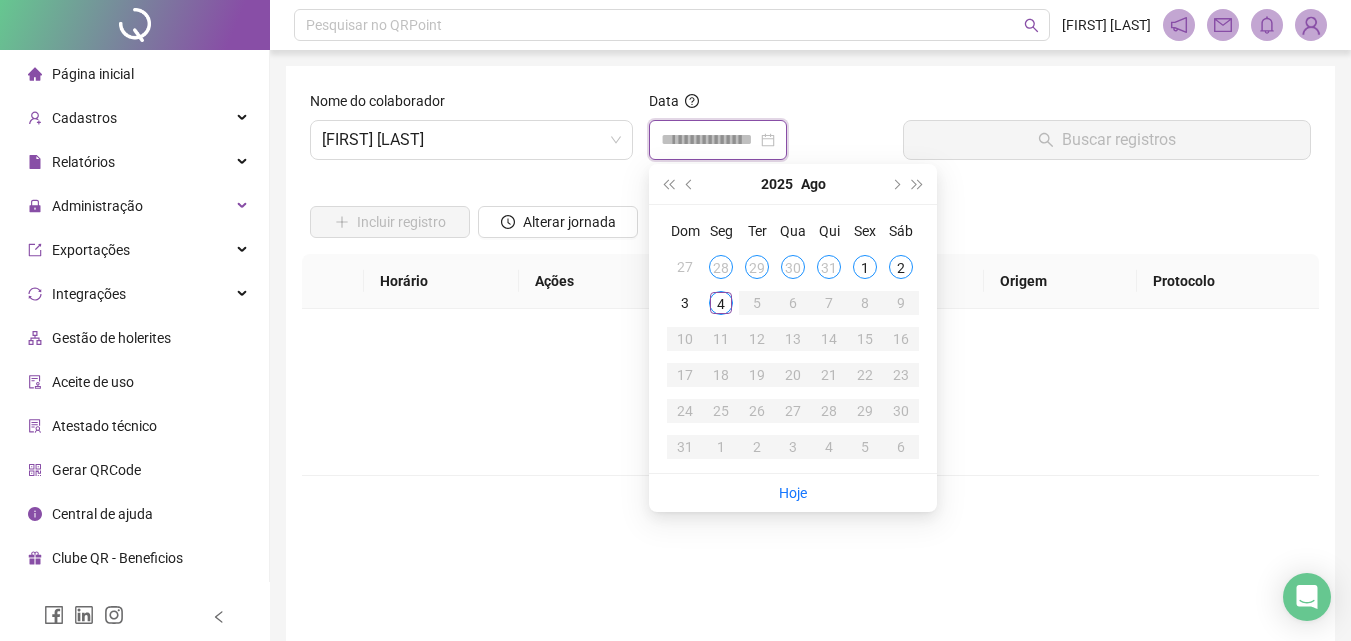 type on "**********" 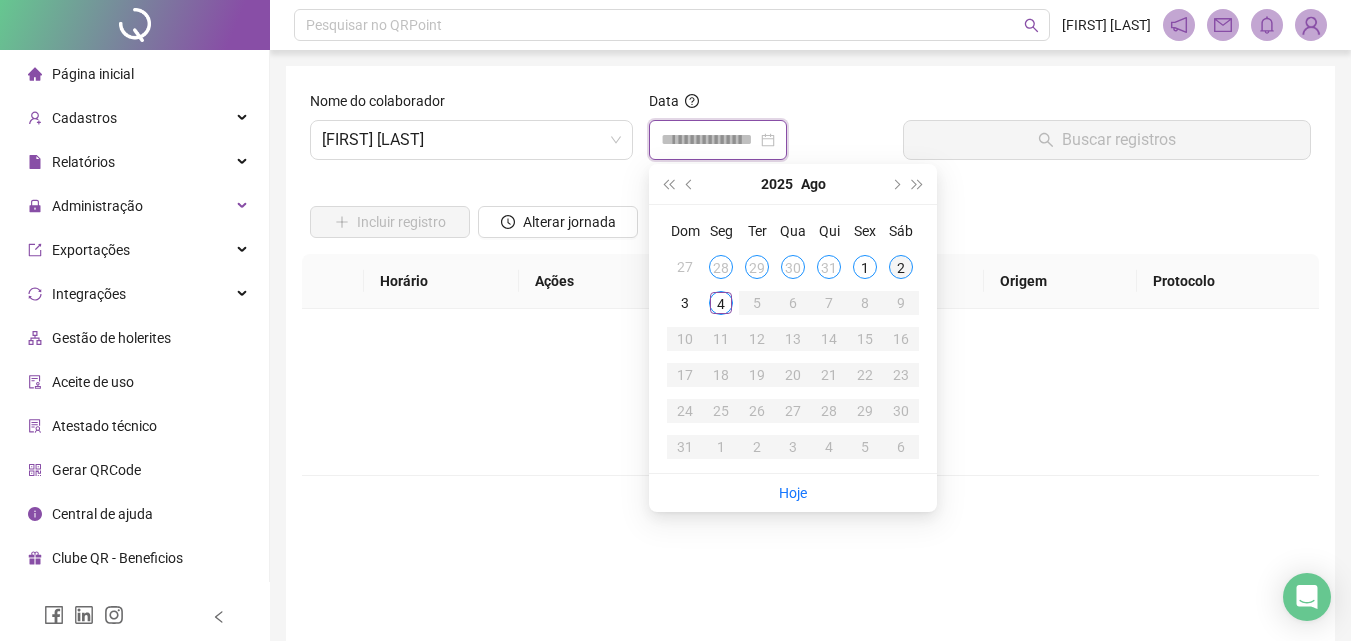 type on "**********" 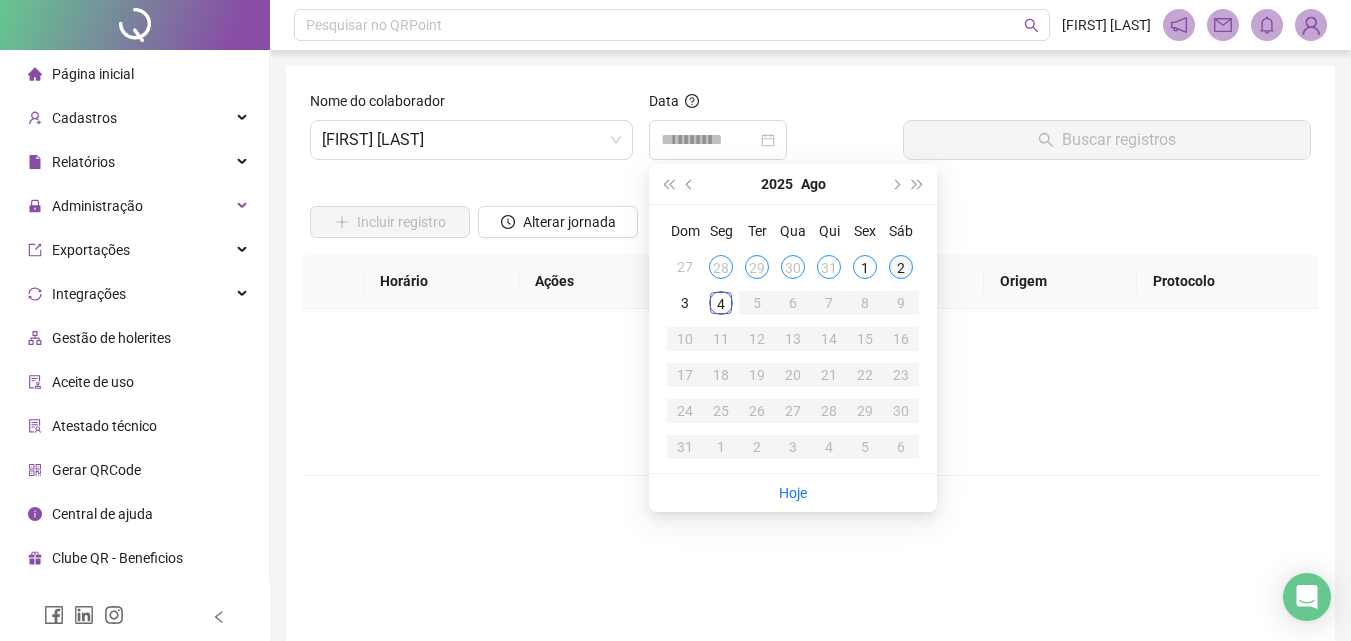 click on "2" at bounding box center (901, 267) 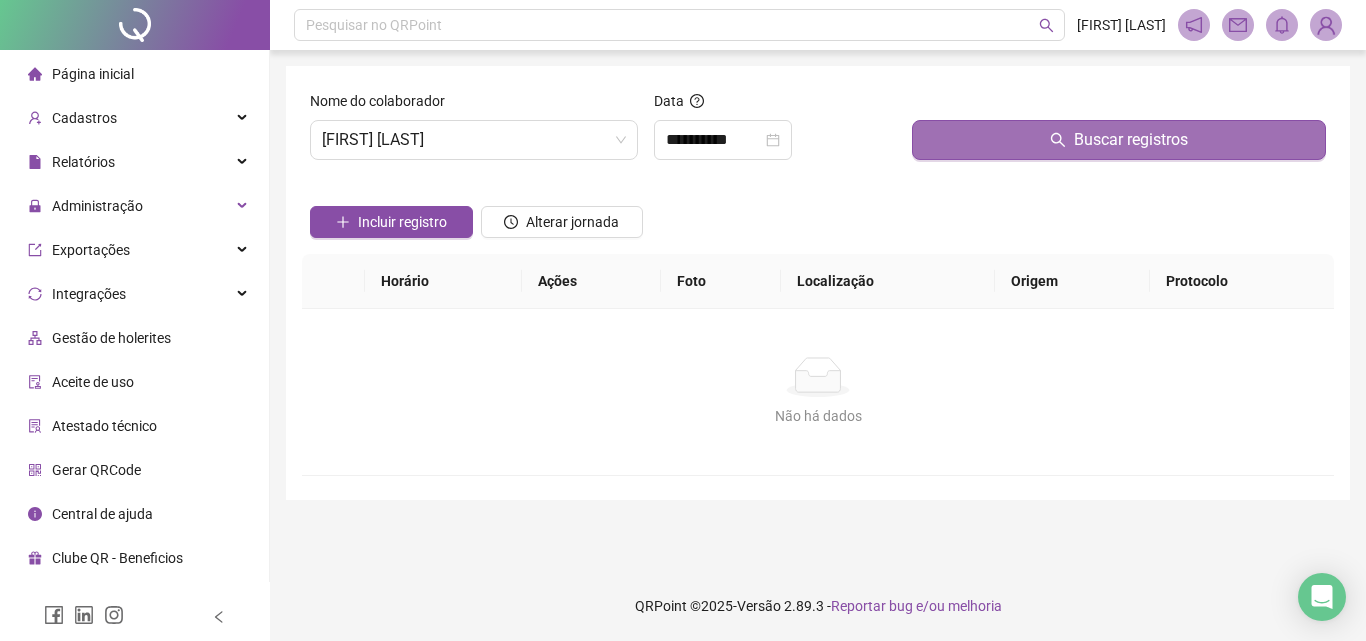 click on "Buscar registros" at bounding box center [1119, 140] 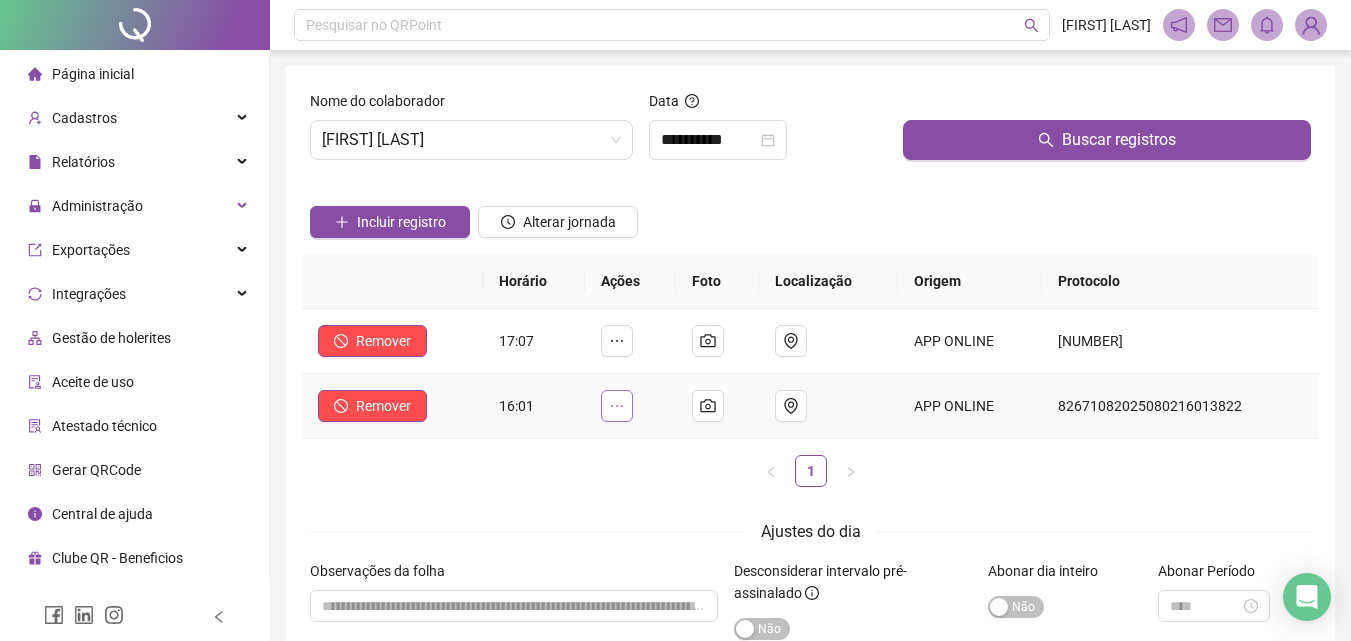 click 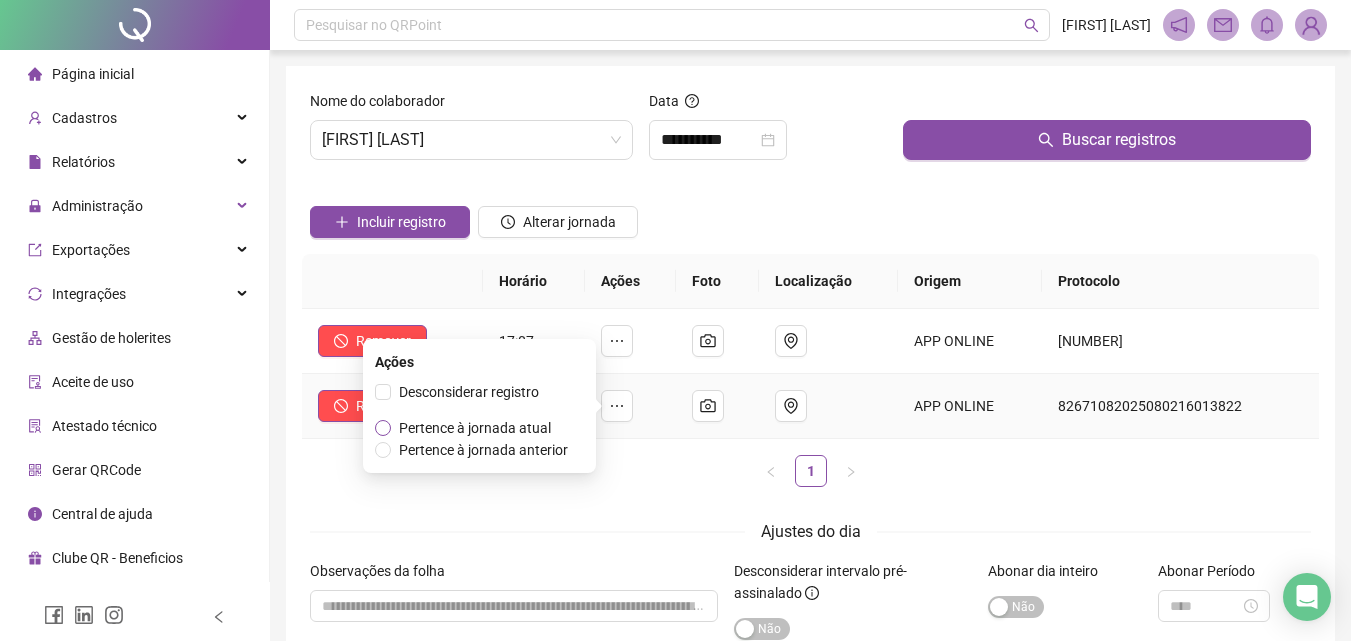 click on "Pertence à jornada atual" at bounding box center [475, 428] 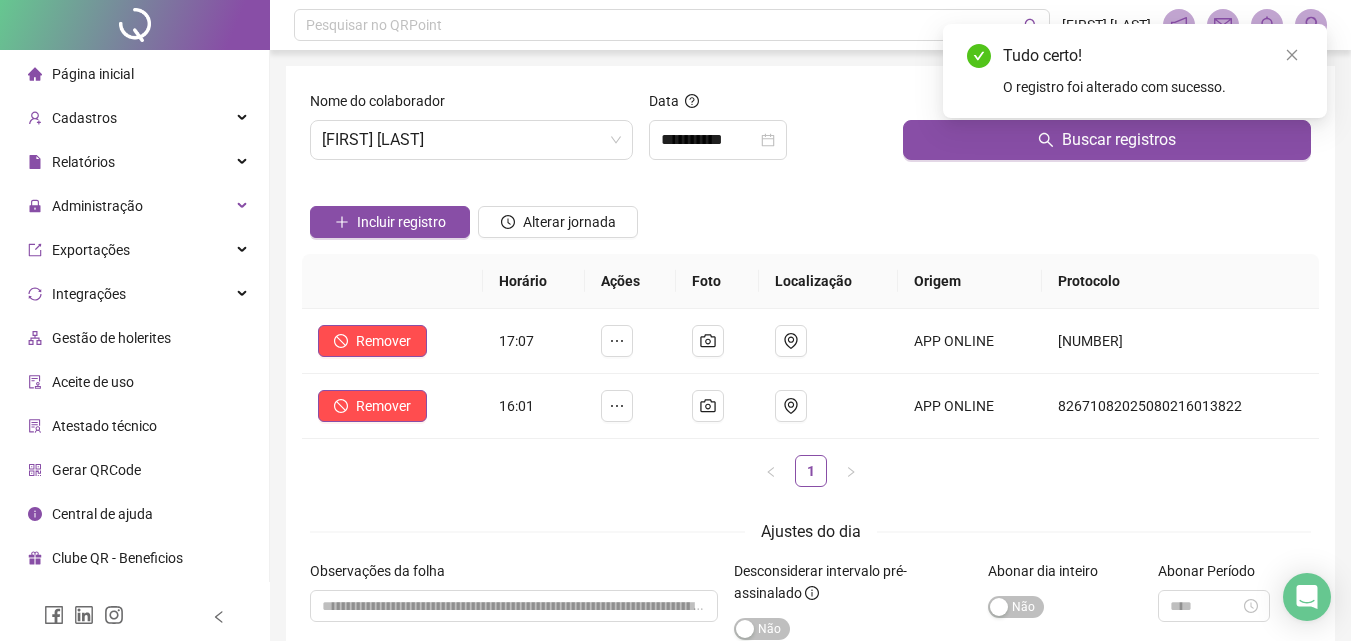 click on "1" at bounding box center [810, 471] 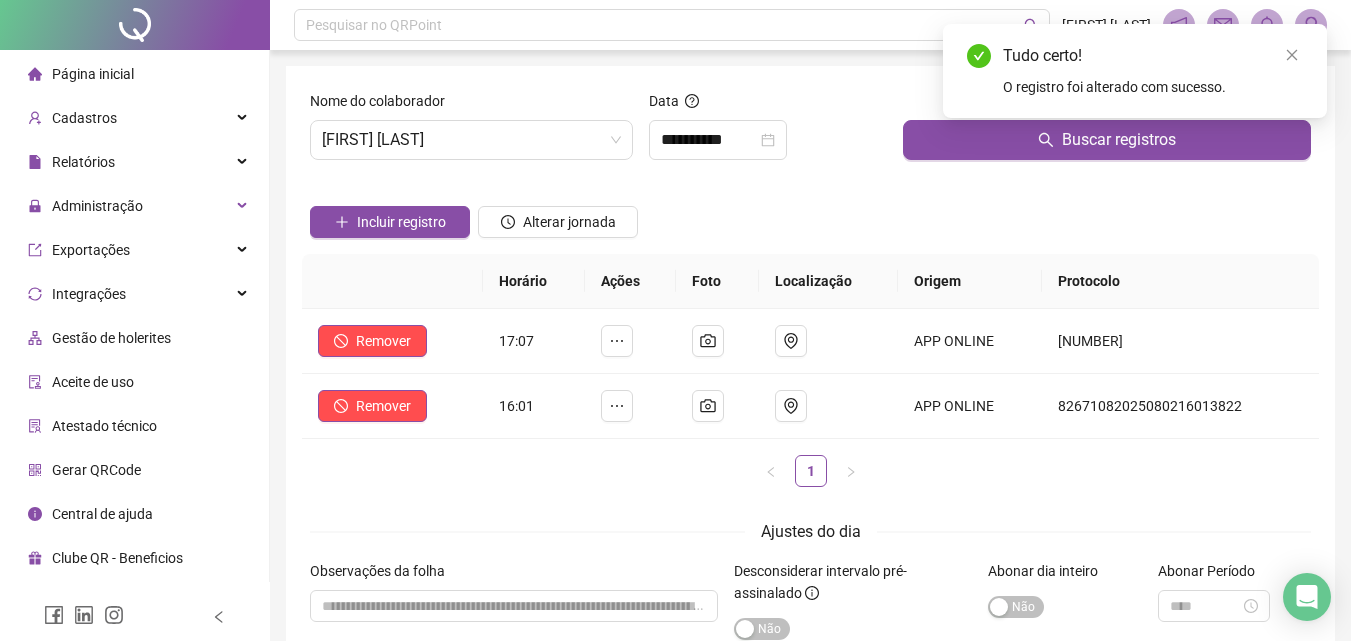 click on "Página inicial" at bounding box center [93, 74] 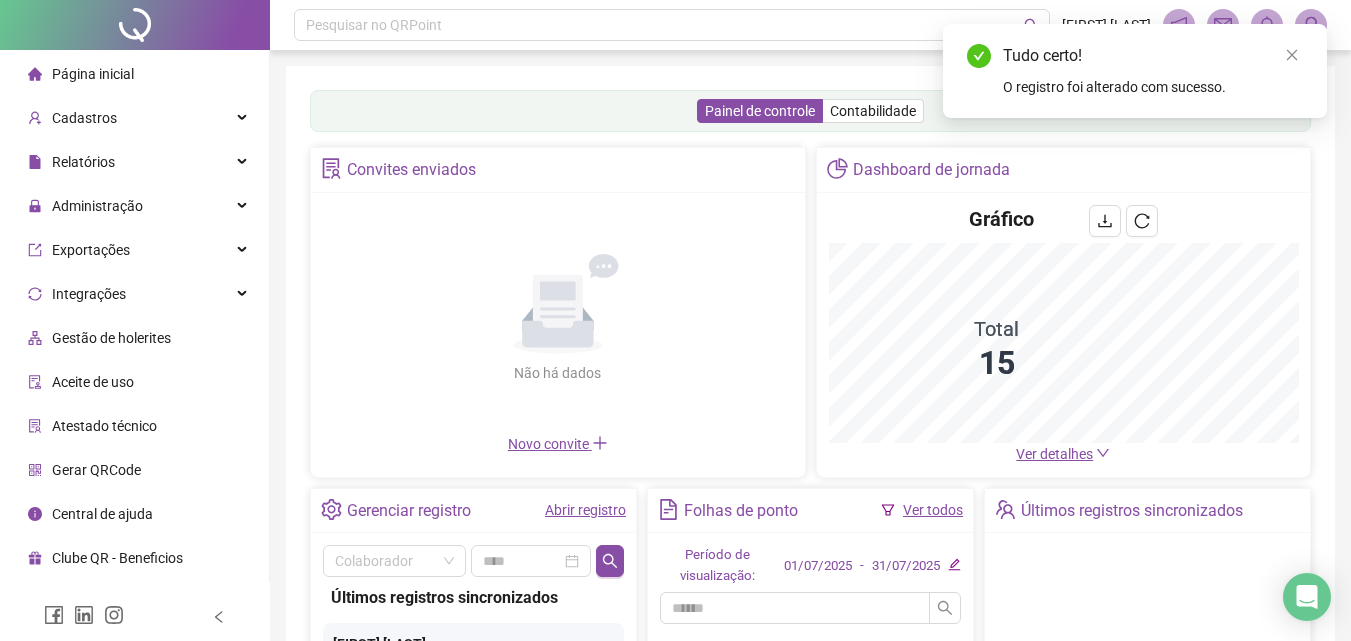 scroll, scrollTop: 342, scrollLeft: 0, axis: vertical 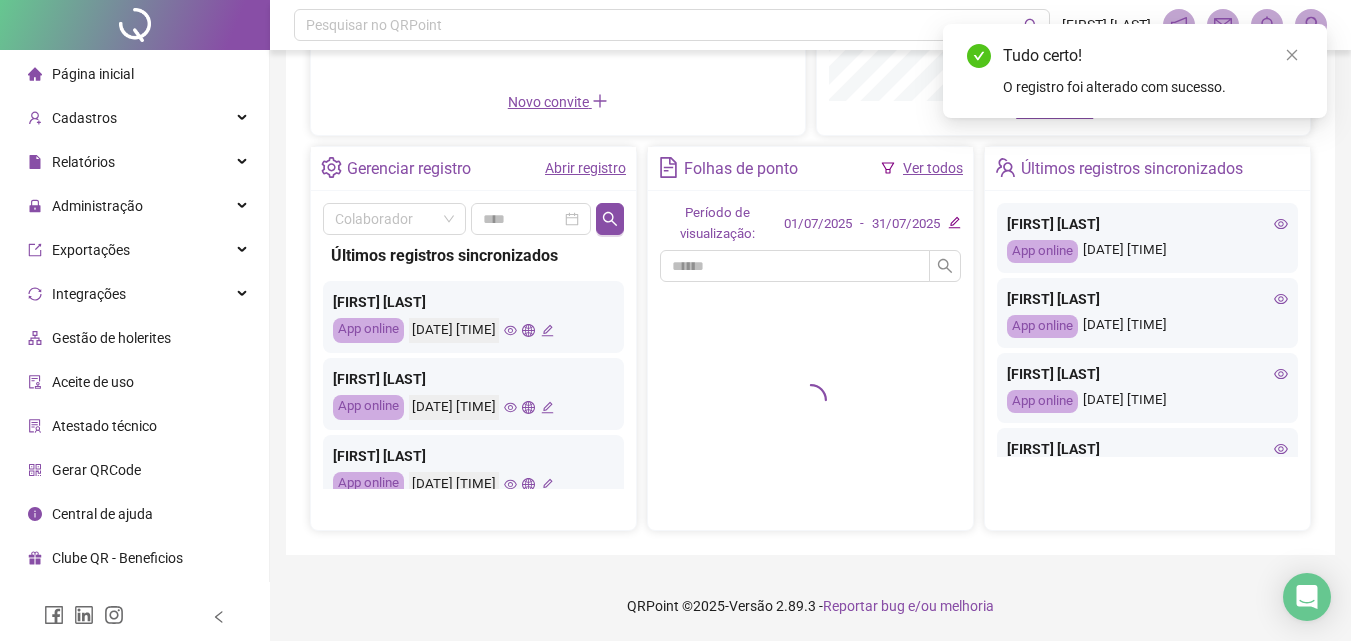 click 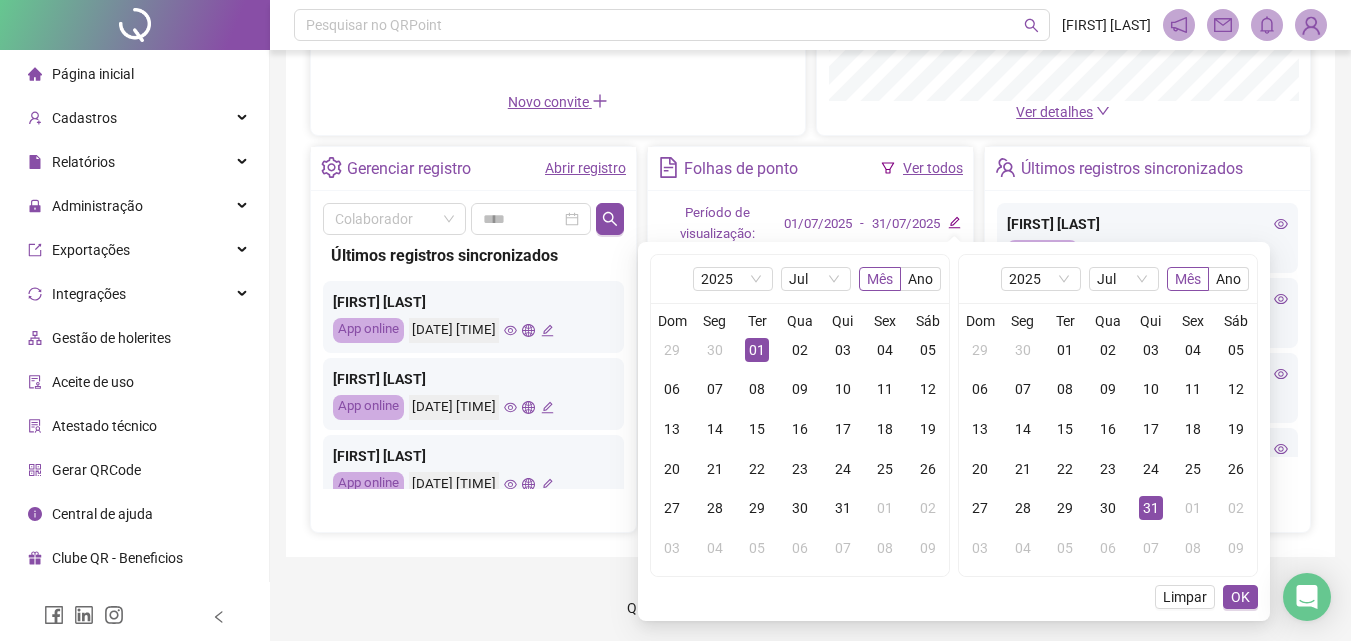 click on "[DATE] [MONTH] [YEAR]" at bounding box center (800, 279) 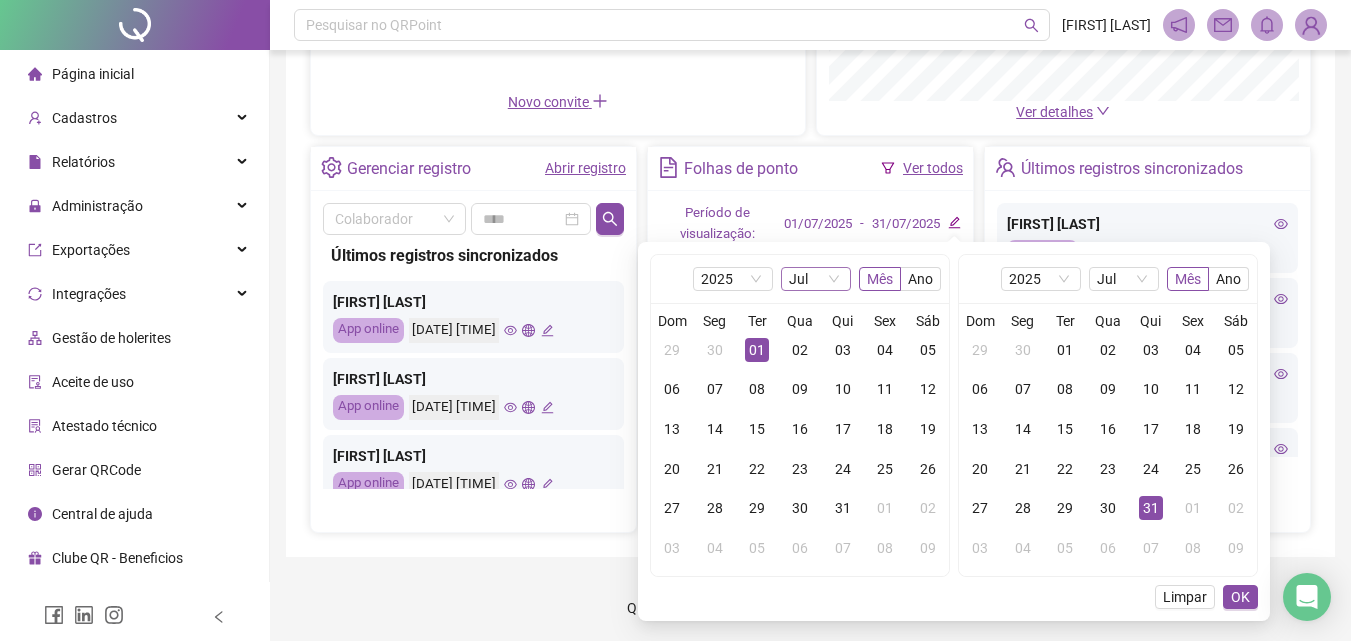 click on "Jul" at bounding box center (816, 279) 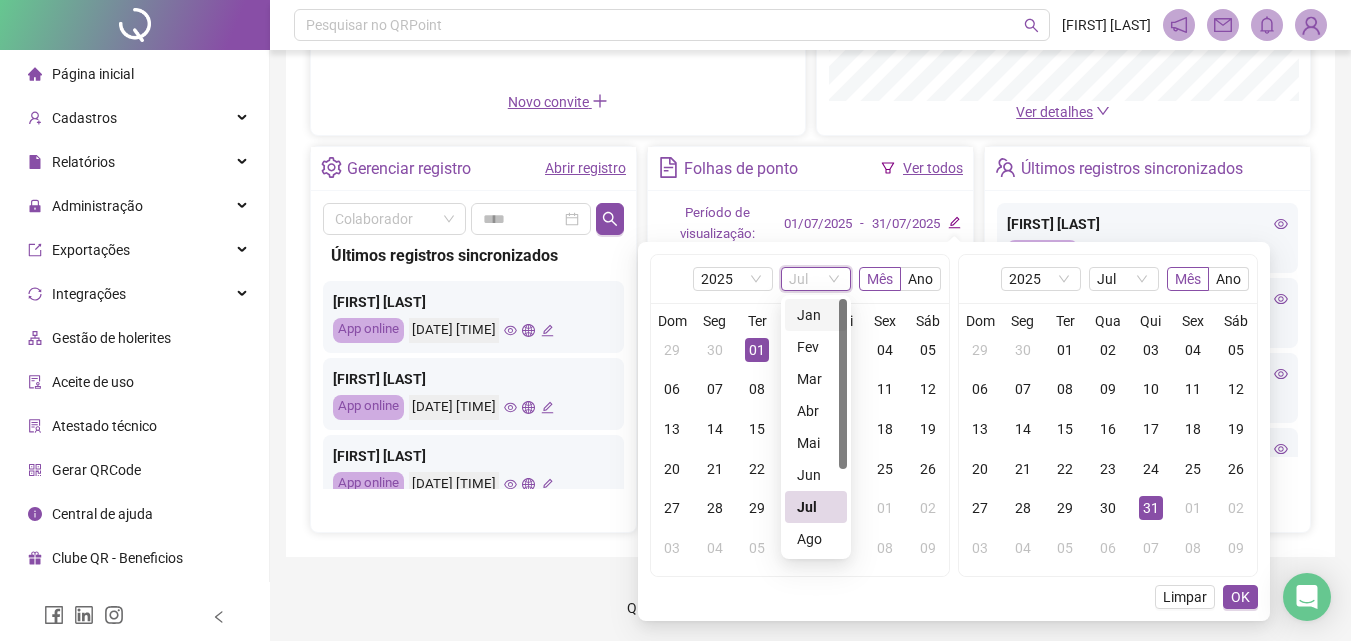 click on "Ago" at bounding box center (816, 539) 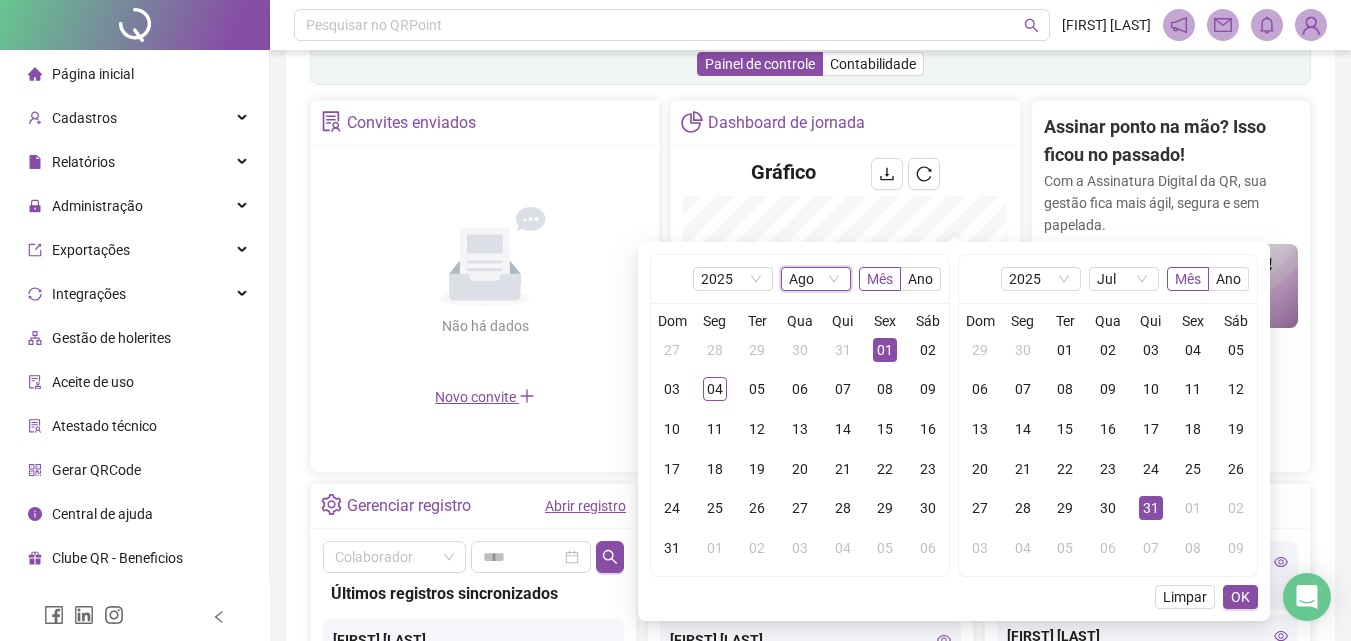 click on "01" at bounding box center (885, 350) 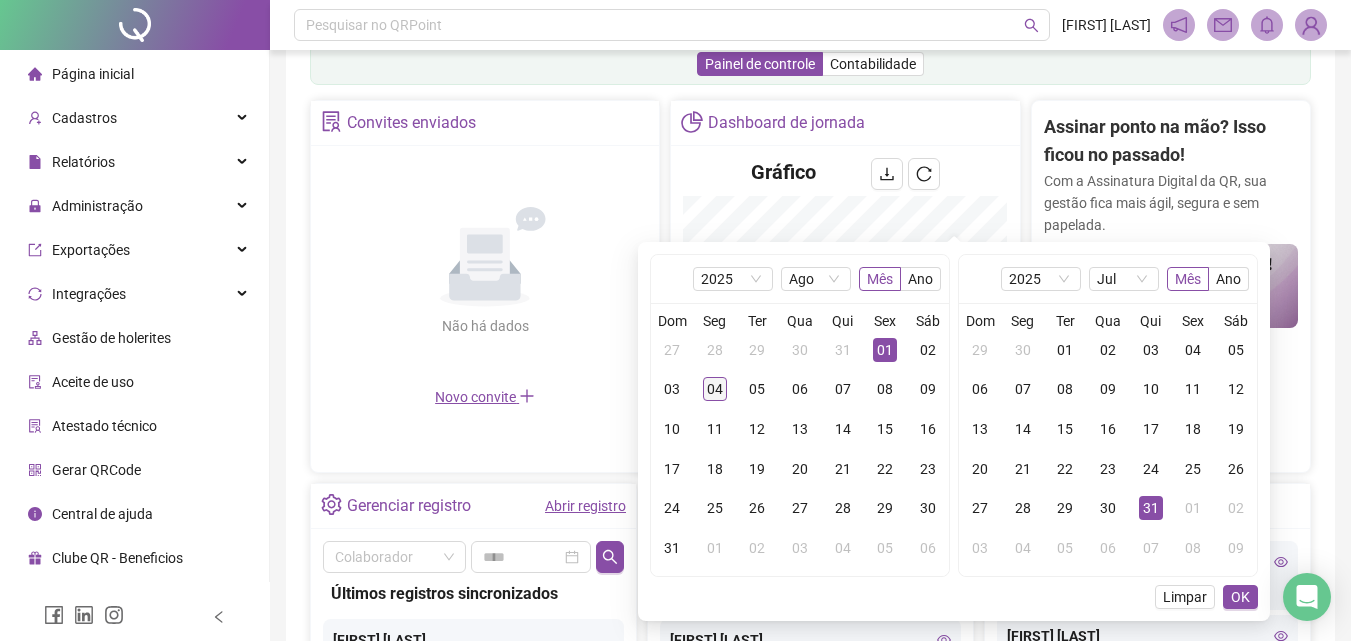 click on "04" at bounding box center (715, 389) 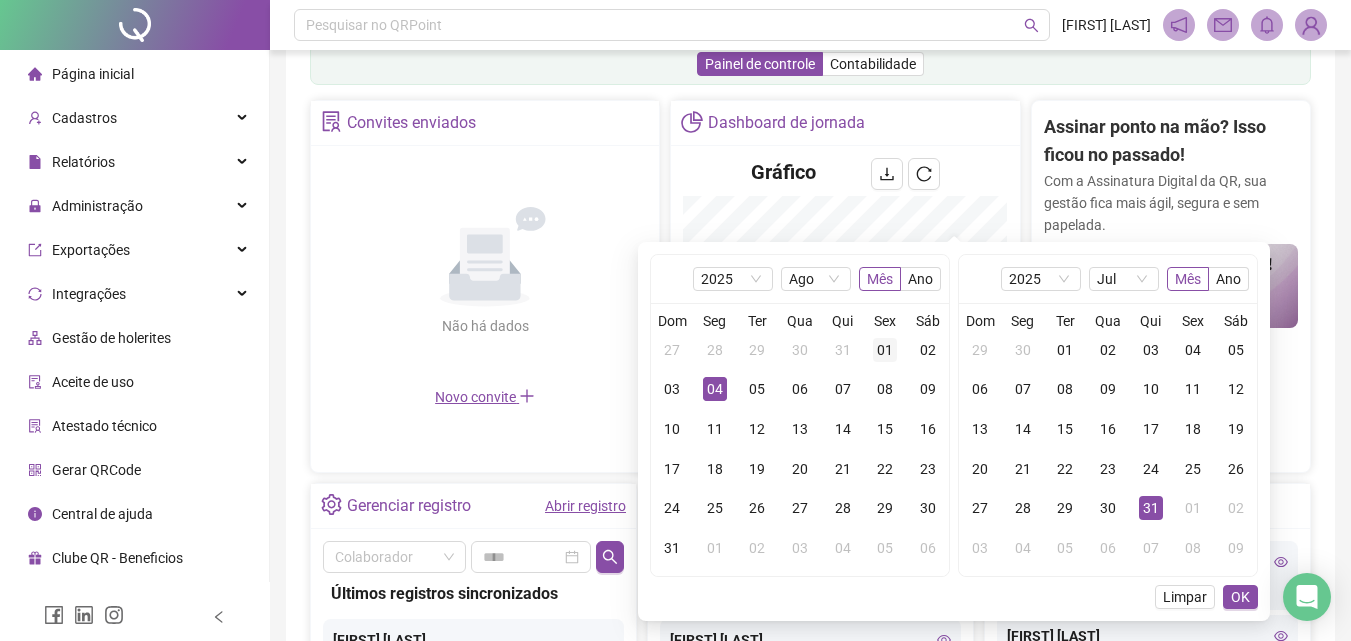 click on "01" at bounding box center [885, 350] 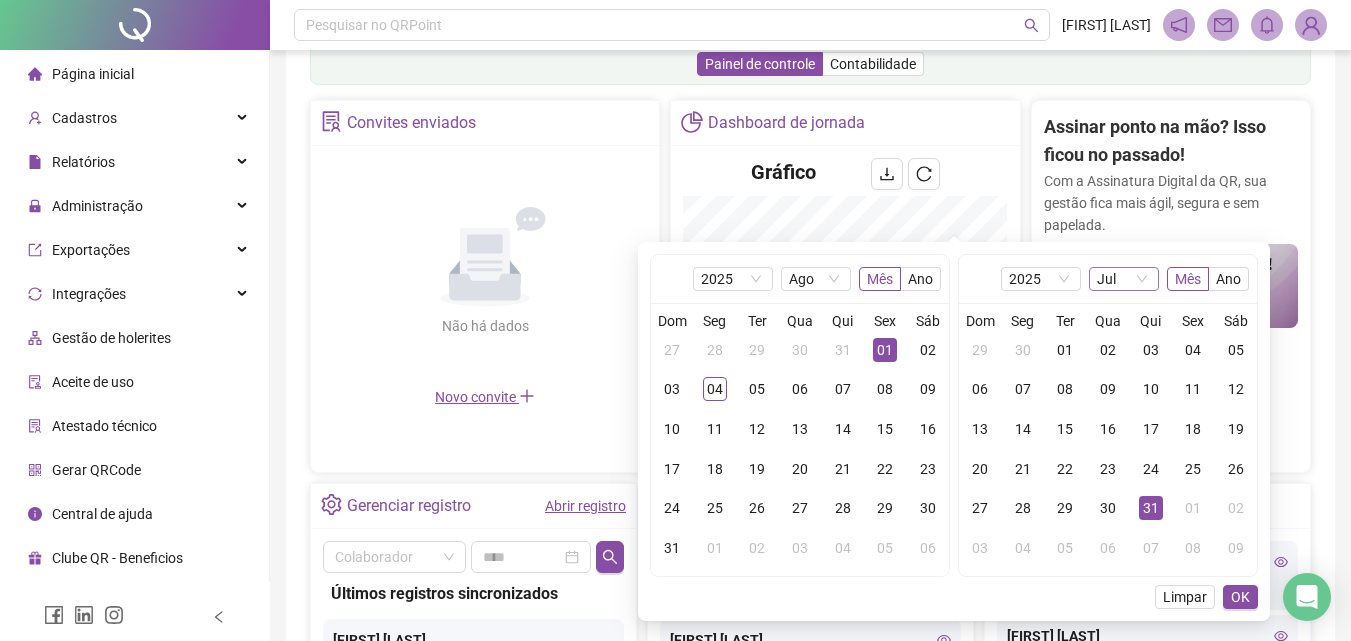 click on "Jul" at bounding box center [1124, 279] 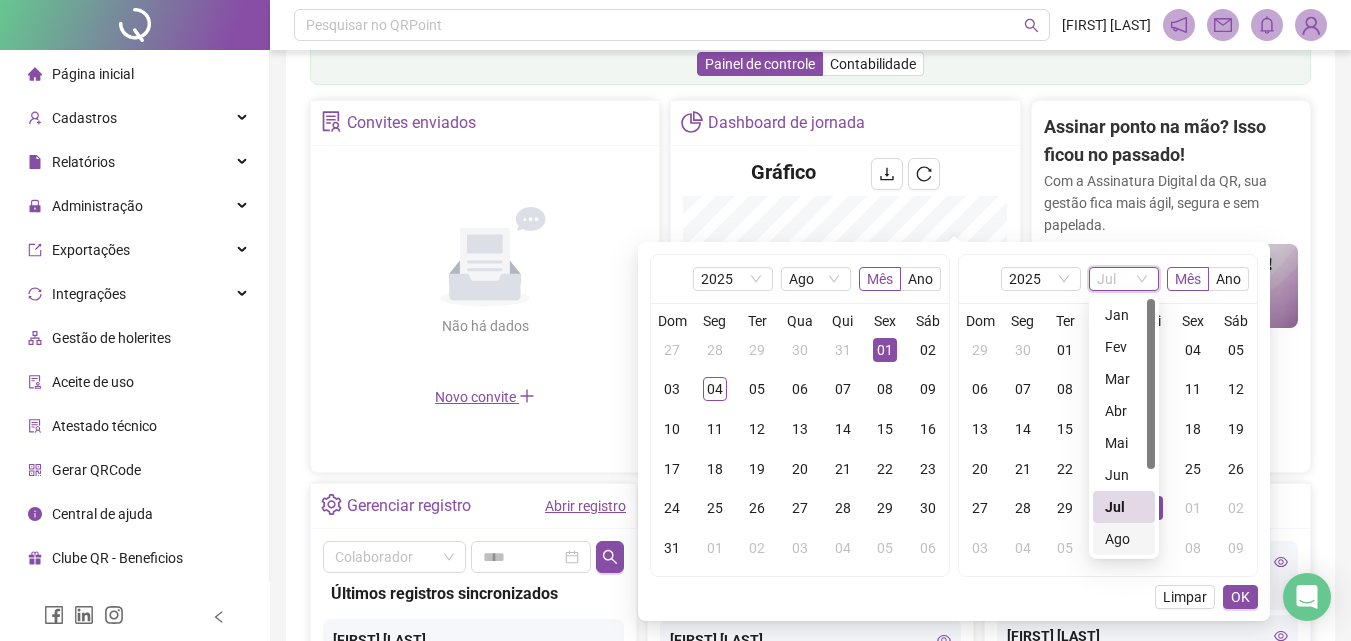 click on "Ago" at bounding box center [1124, 539] 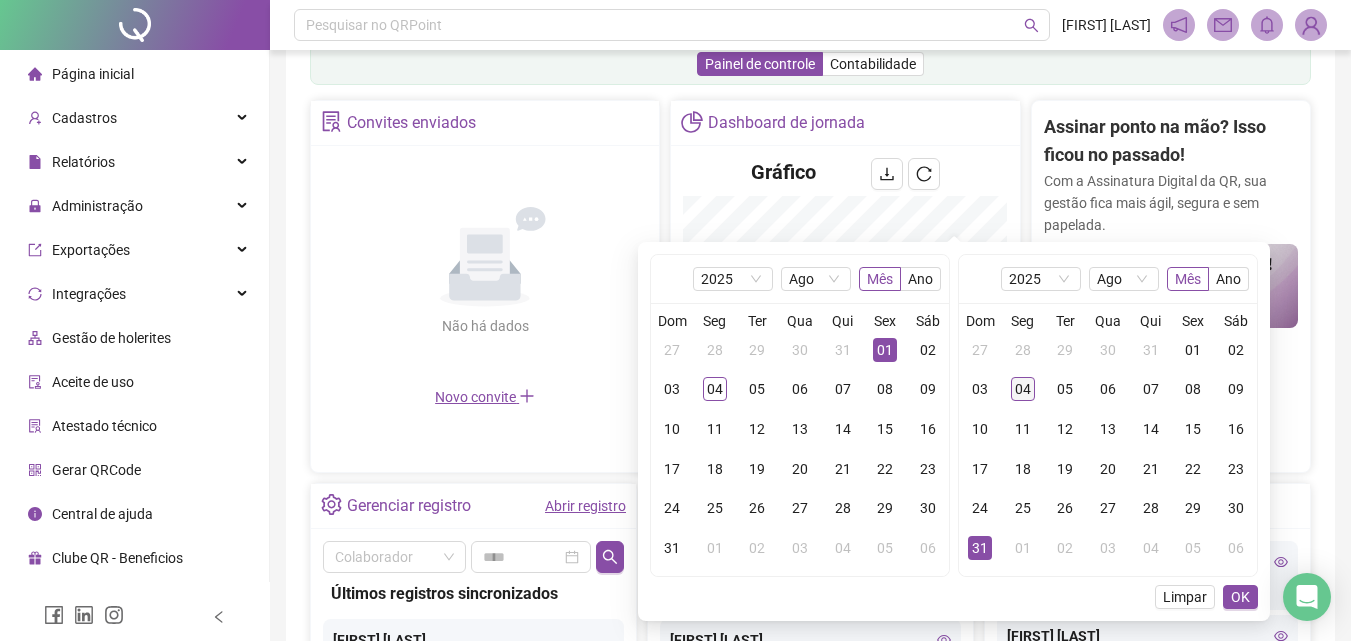click on "04" at bounding box center [1023, 389] 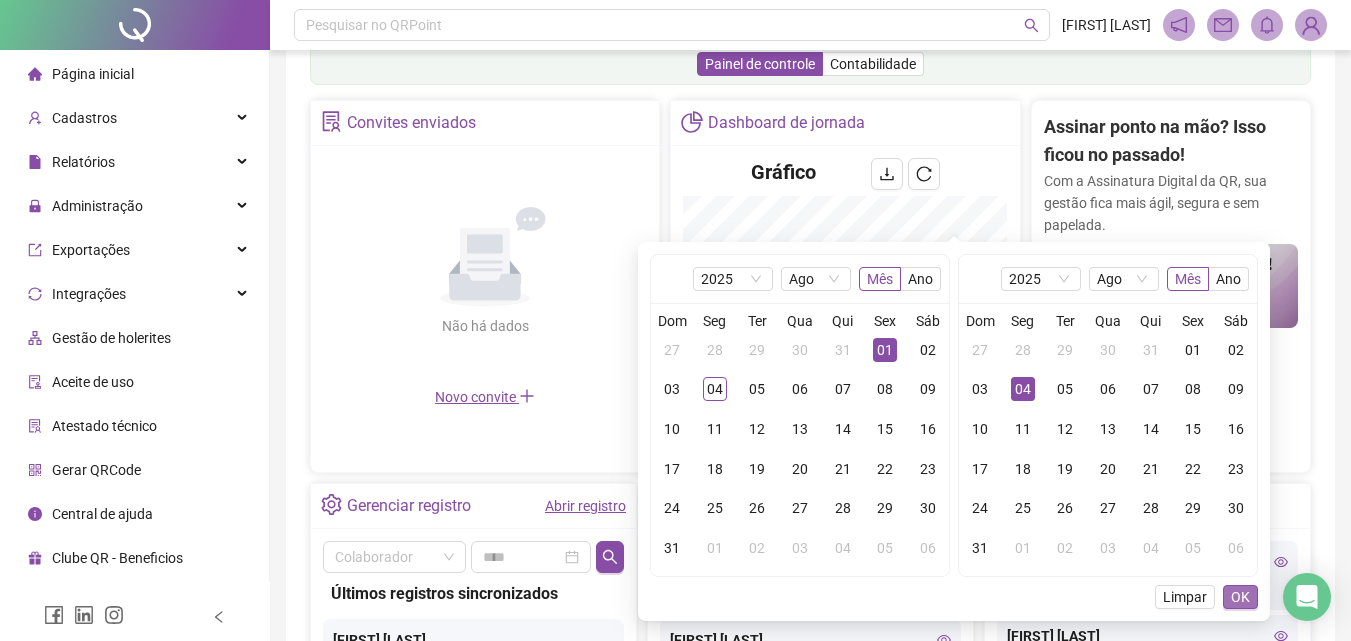 click on "OK" at bounding box center (1240, 597) 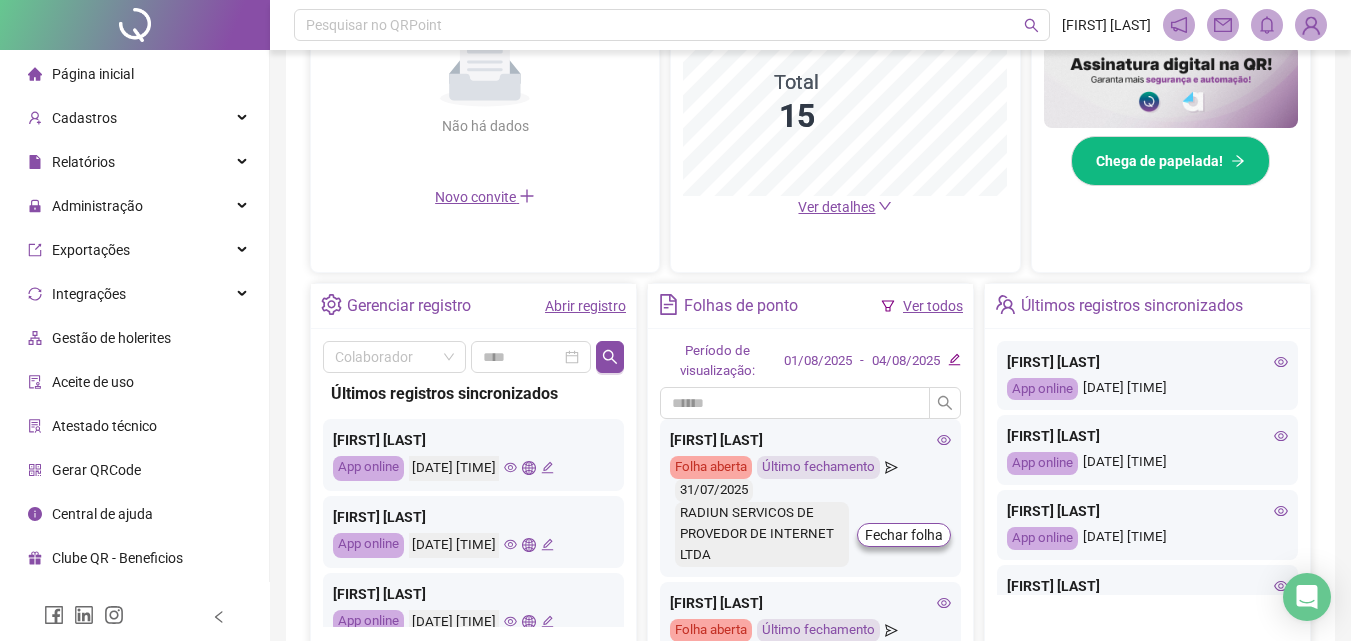 scroll, scrollTop: 642, scrollLeft: 0, axis: vertical 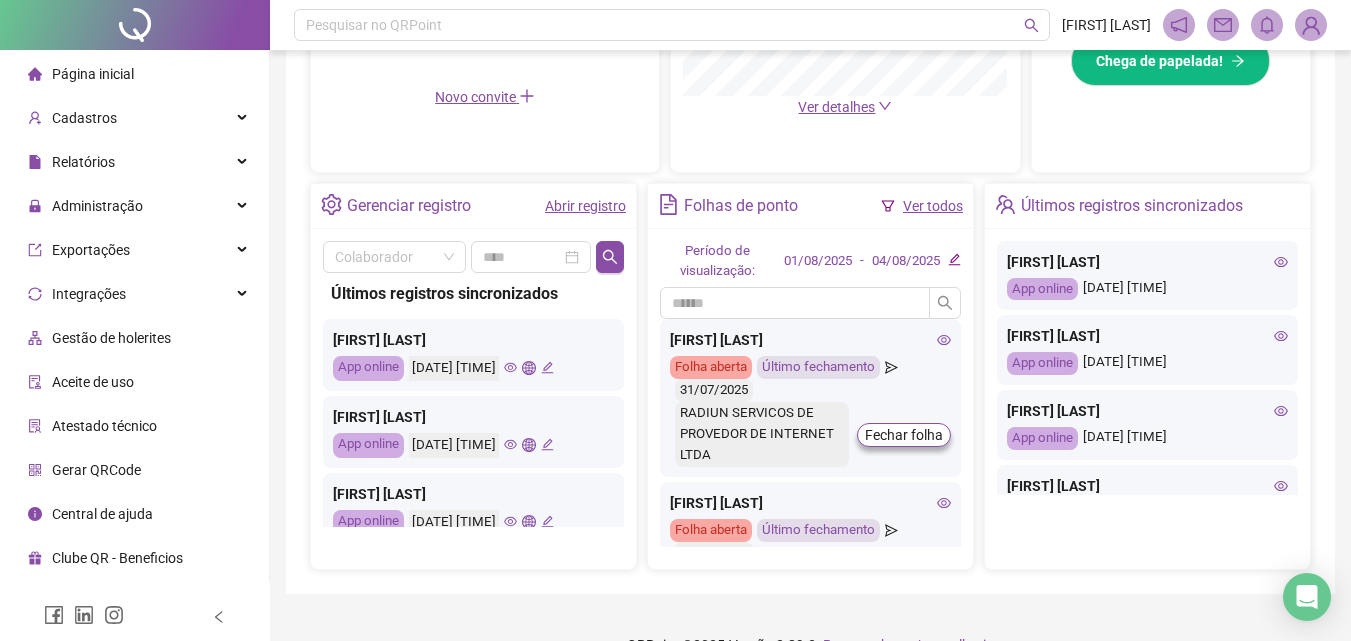 click 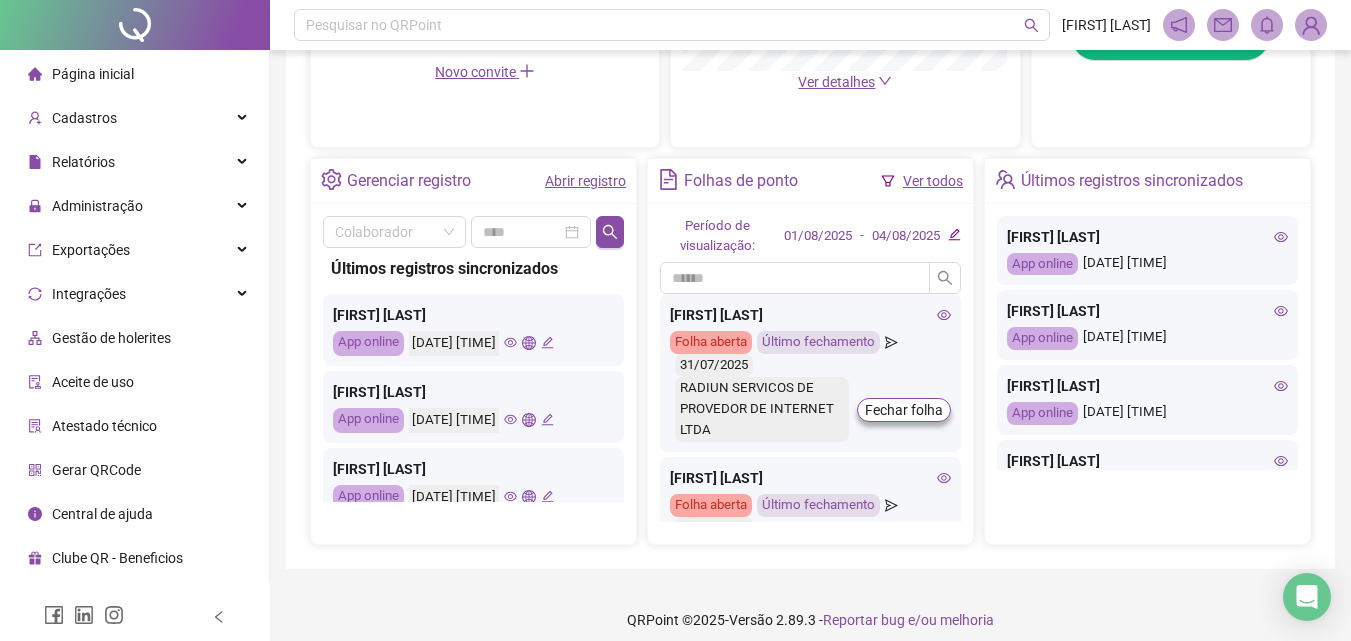 scroll, scrollTop: 681, scrollLeft: 0, axis: vertical 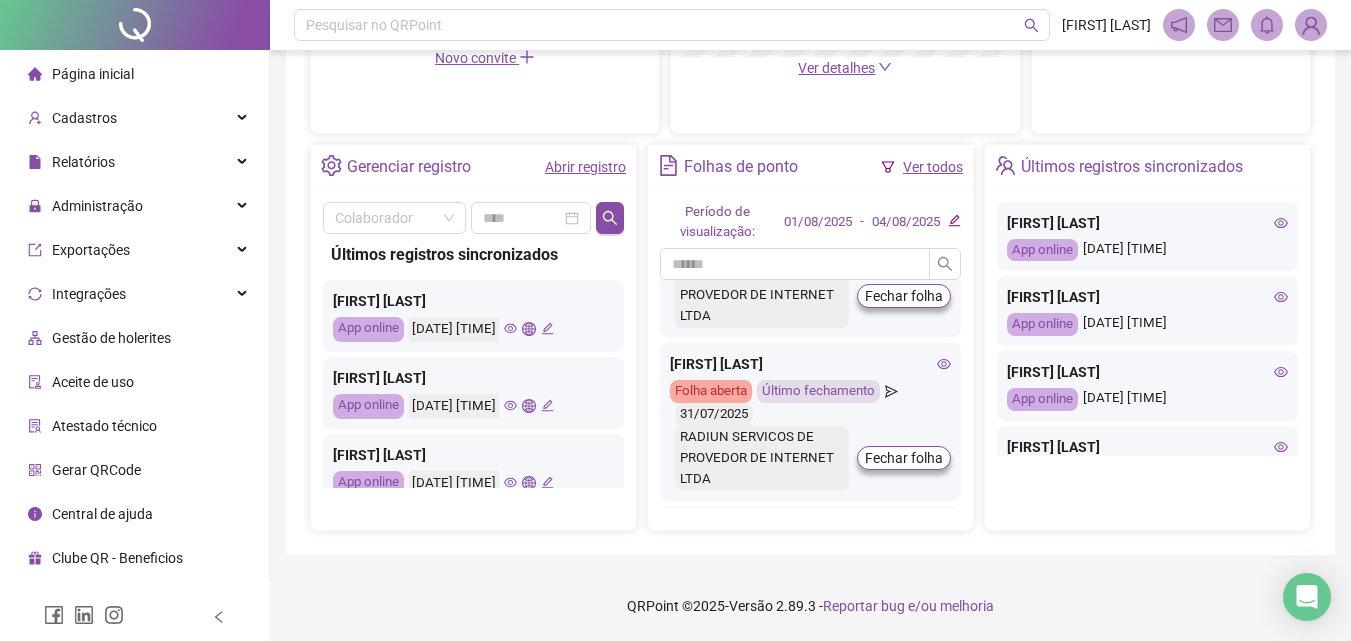 click 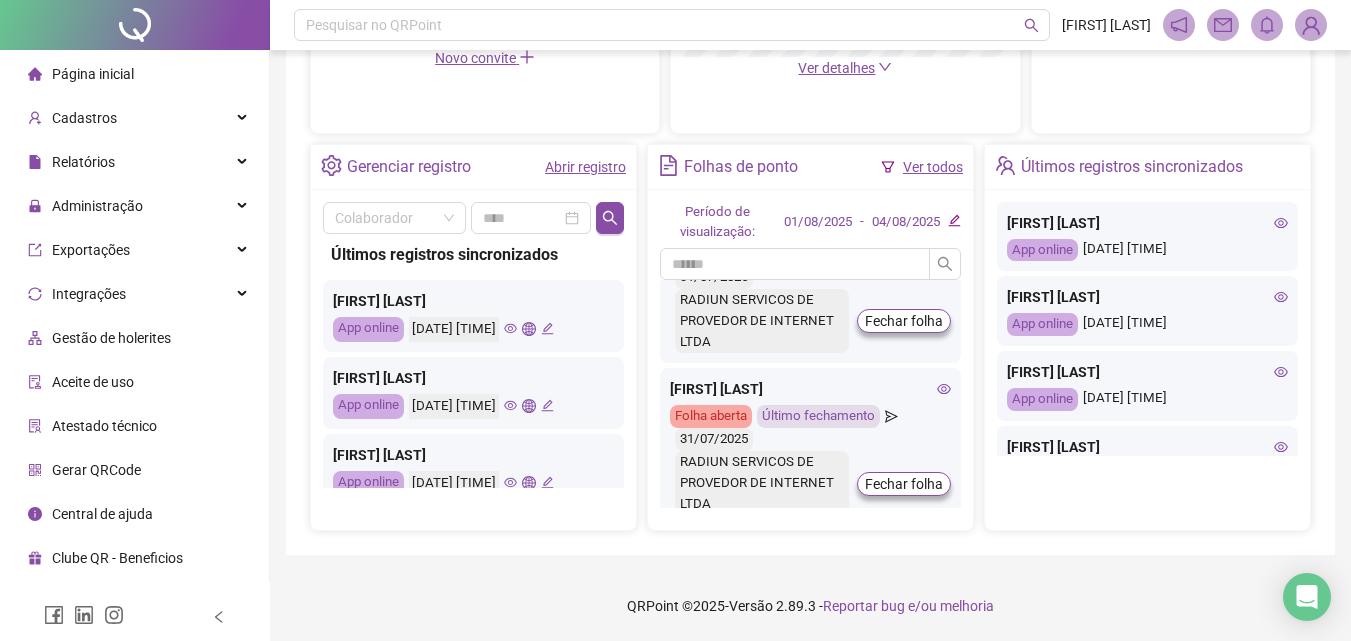 scroll, scrollTop: 300, scrollLeft: 0, axis: vertical 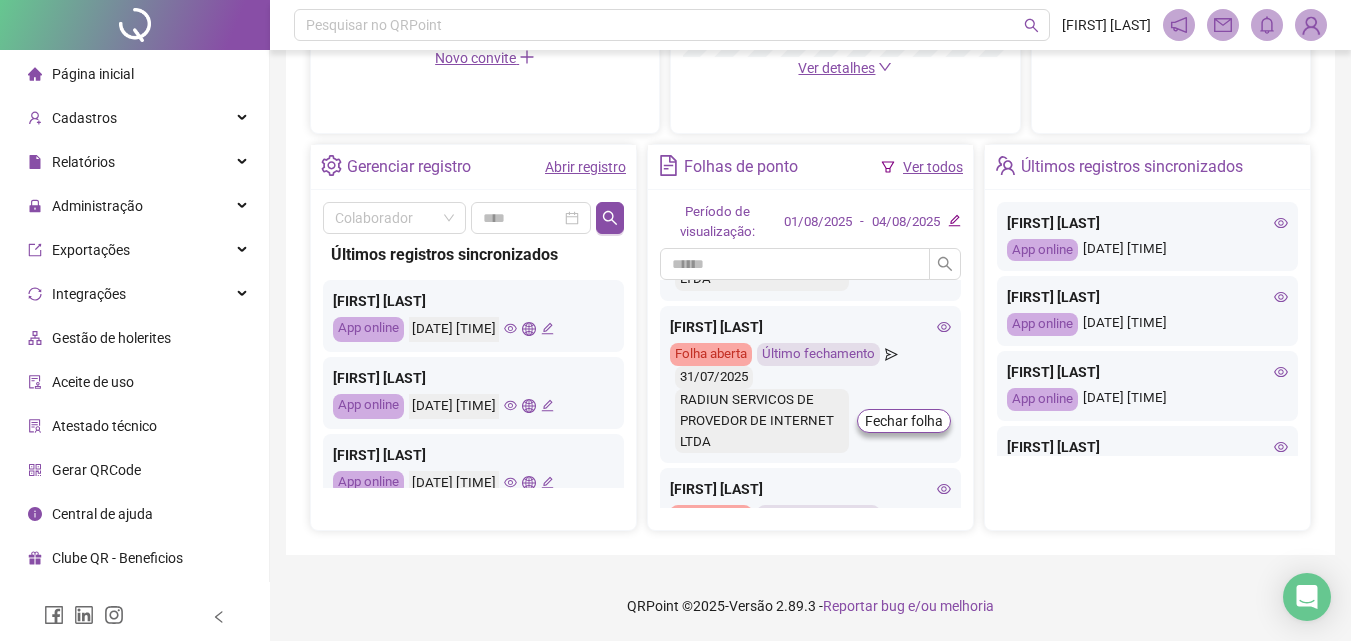 click 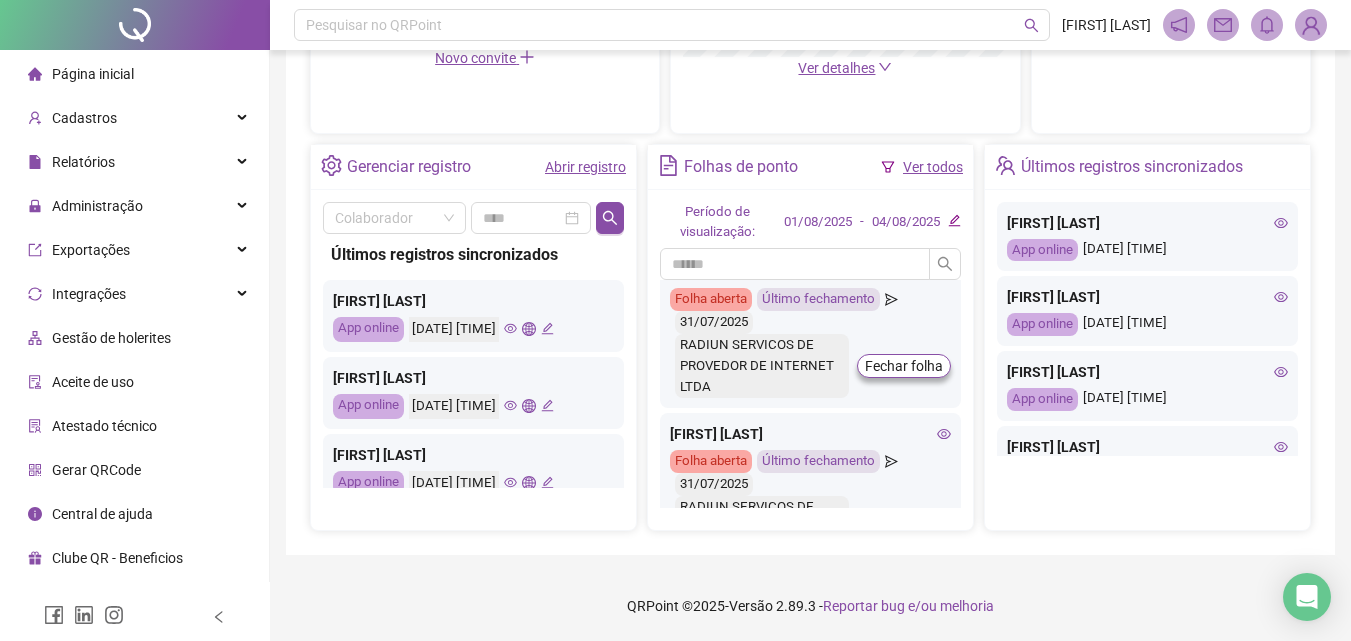 scroll, scrollTop: 400, scrollLeft: 0, axis: vertical 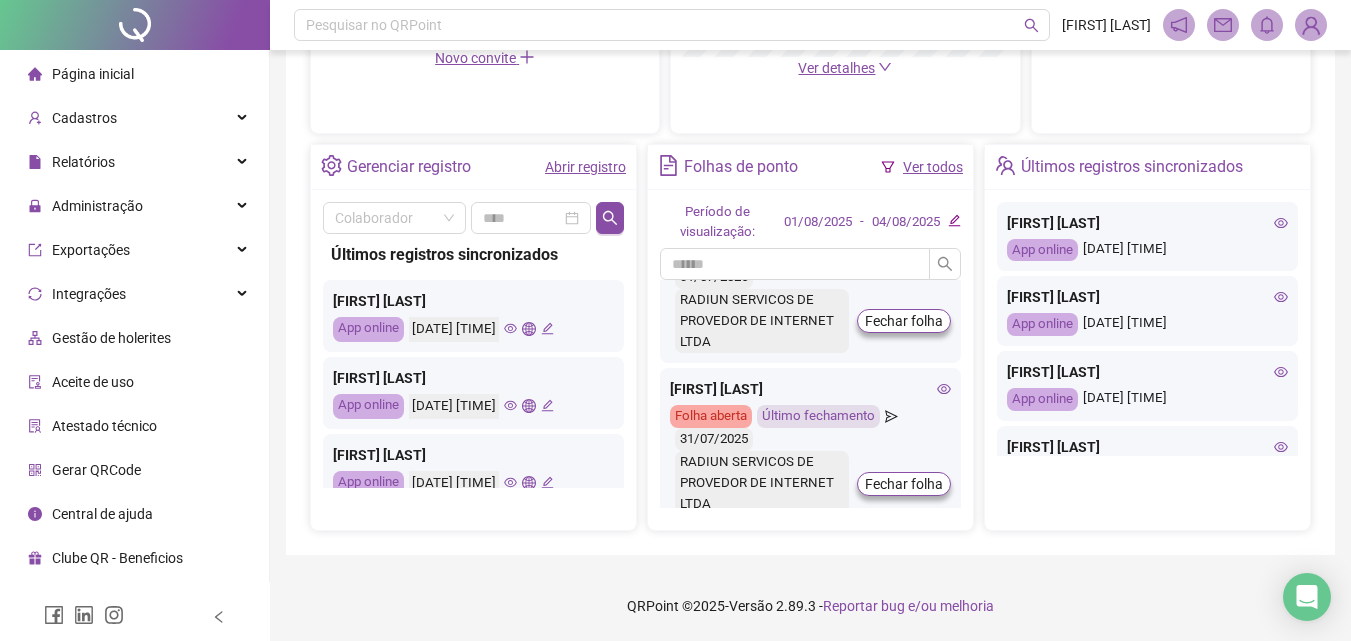 click 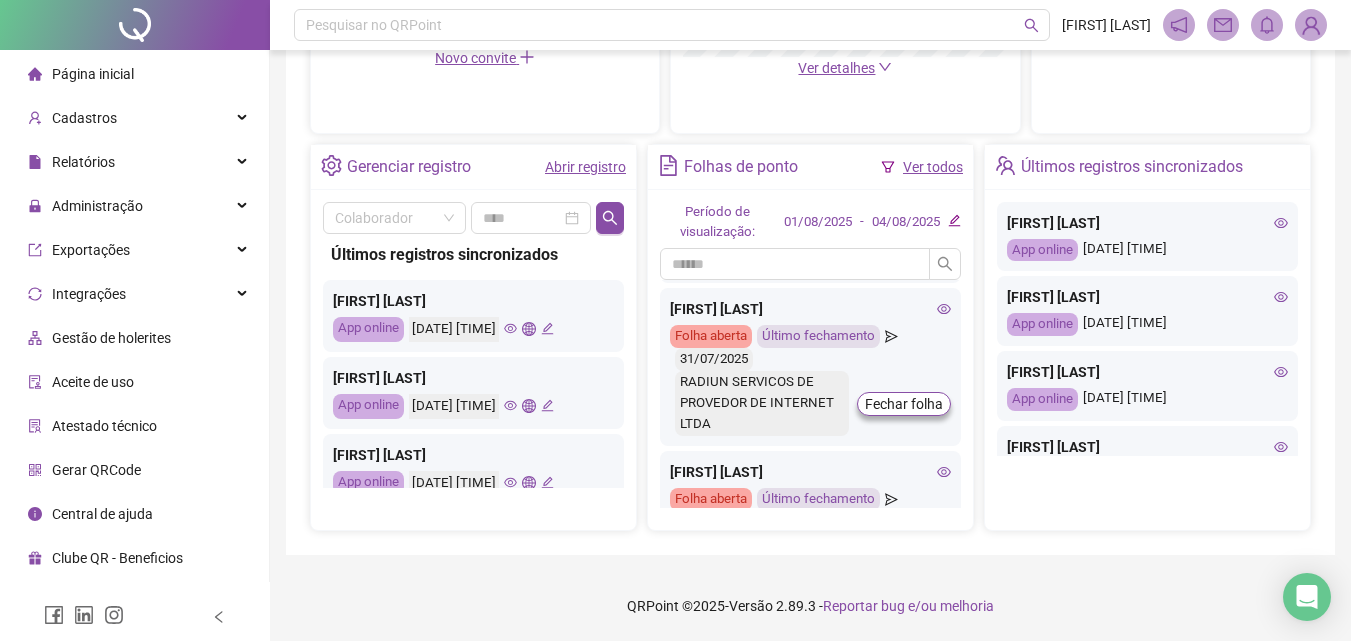 scroll, scrollTop: 600, scrollLeft: 0, axis: vertical 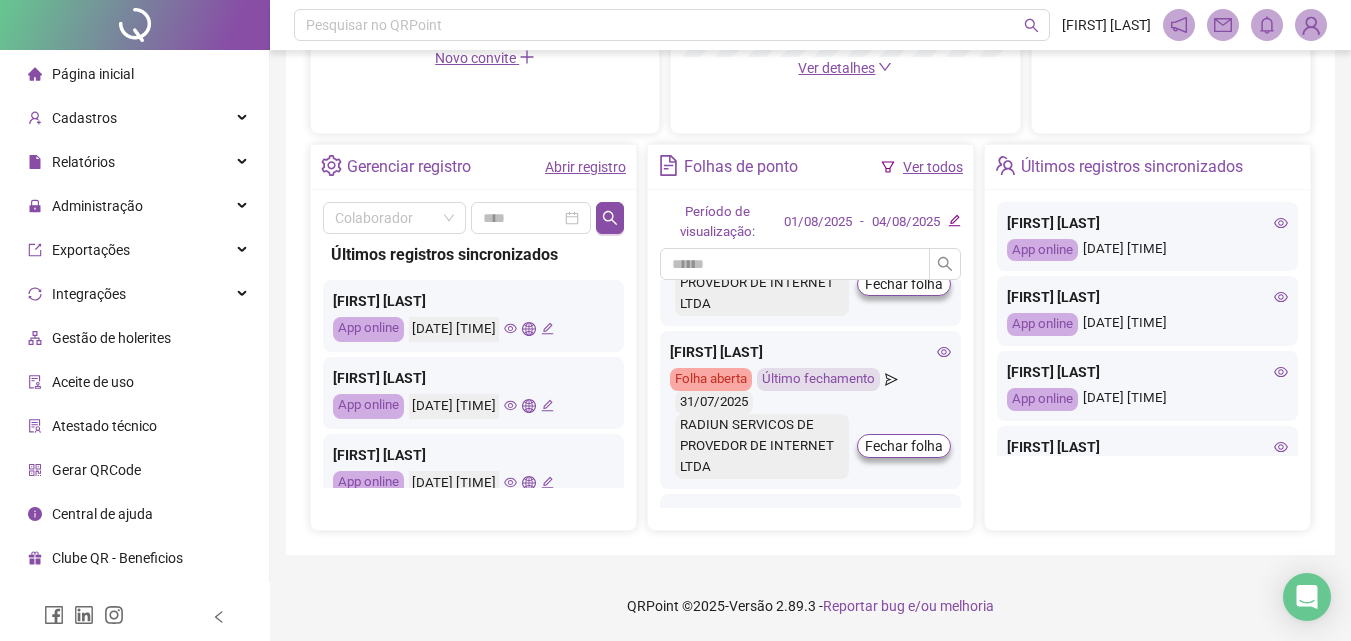 click 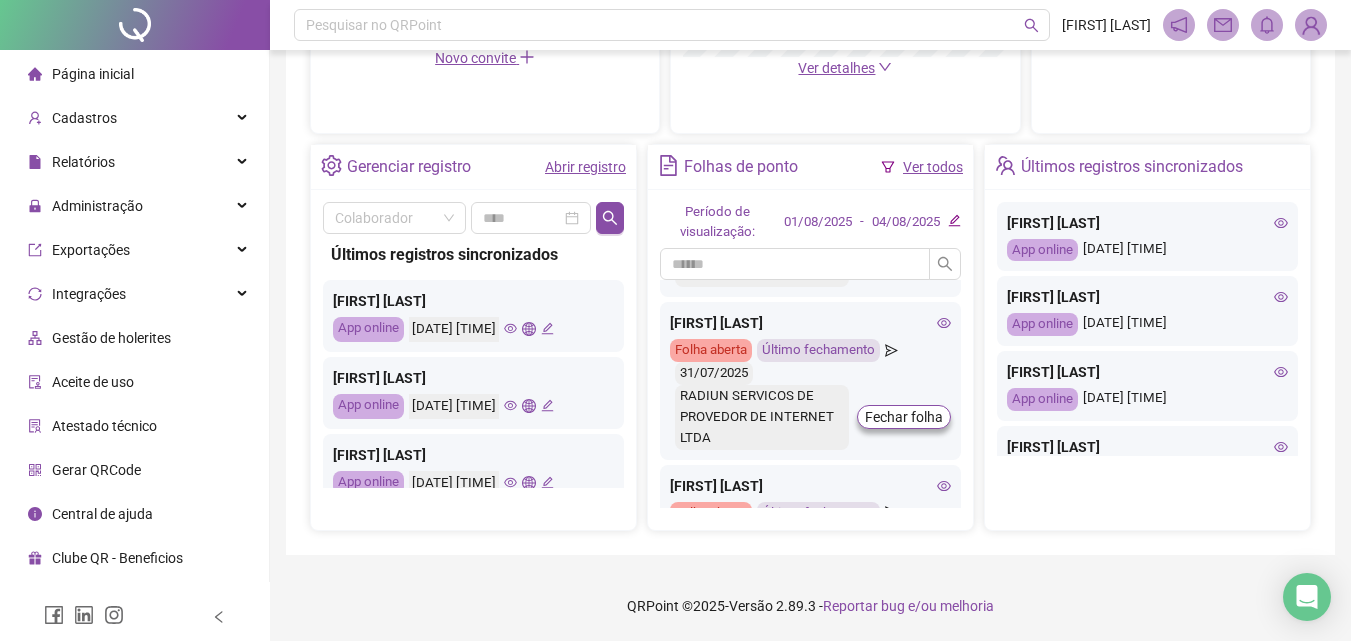 scroll, scrollTop: 800, scrollLeft: 0, axis: vertical 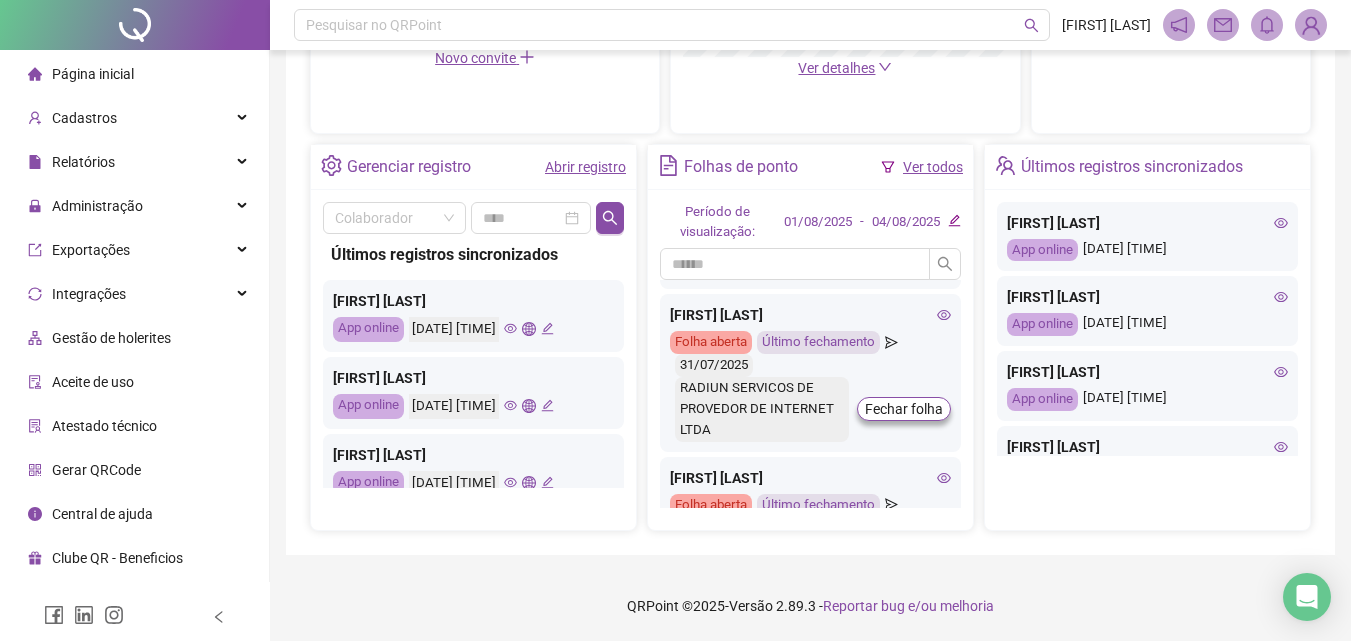 click on "[FIRST] [LAST]" at bounding box center (810, 315) 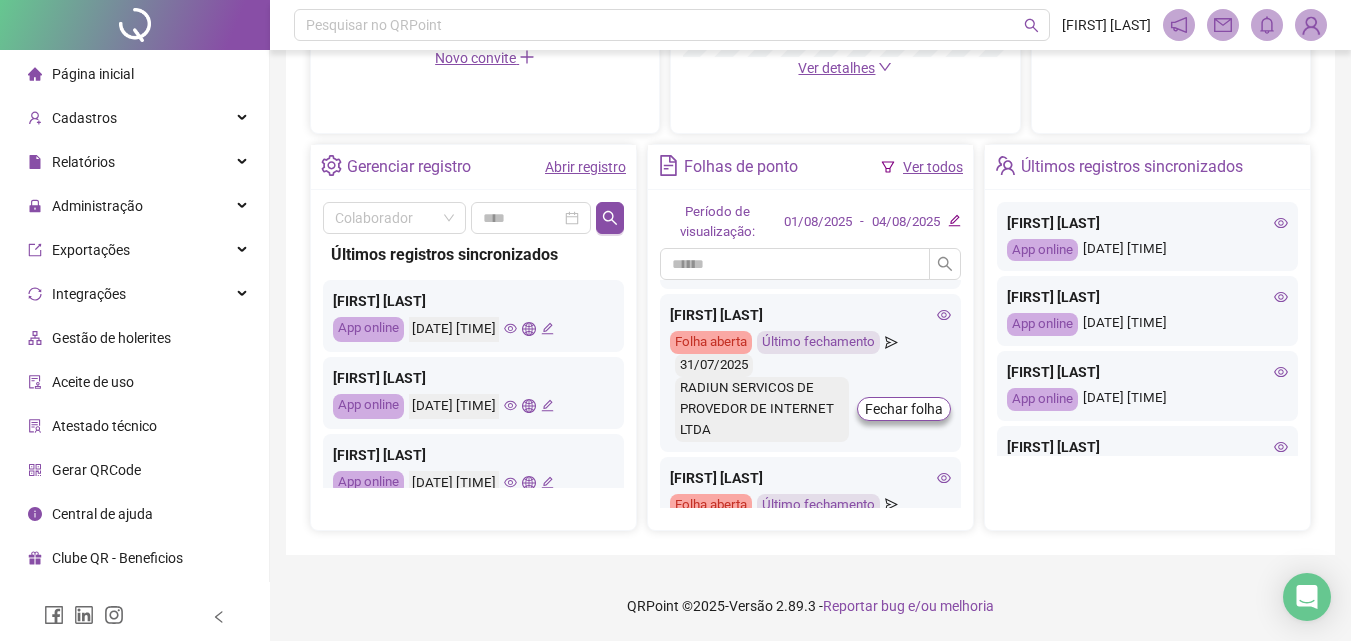 scroll, scrollTop: 1000, scrollLeft: 0, axis: vertical 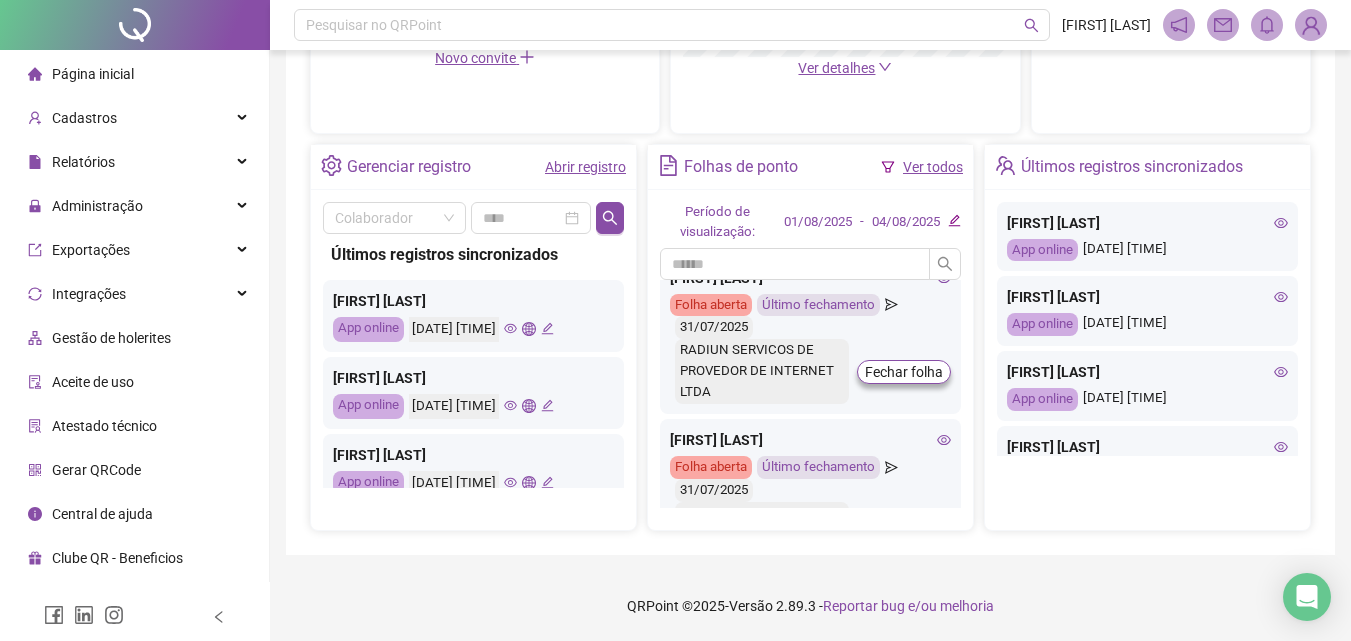 click 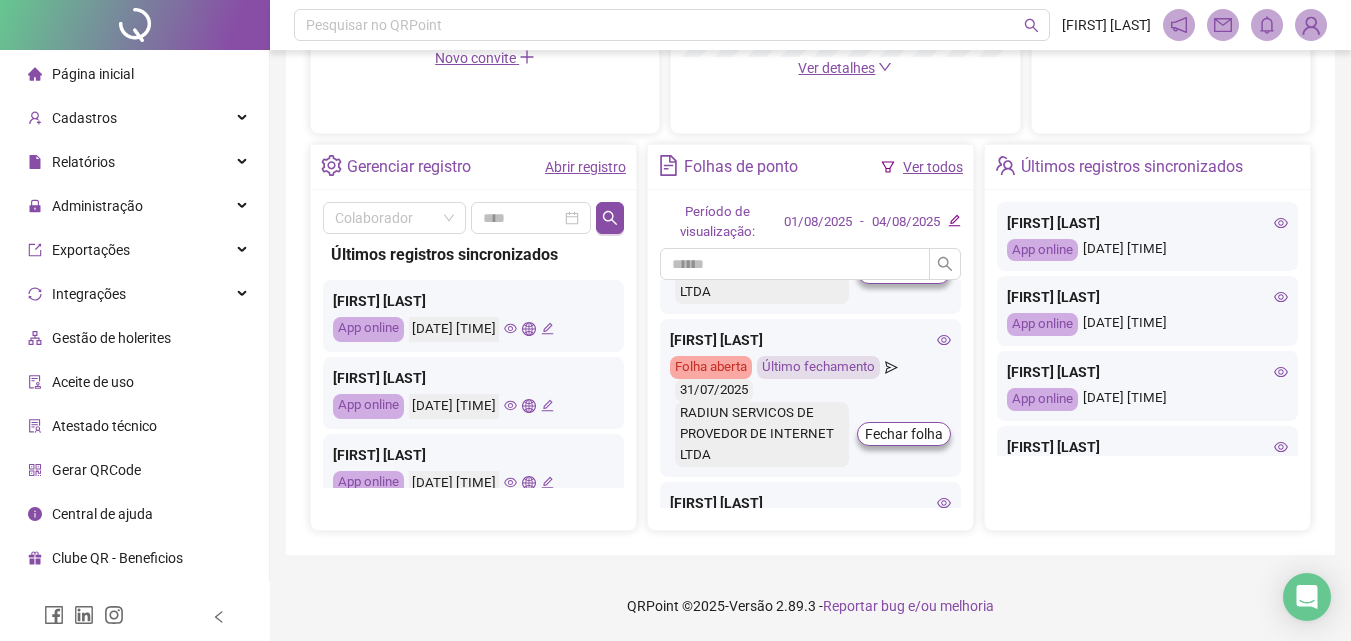 scroll, scrollTop: 1200, scrollLeft: 0, axis: vertical 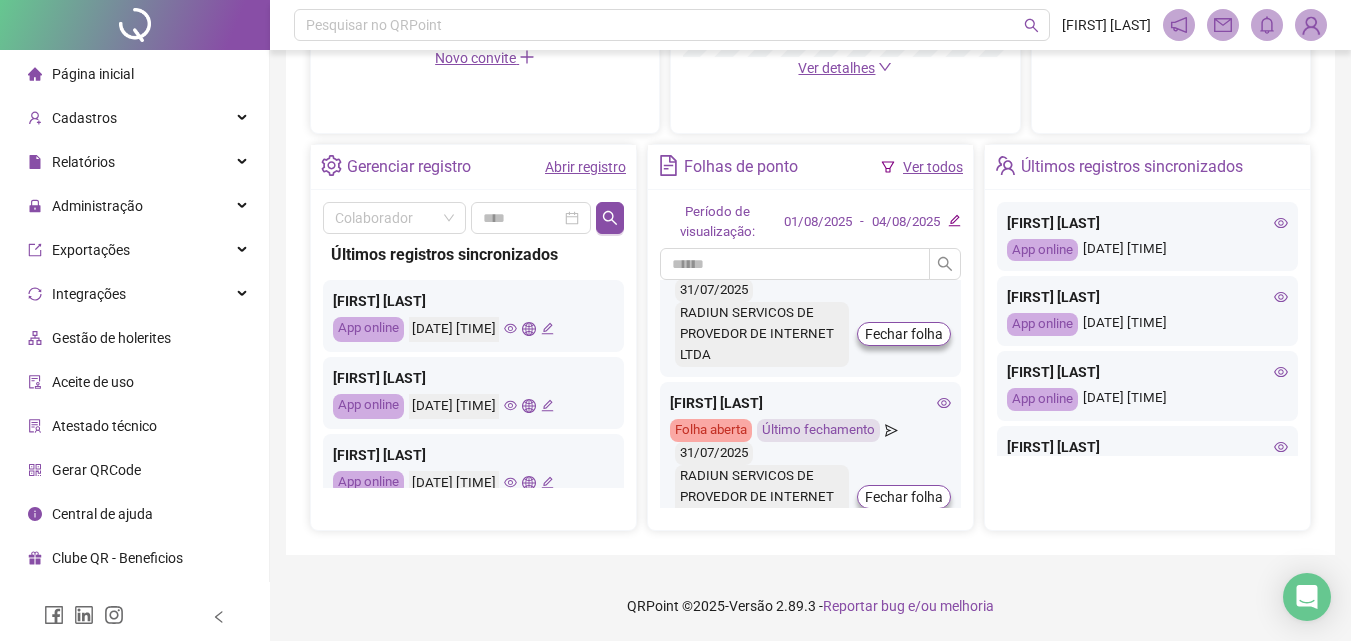 click 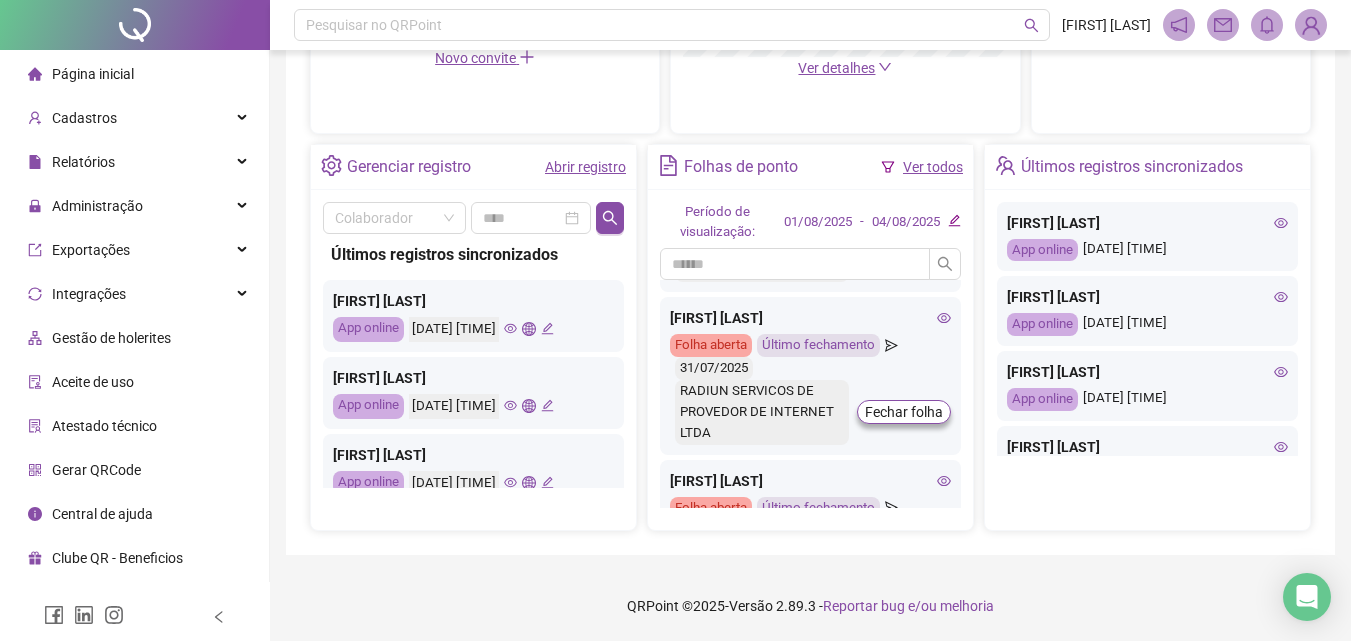 scroll, scrollTop: 1300, scrollLeft: 0, axis: vertical 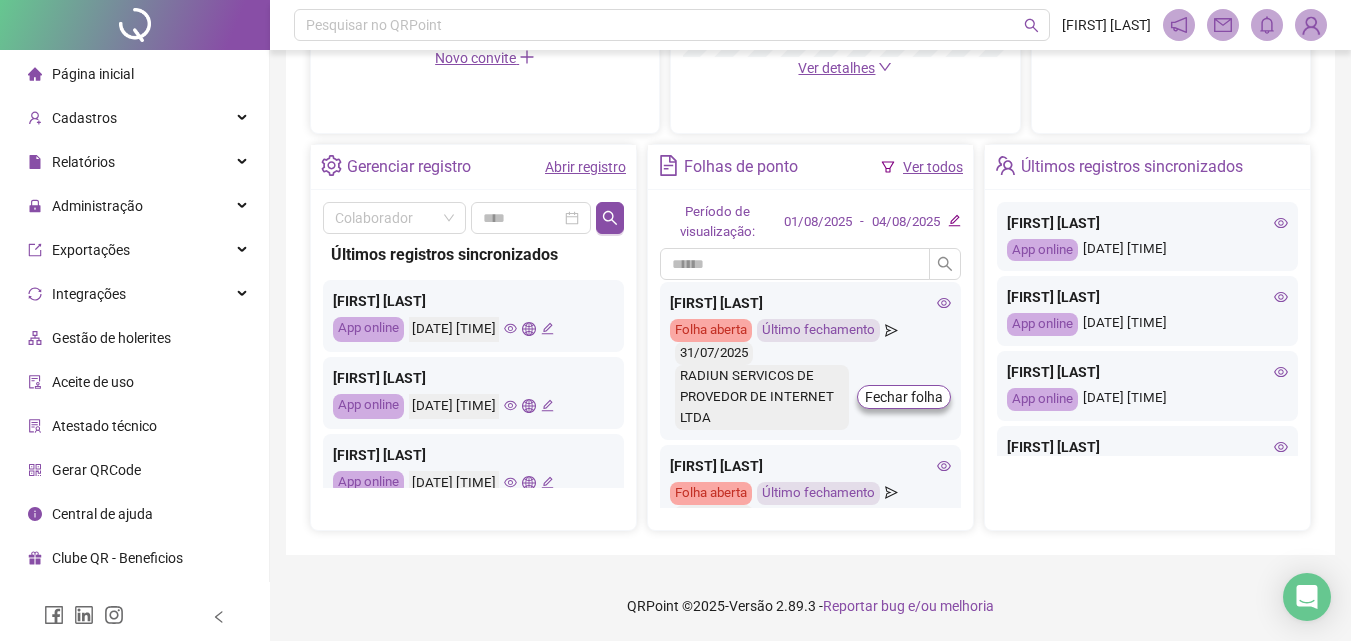click 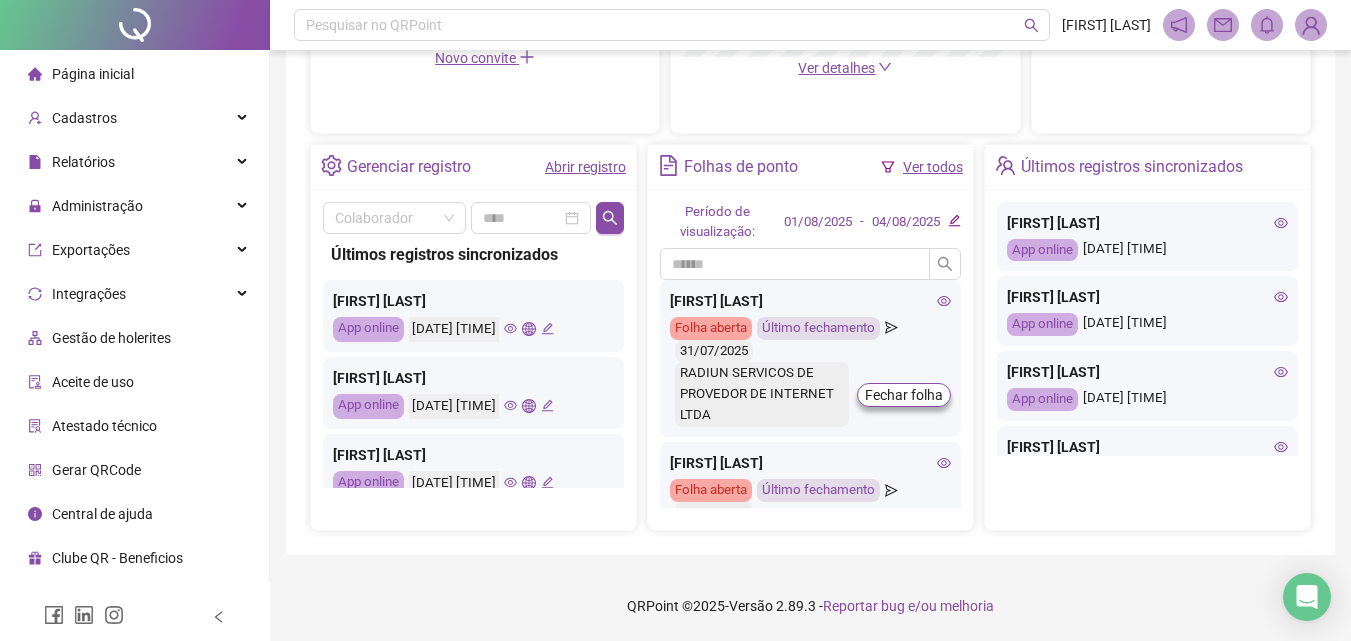 scroll, scrollTop: 1500, scrollLeft: 0, axis: vertical 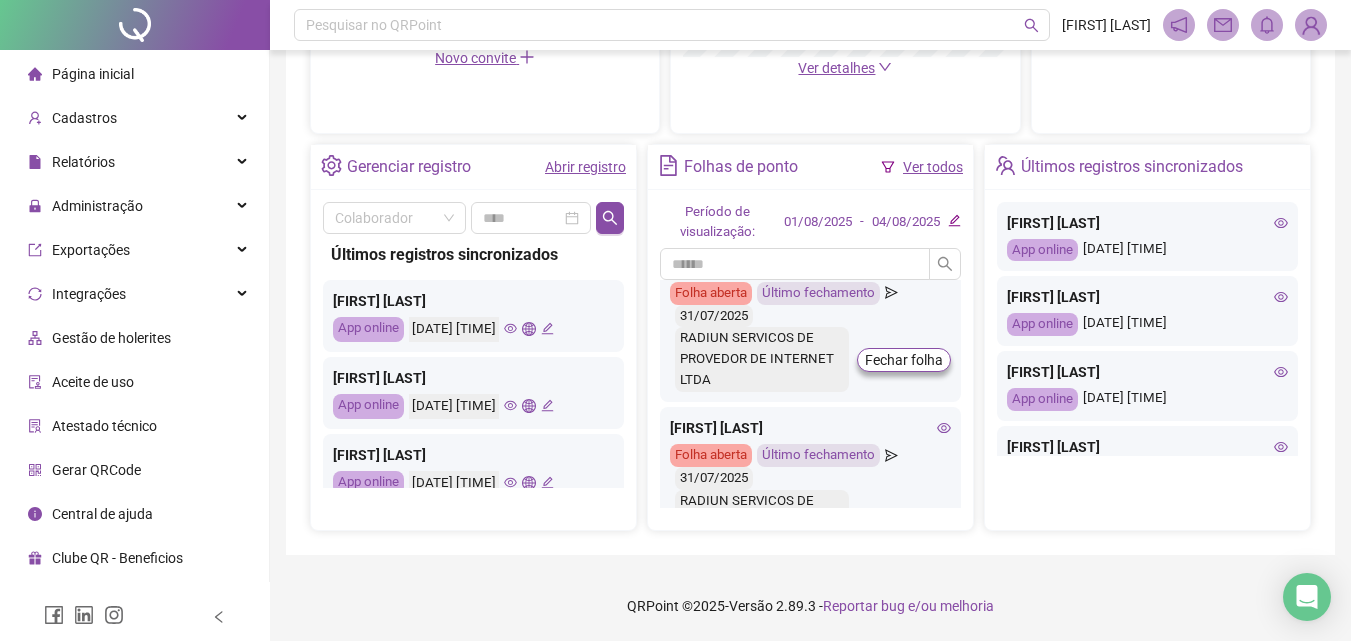 click 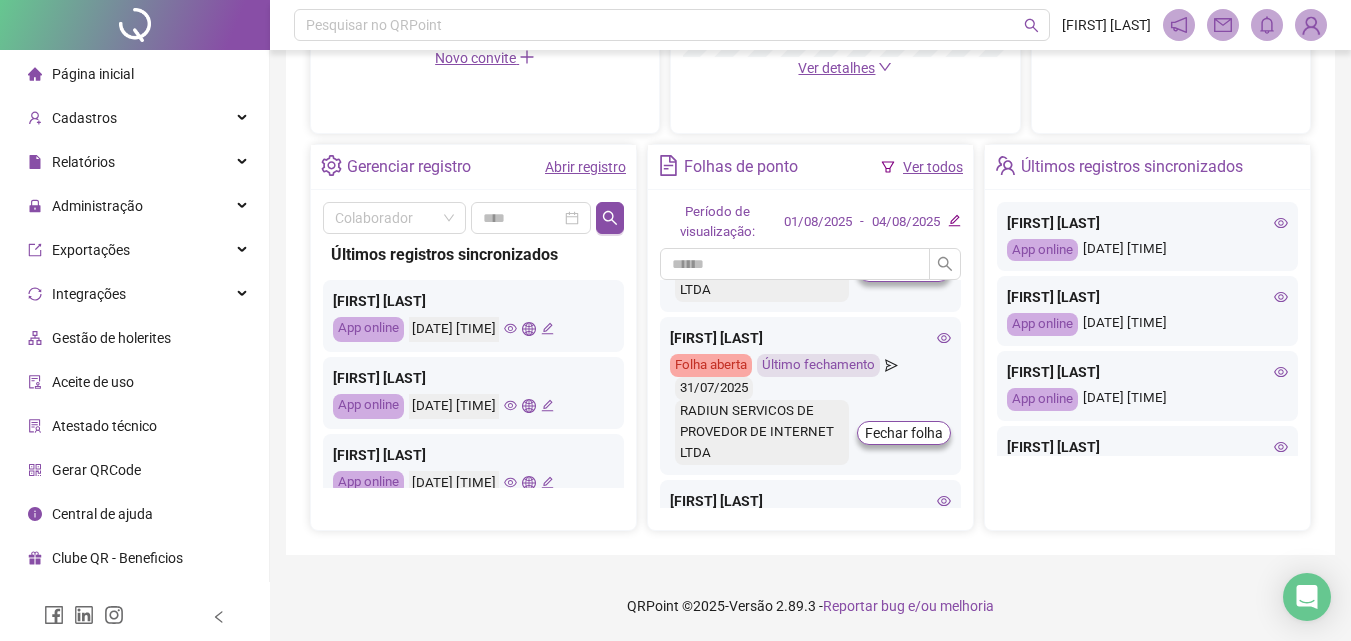 scroll, scrollTop: 1600, scrollLeft: 0, axis: vertical 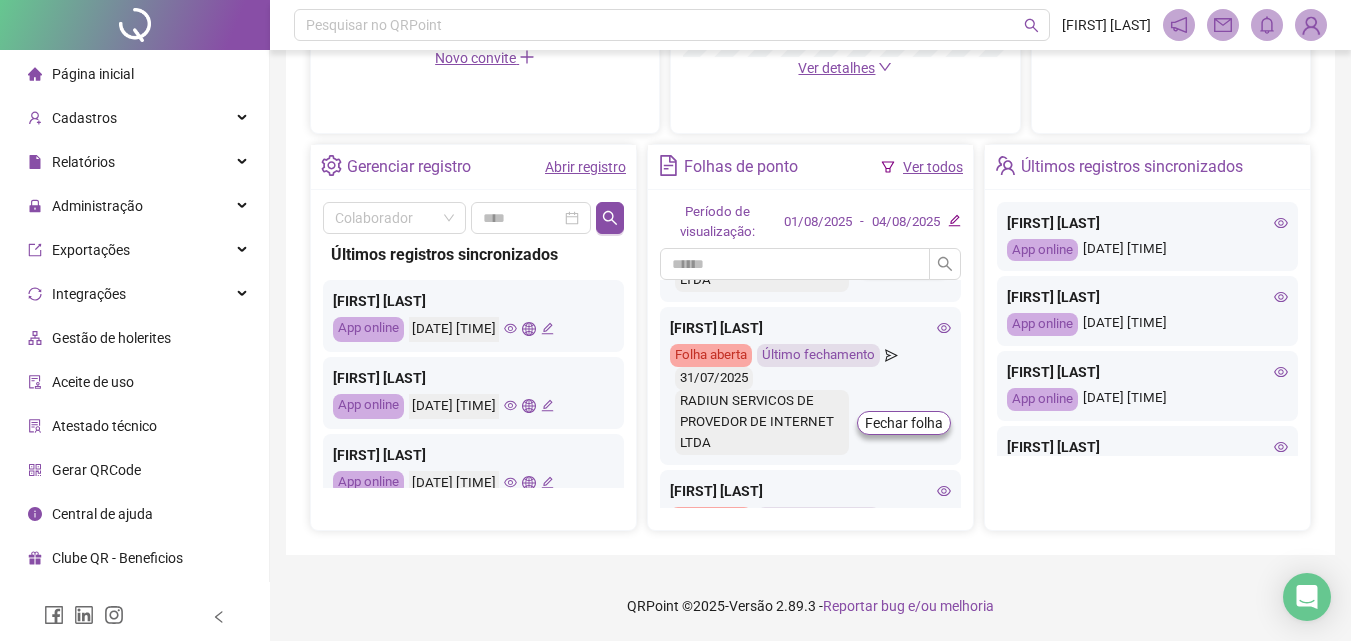 click on "[FIRST] [LAST]" at bounding box center (810, 328) 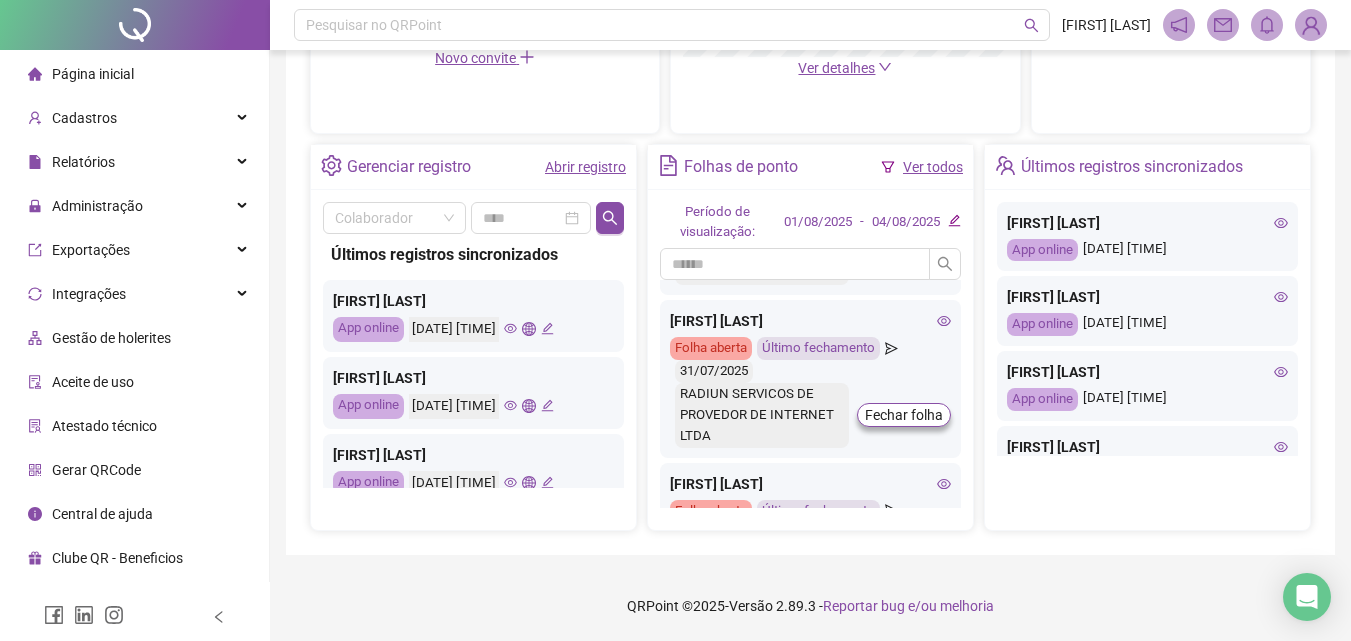 scroll, scrollTop: 1800, scrollLeft: 0, axis: vertical 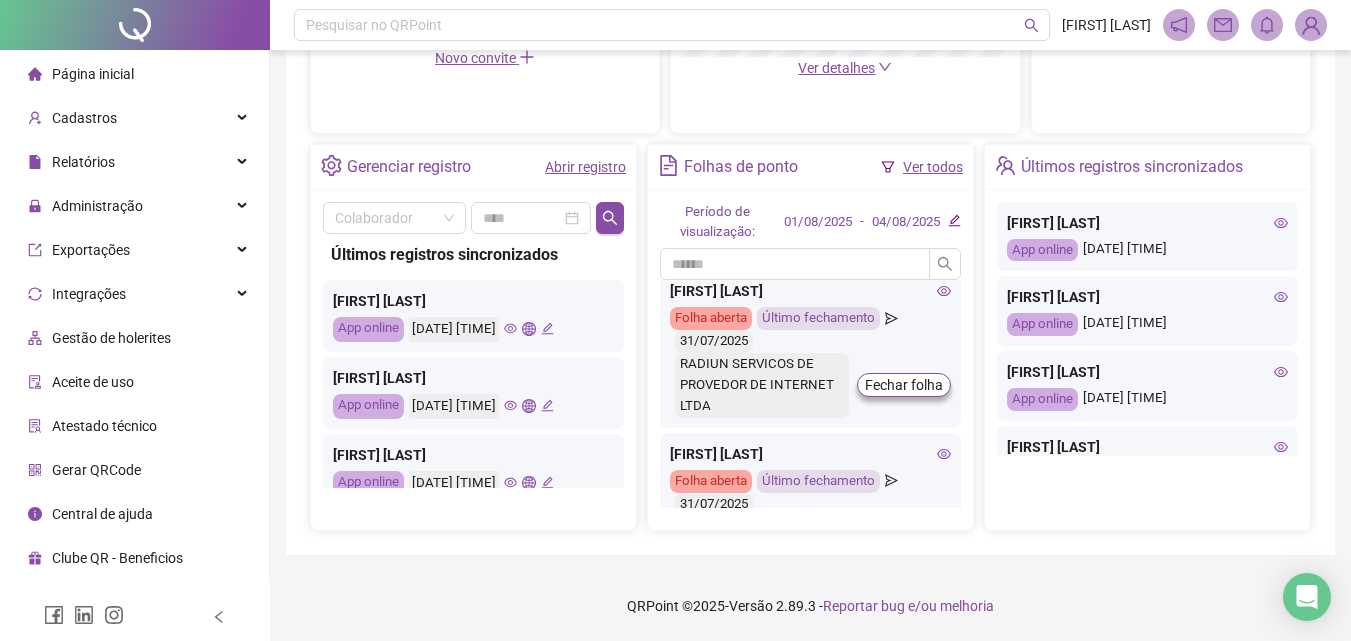 click on "[FIRST] [LAST]" at bounding box center [810, 291] 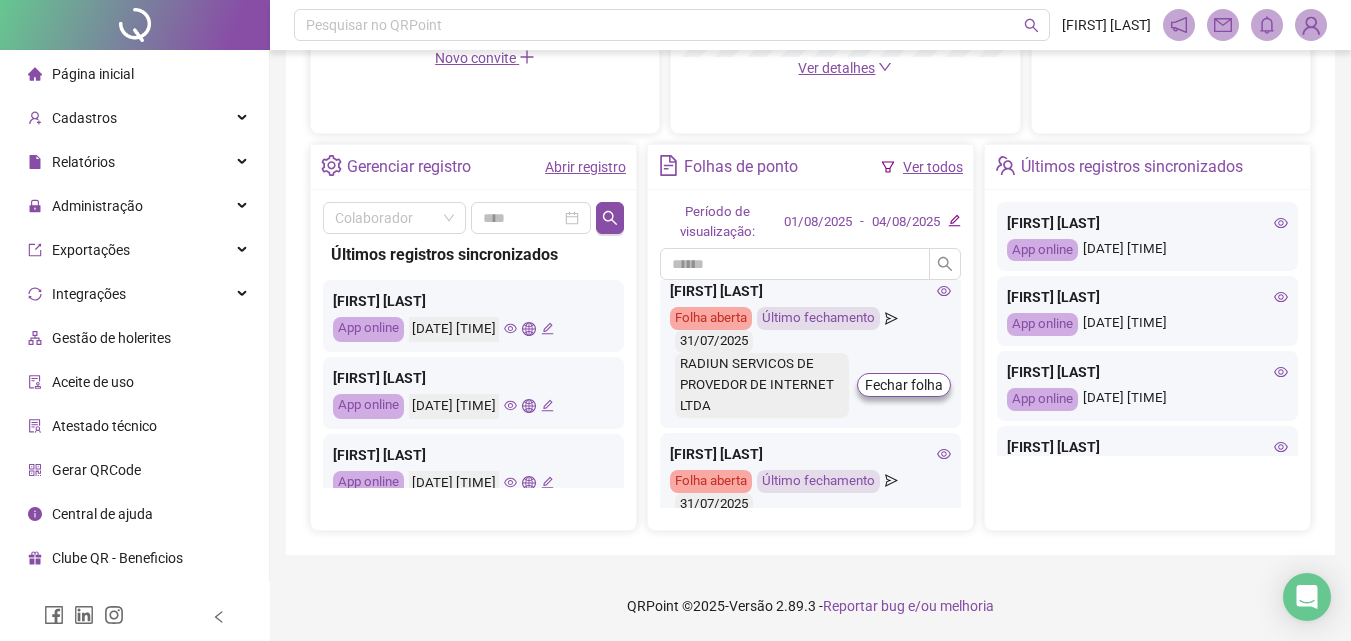click 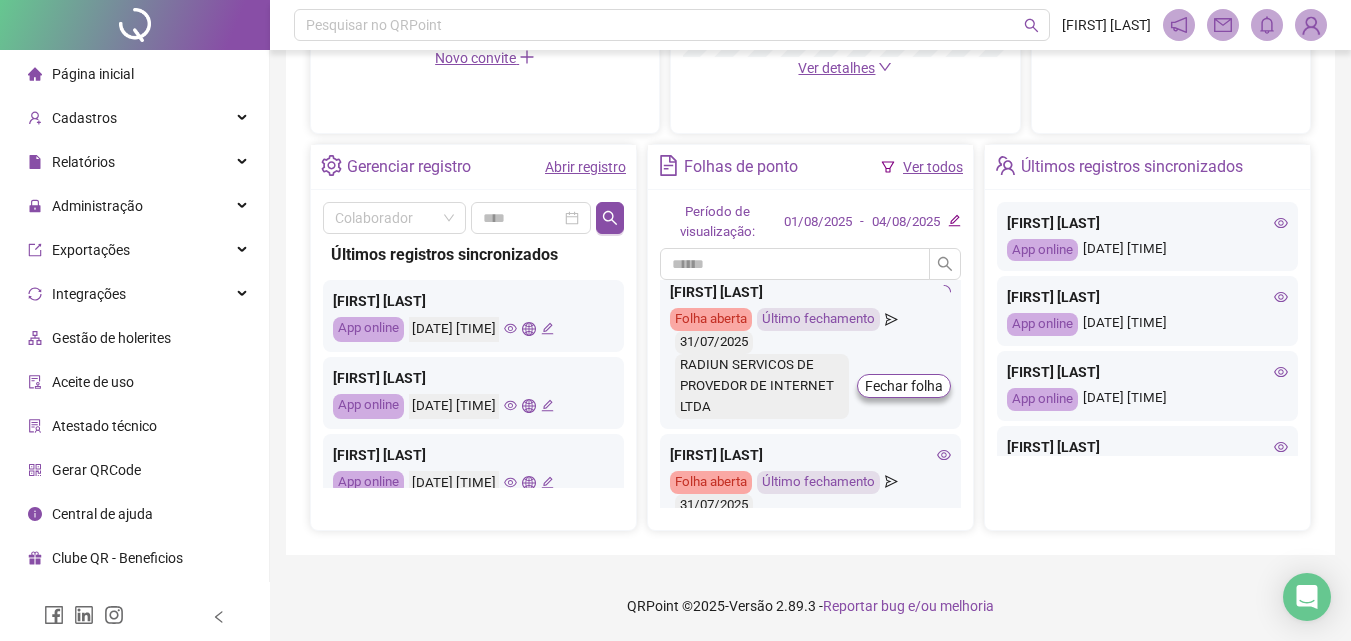 scroll, scrollTop: 1800, scrollLeft: 0, axis: vertical 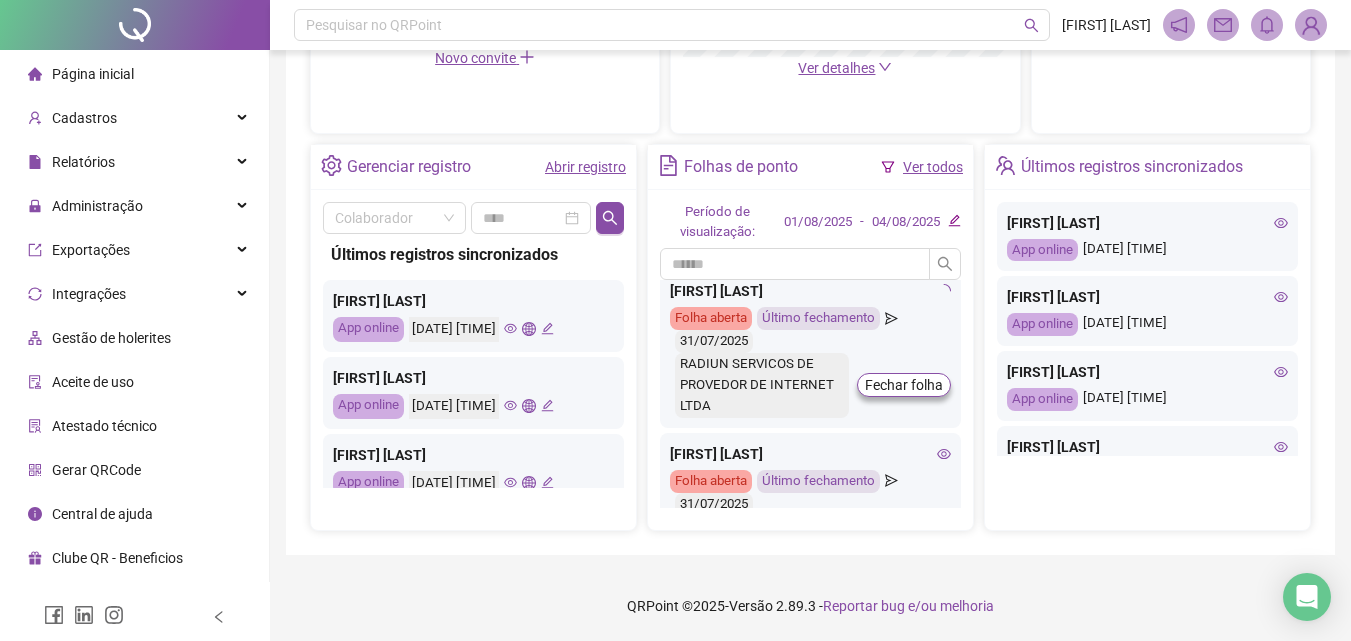 click 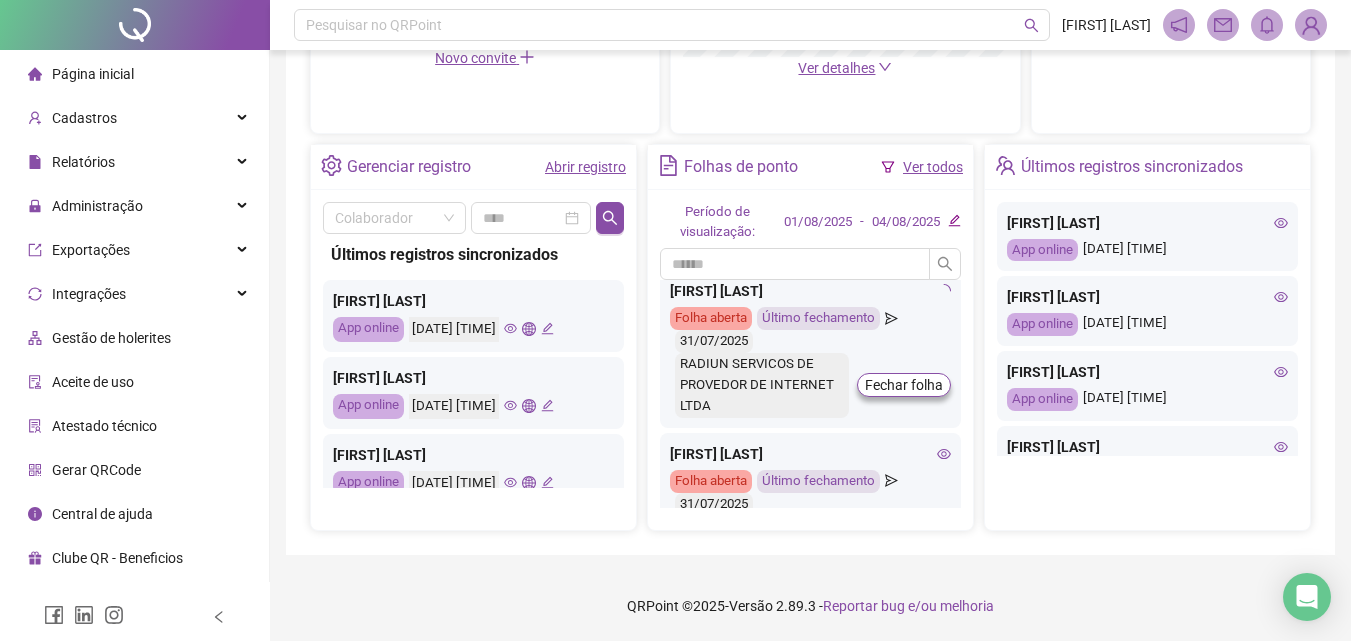 click 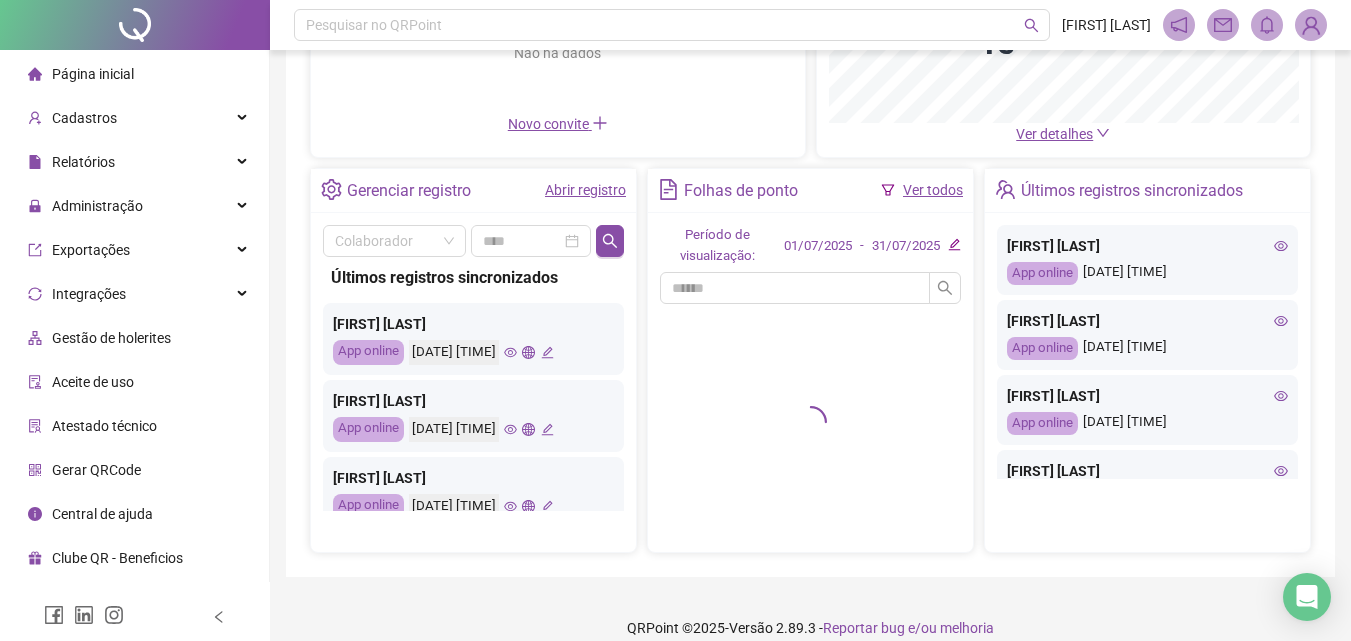 scroll, scrollTop: 342, scrollLeft: 0, axis: vertical 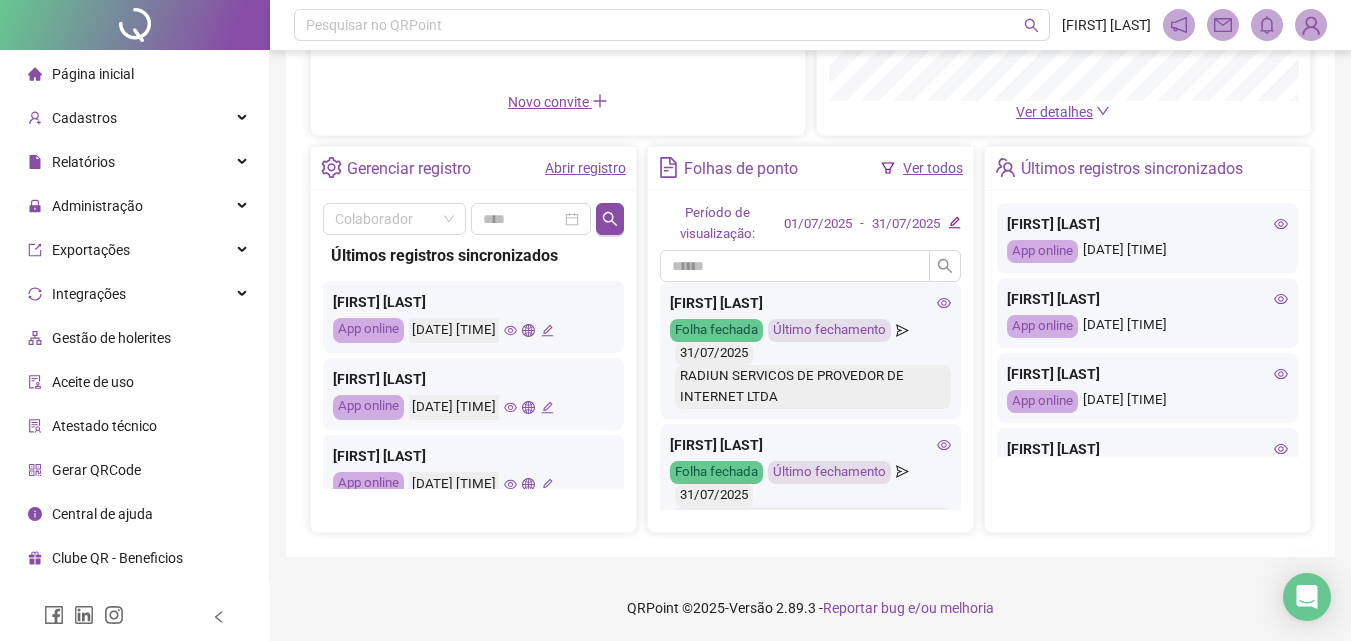 click 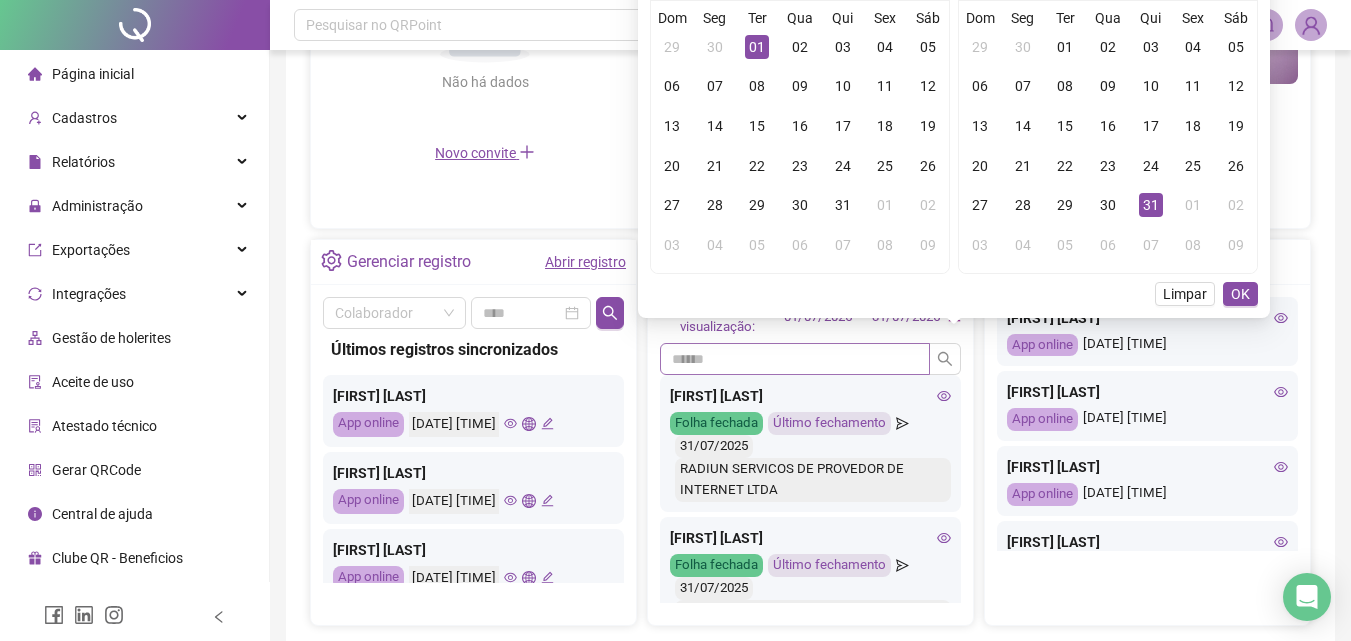scroll, scrollTop: 537, scrollLeft: 0, axis: vertical 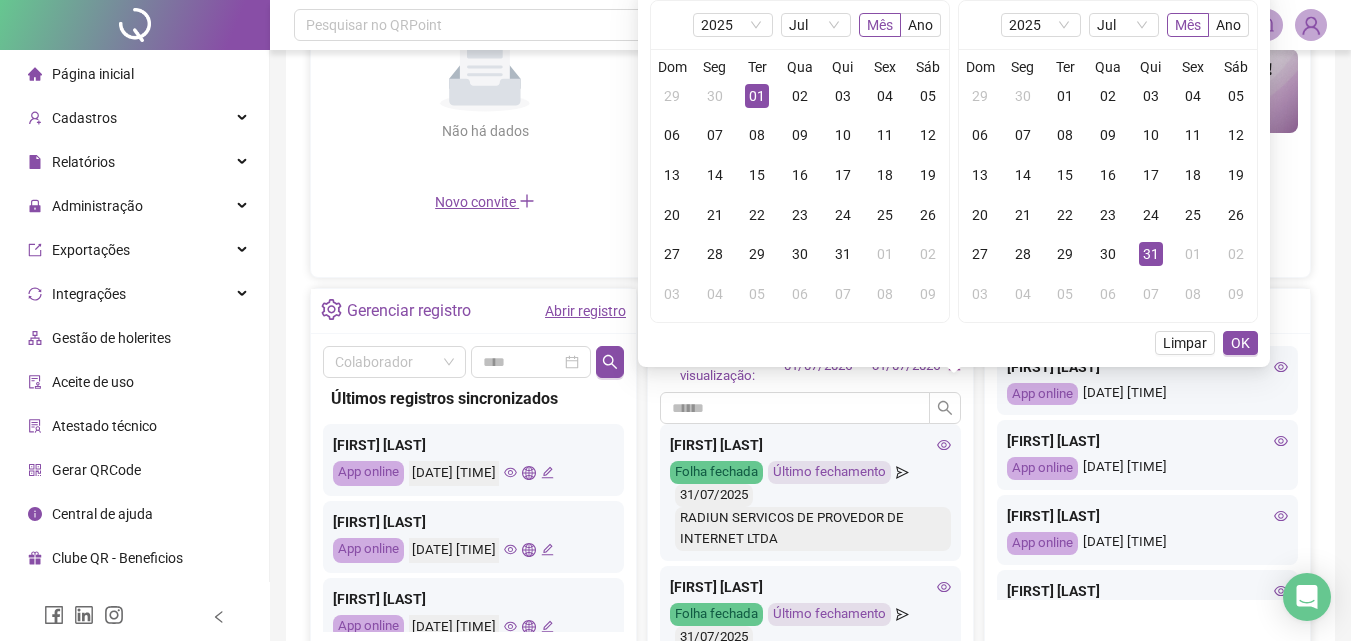 click on "[DATE] [MONTH] [YEAR]" at bounding box center (800, 25) 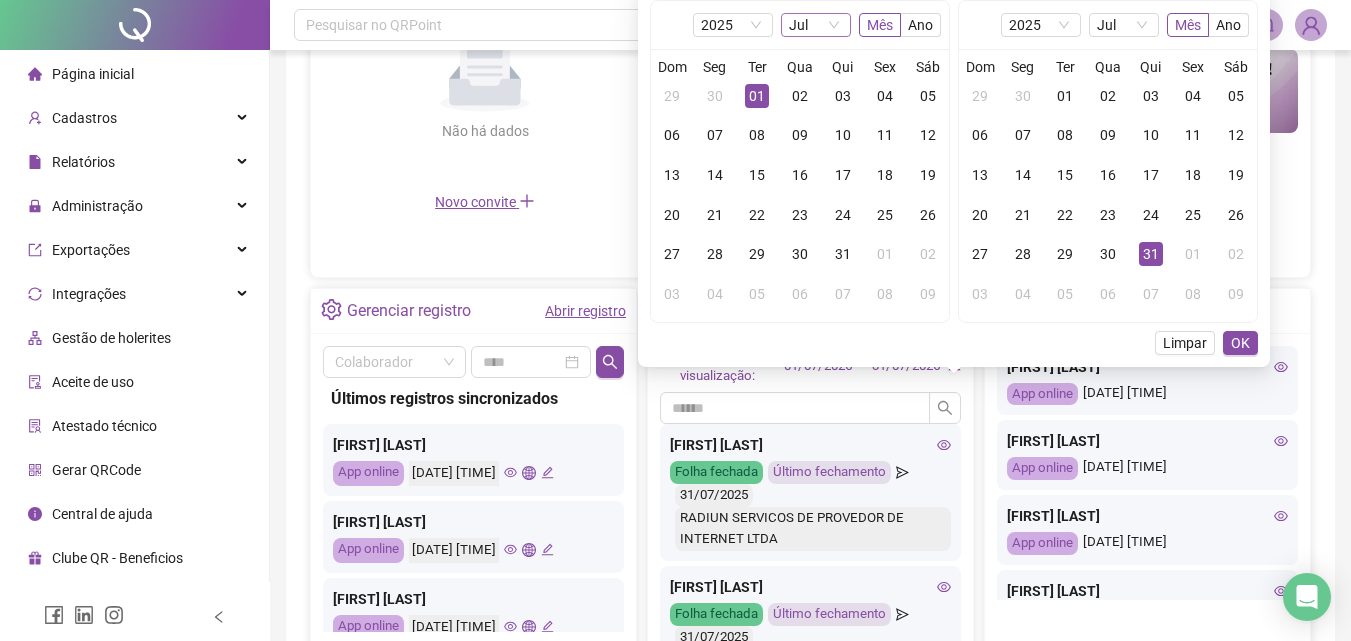 click on "Jul" at bounding box center [816, 25] 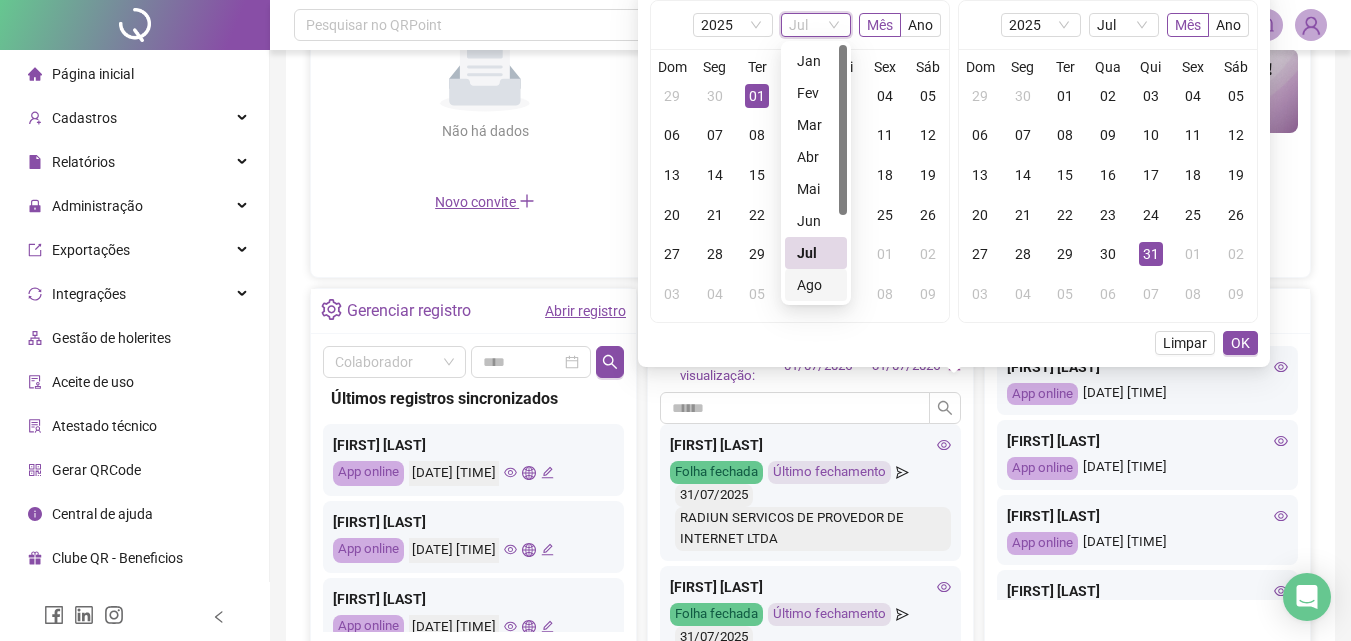 click on "Ago" at bounding box center [816, 285] 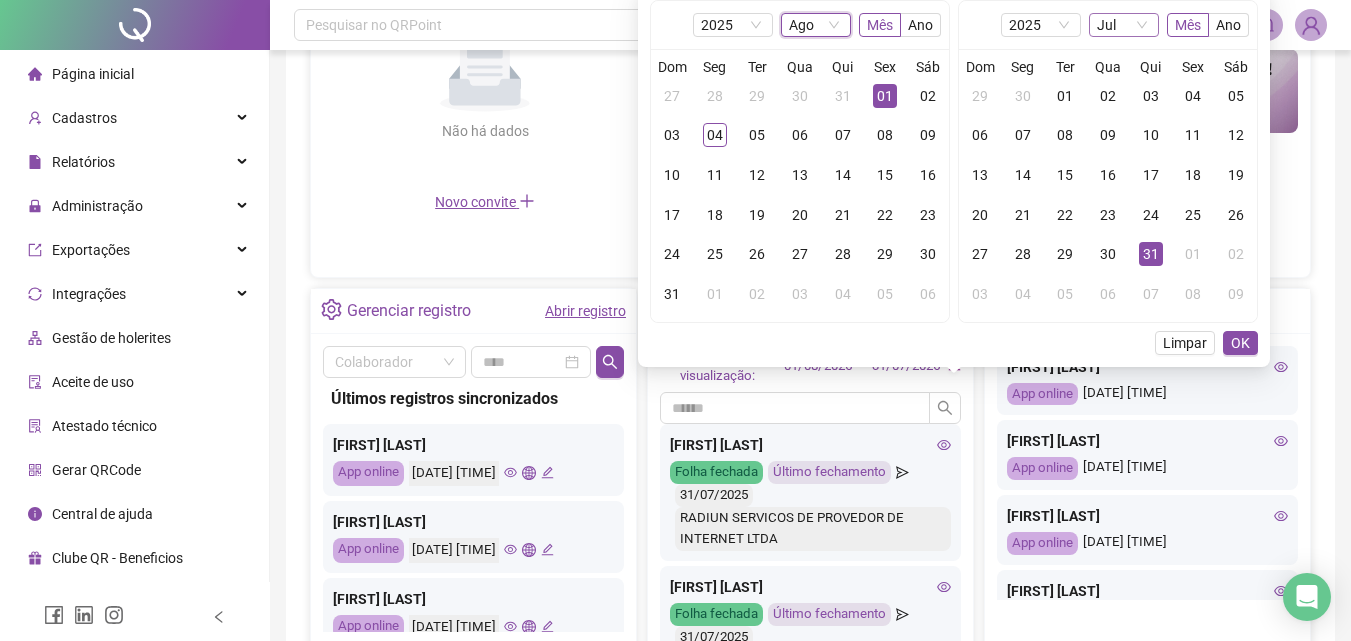 click on "Jul" at bounding box center (1124, 25) 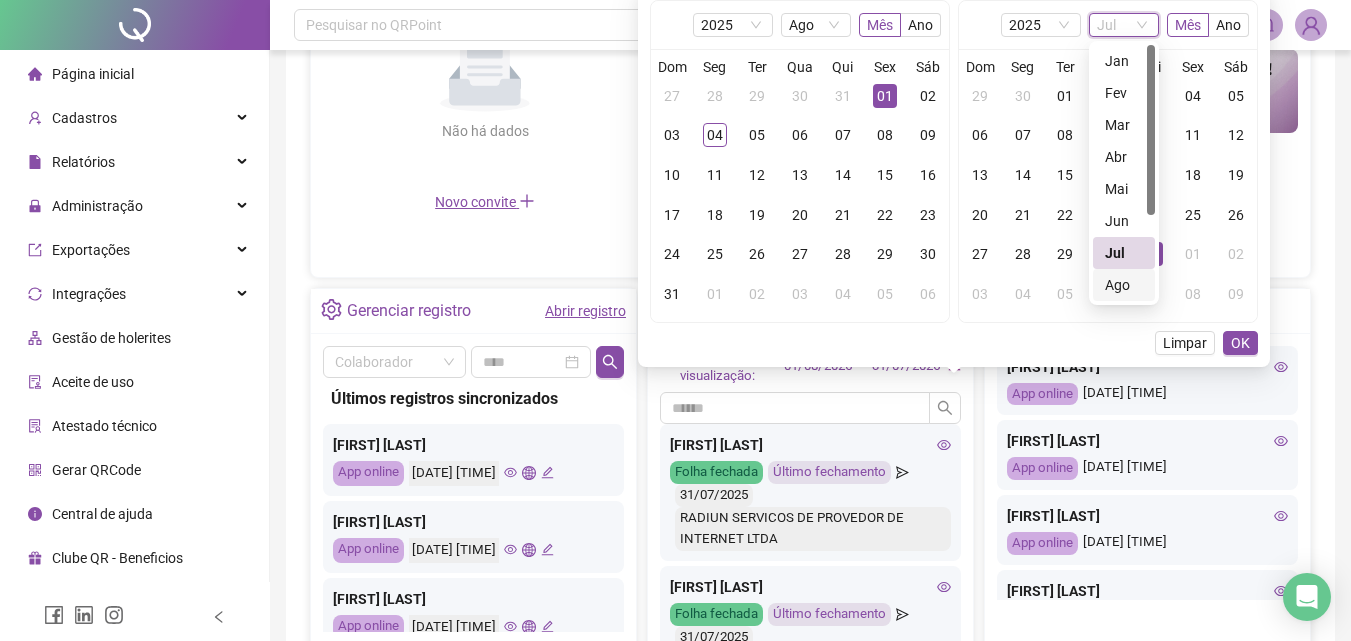 click on "Ago" at bounding box center (1124, 285) 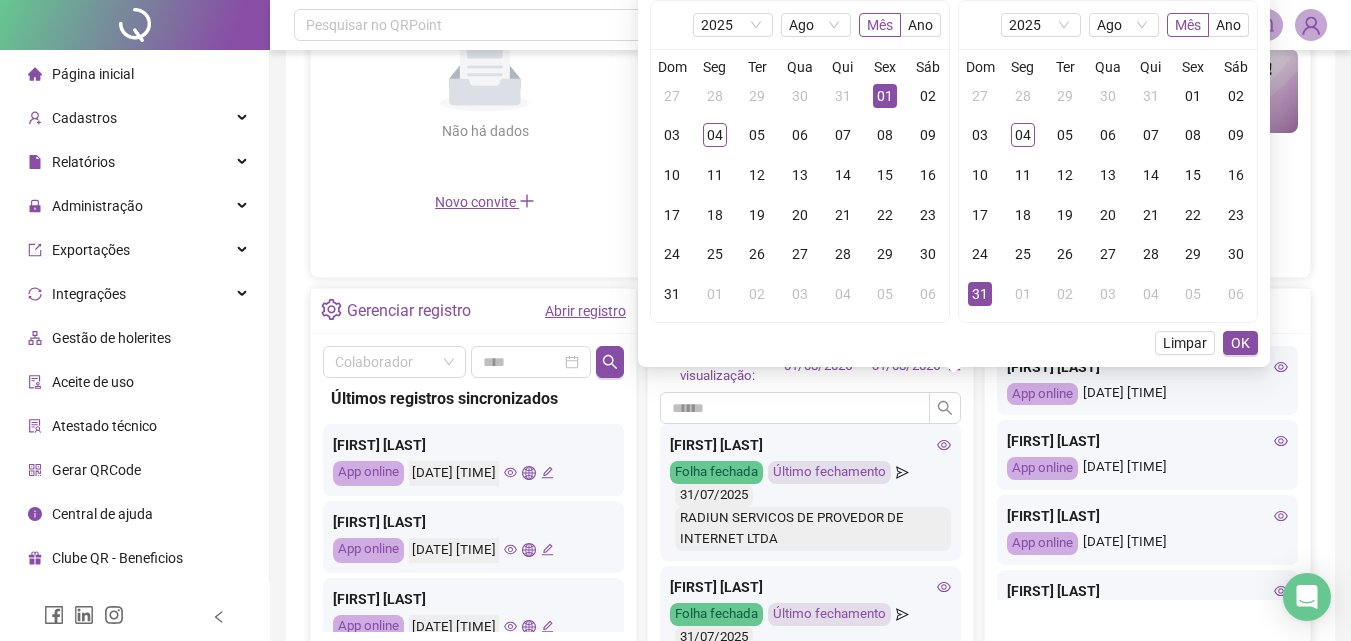click on "01" at bounding box center [885, 96] 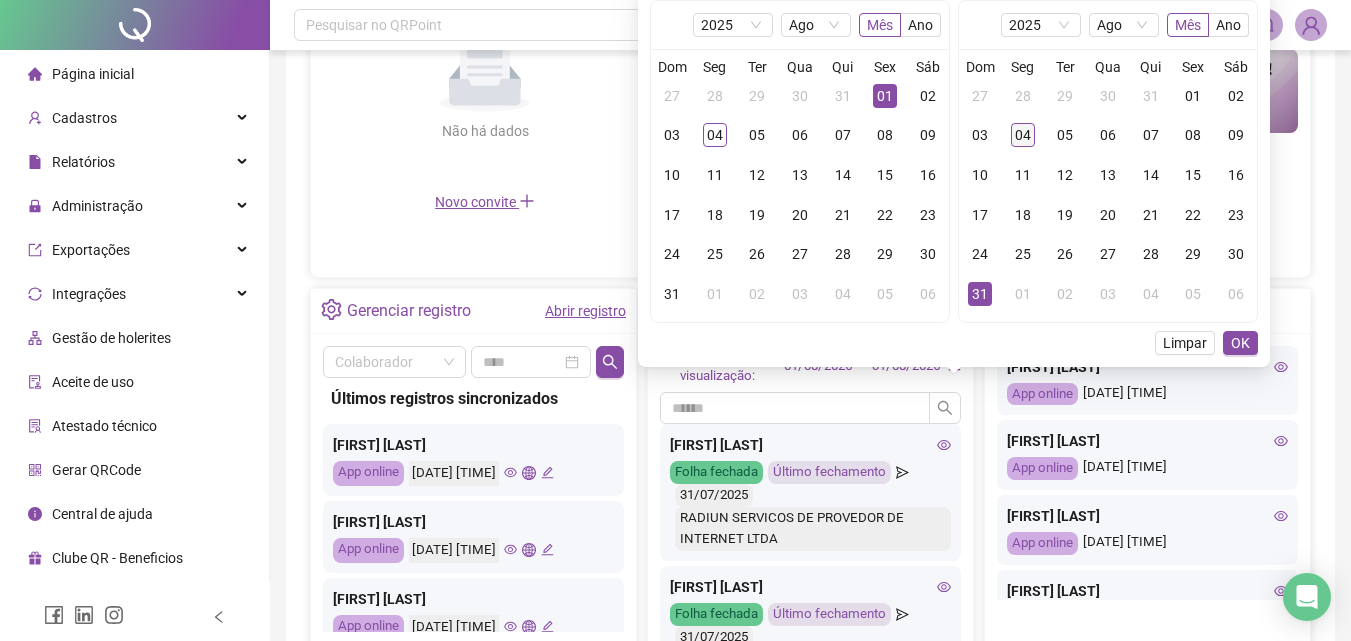 click on "04" at bounding box center [1023, 135] 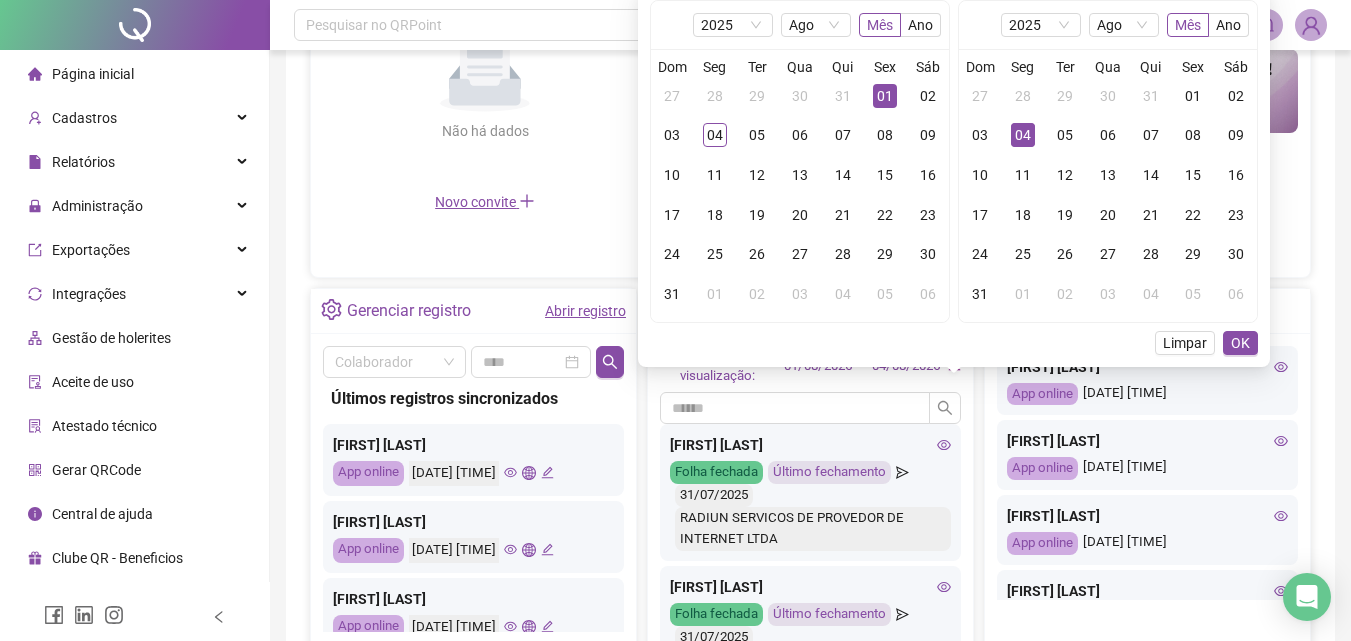click on "OK" at bounding box center (1240, 343) 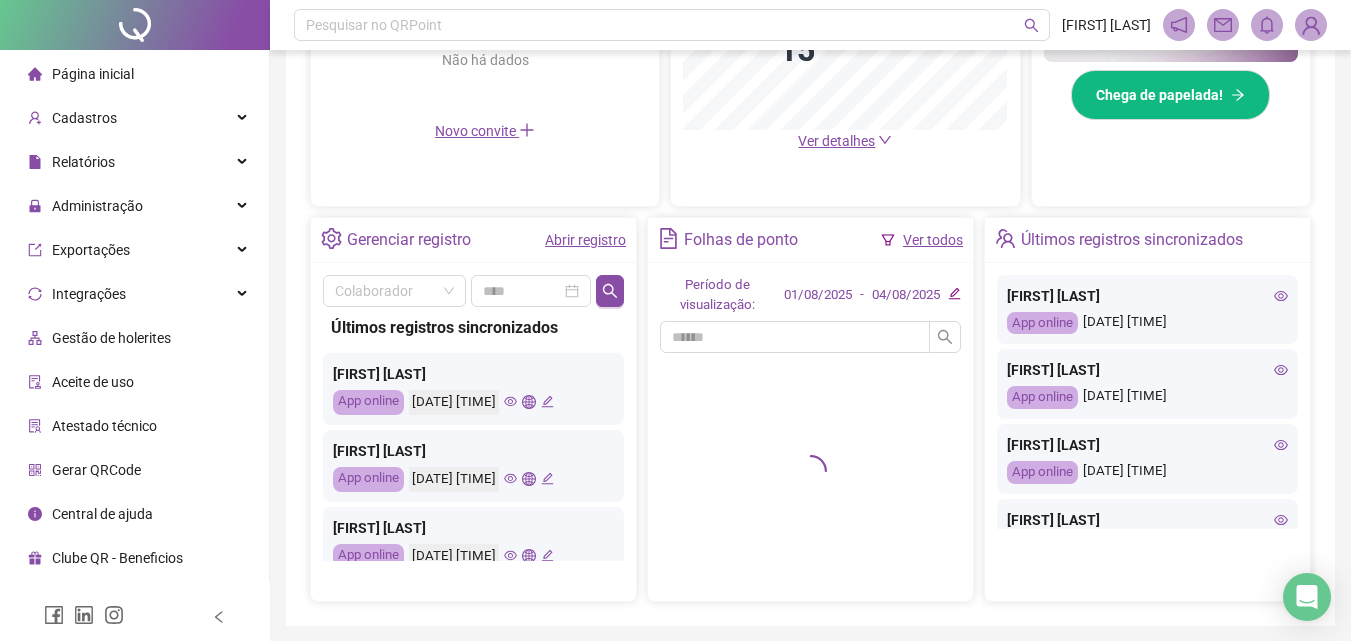 scroll, scrollTop: 637, scrollLeft: 0, axis: vertical 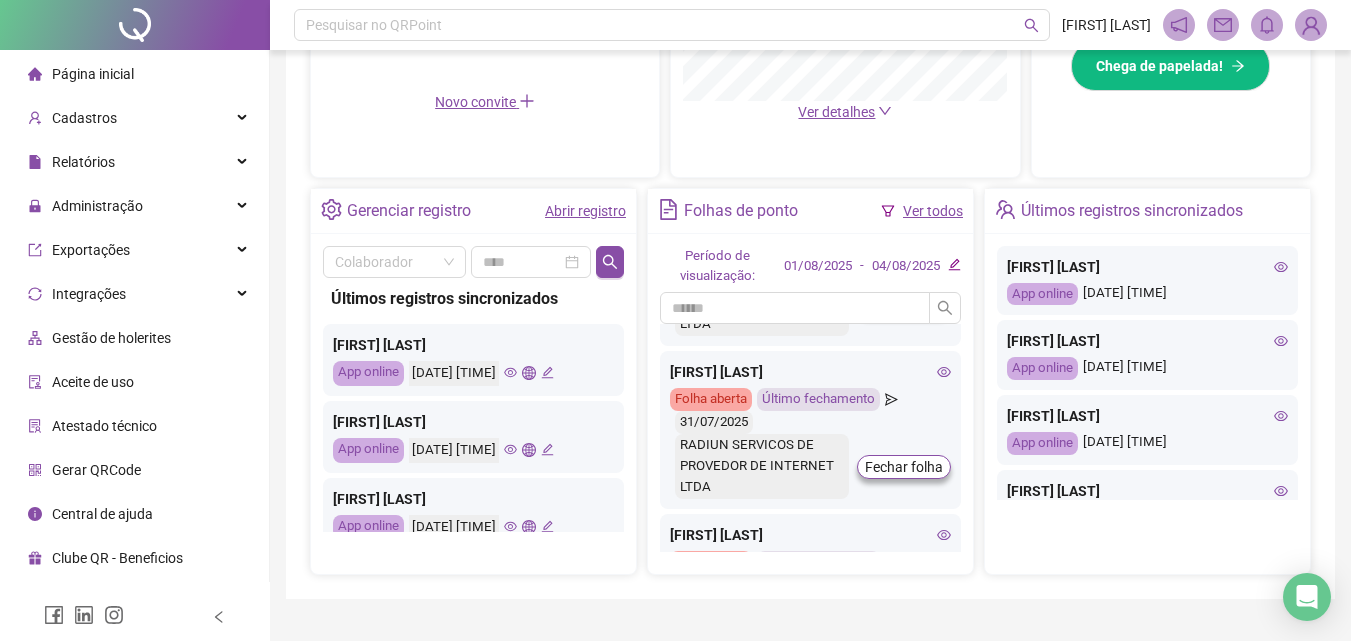 click 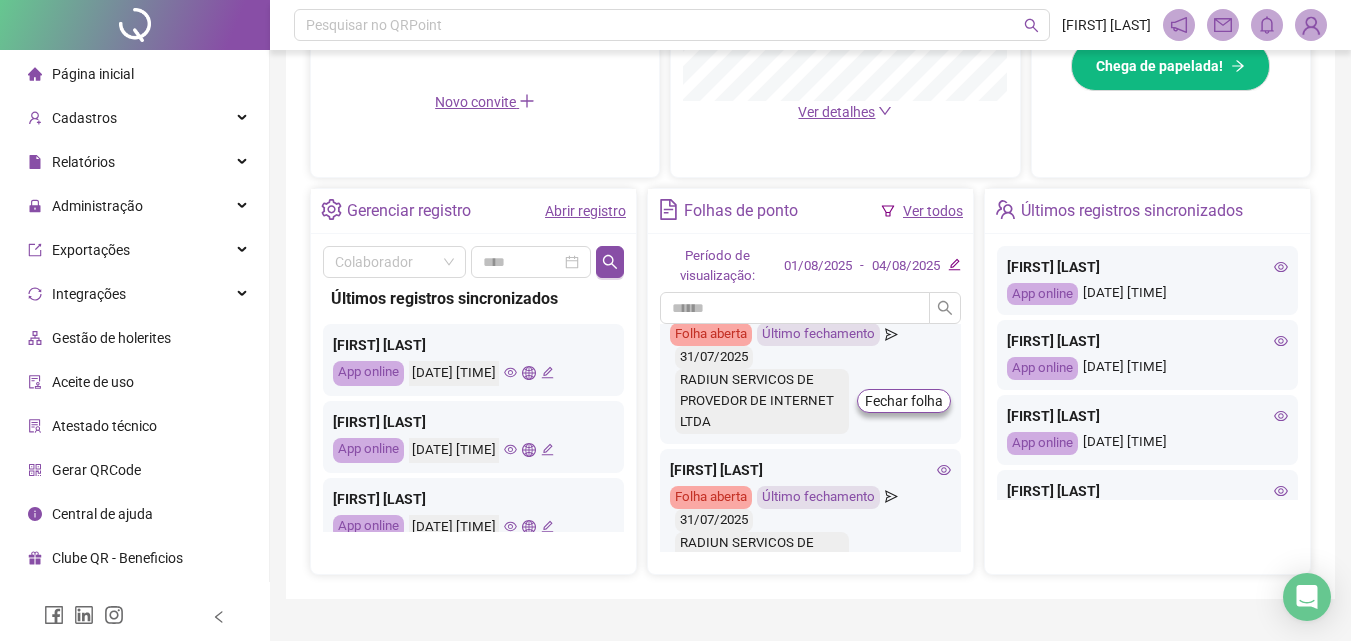 scroll, scrollTop: 1800, scrollLeft: 0, axis: vertical 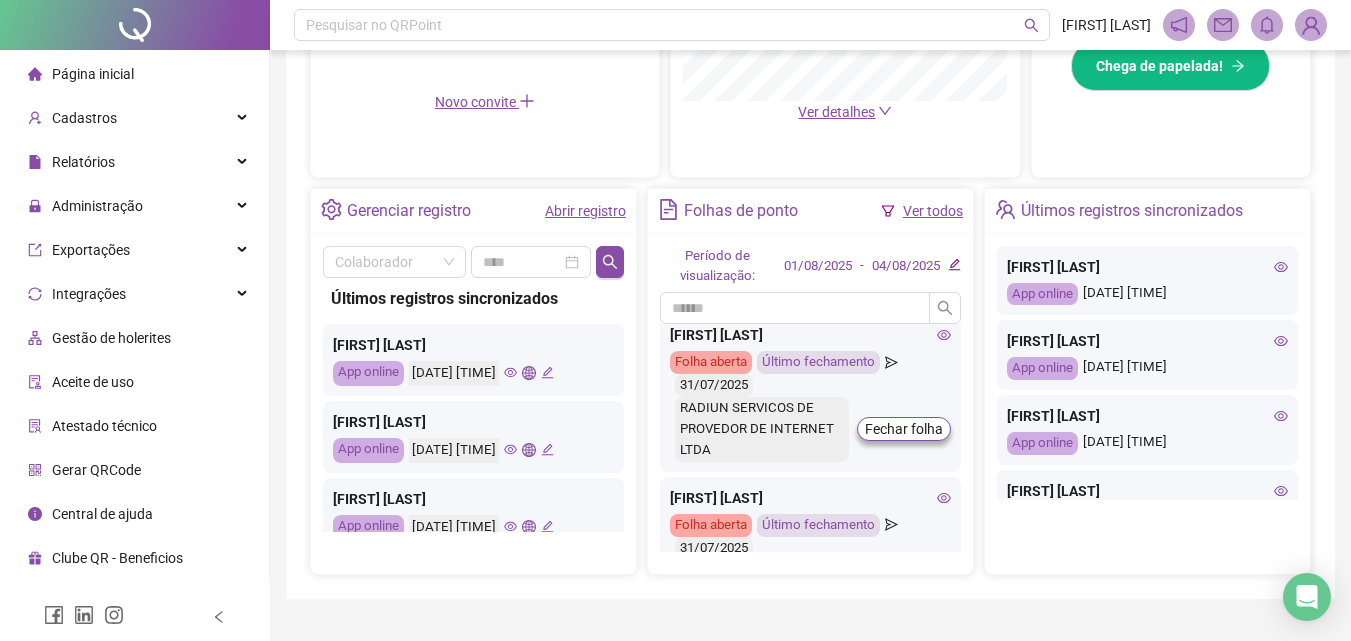 click 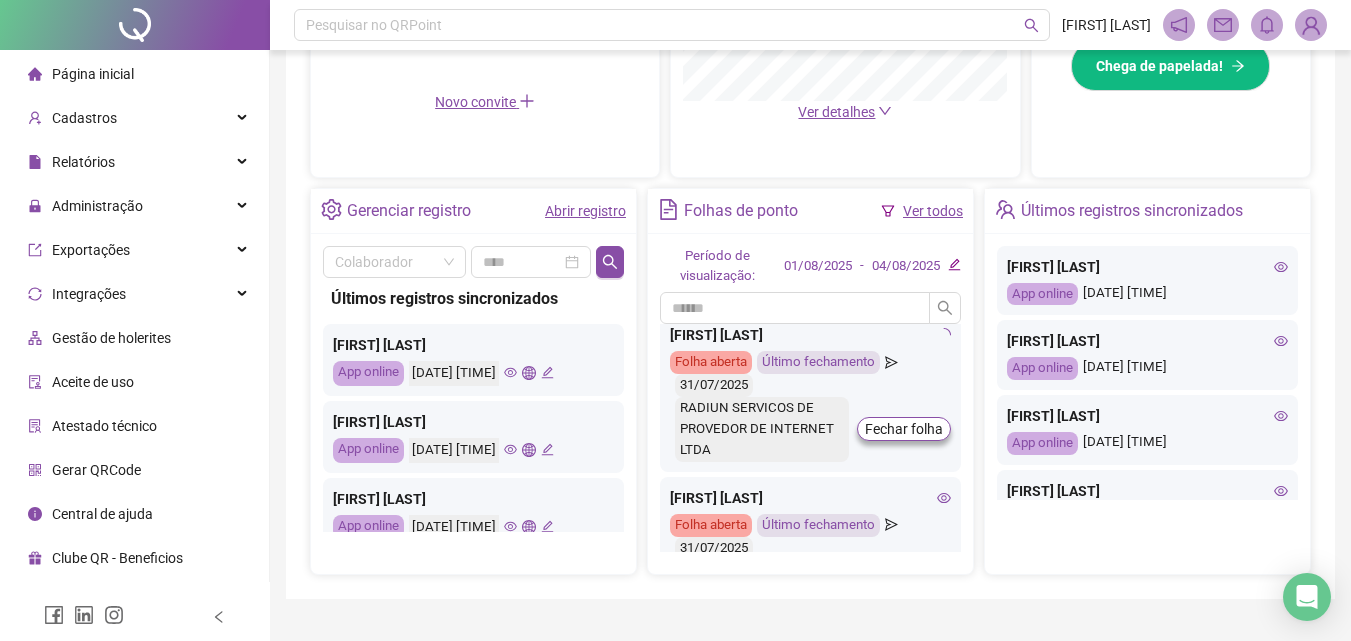 drag, startPoint x: 887, startPoint y: 267, endPoint x: 796, endPoint y: 372, distance: 138.94603 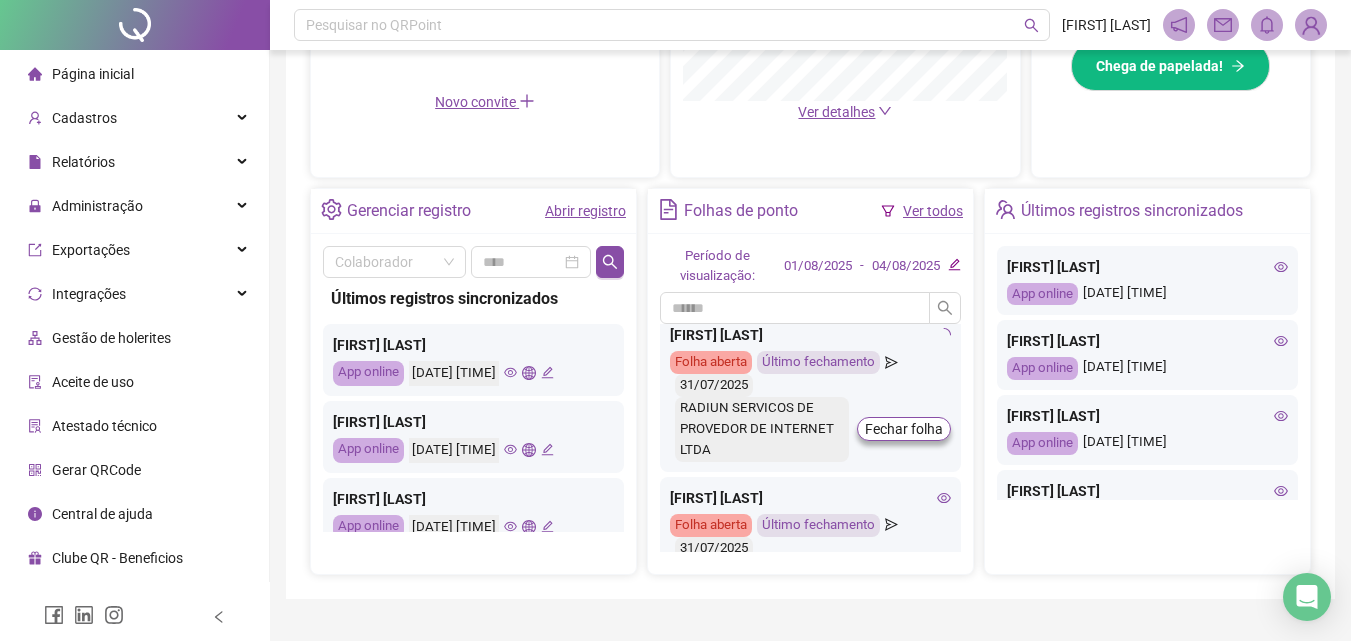 click on "[FIRST] [LAST] [COMPANY] [COMPANY] [COMPANY] [COMPANY]" at bounding box center (810, 230) 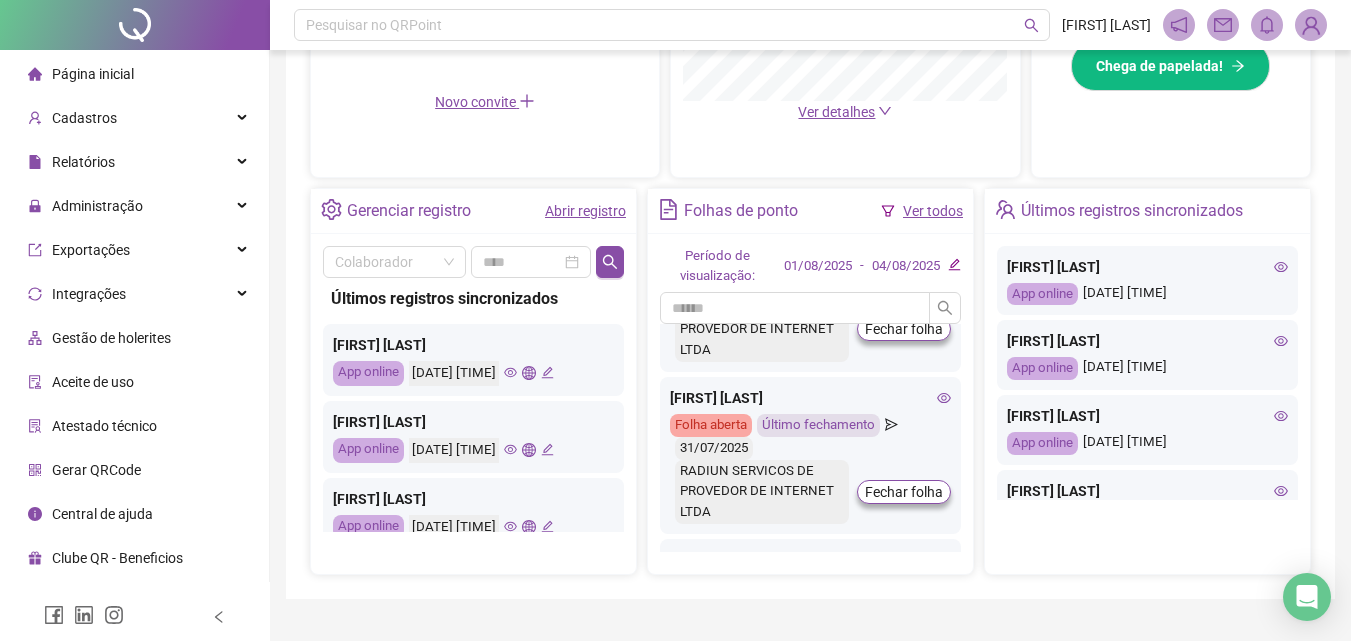 scroll, scrollTop: 2000, scrollLeft: 0, axis: vertical 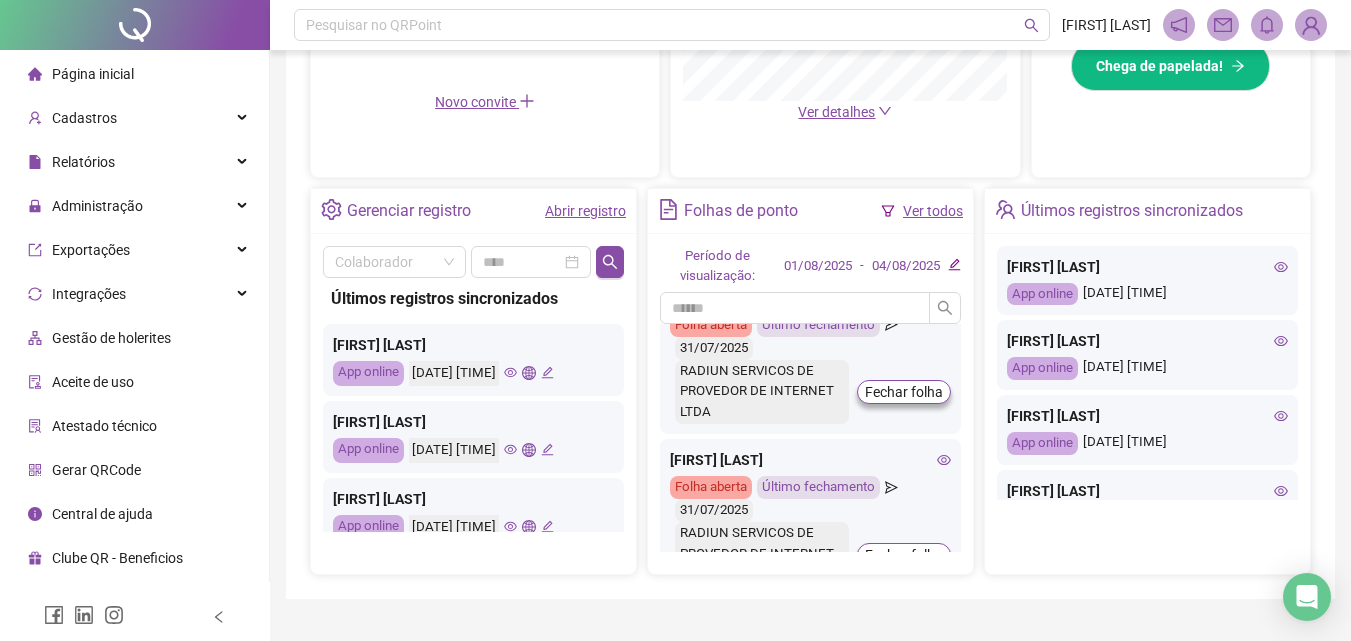 click 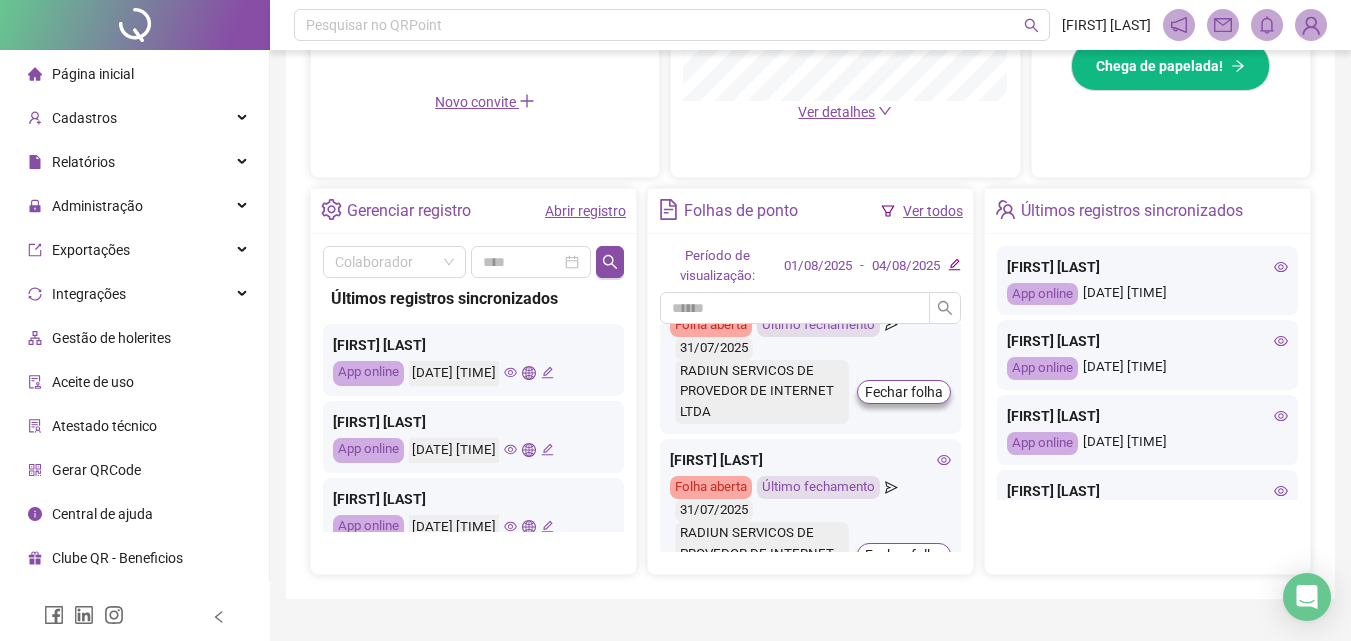 scroll, scrollTop: 2100, scrollLeft: 0, axis: vertical 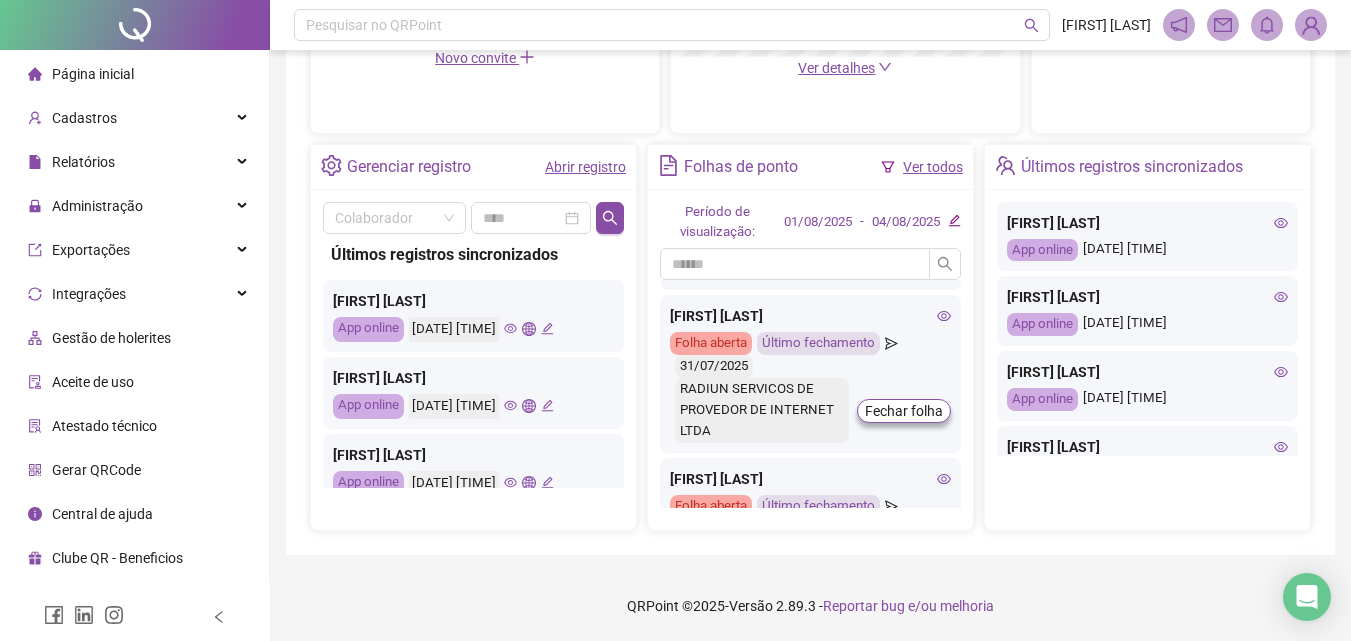 click 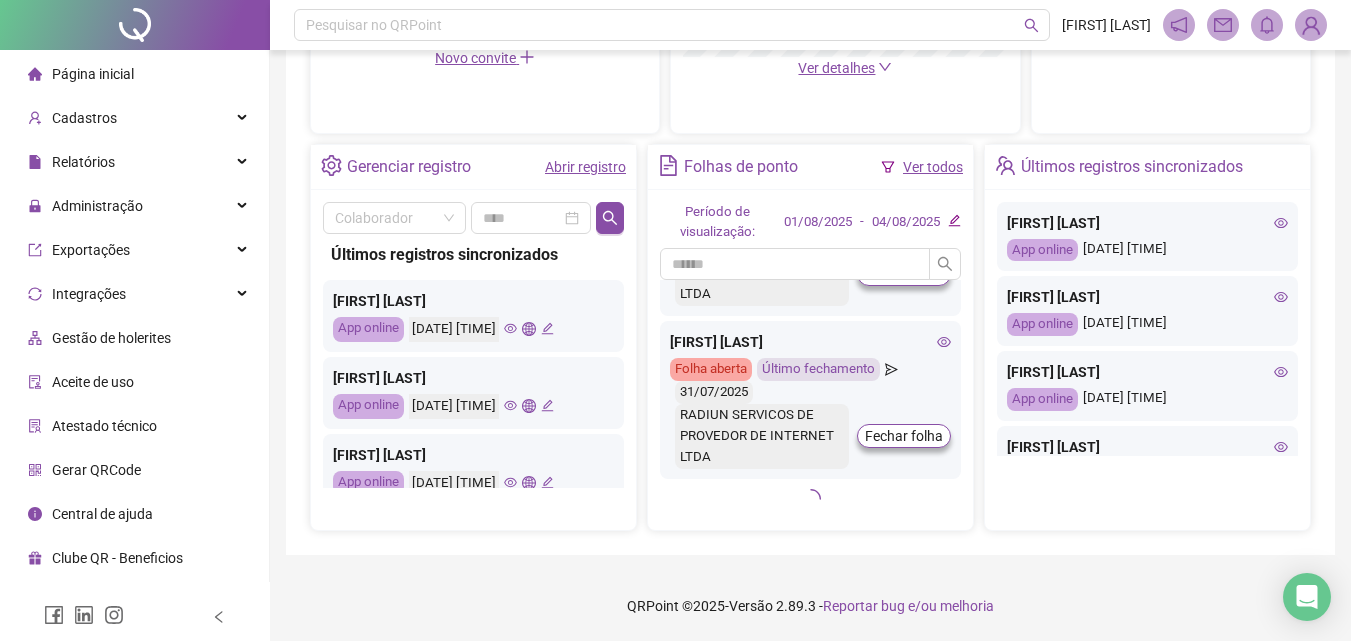 scroll, scrollTop: 2307, scrollLeft: 0, axis: vertical 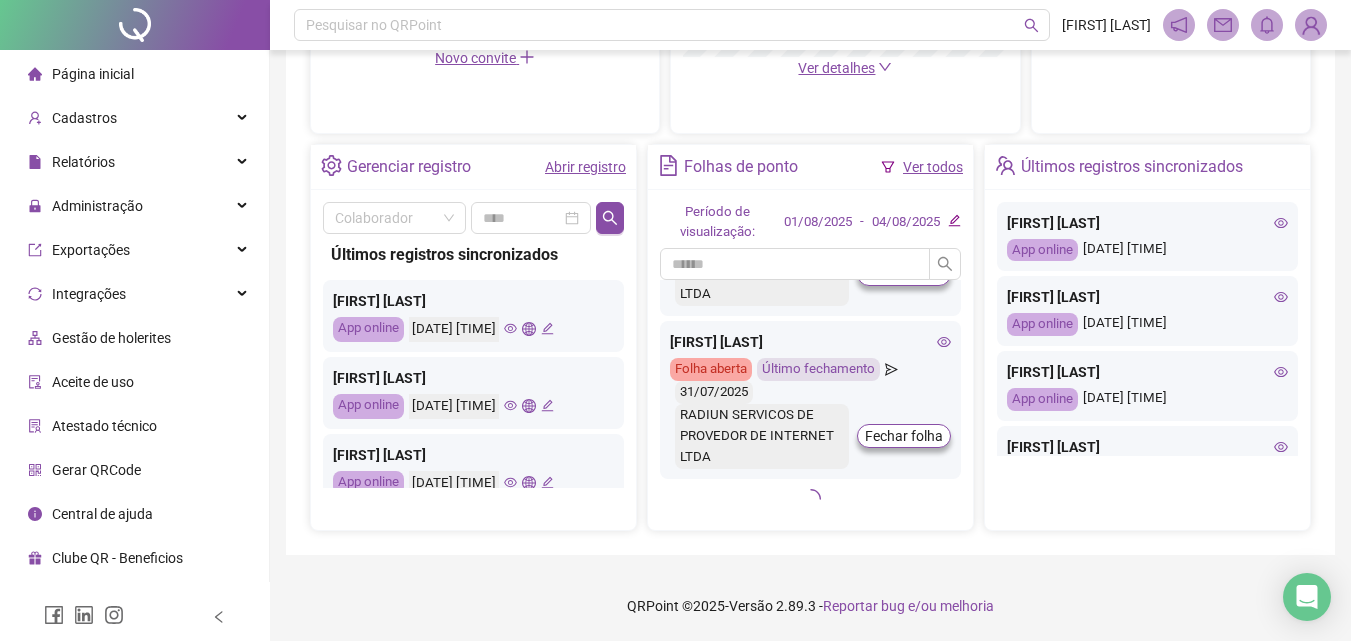 click 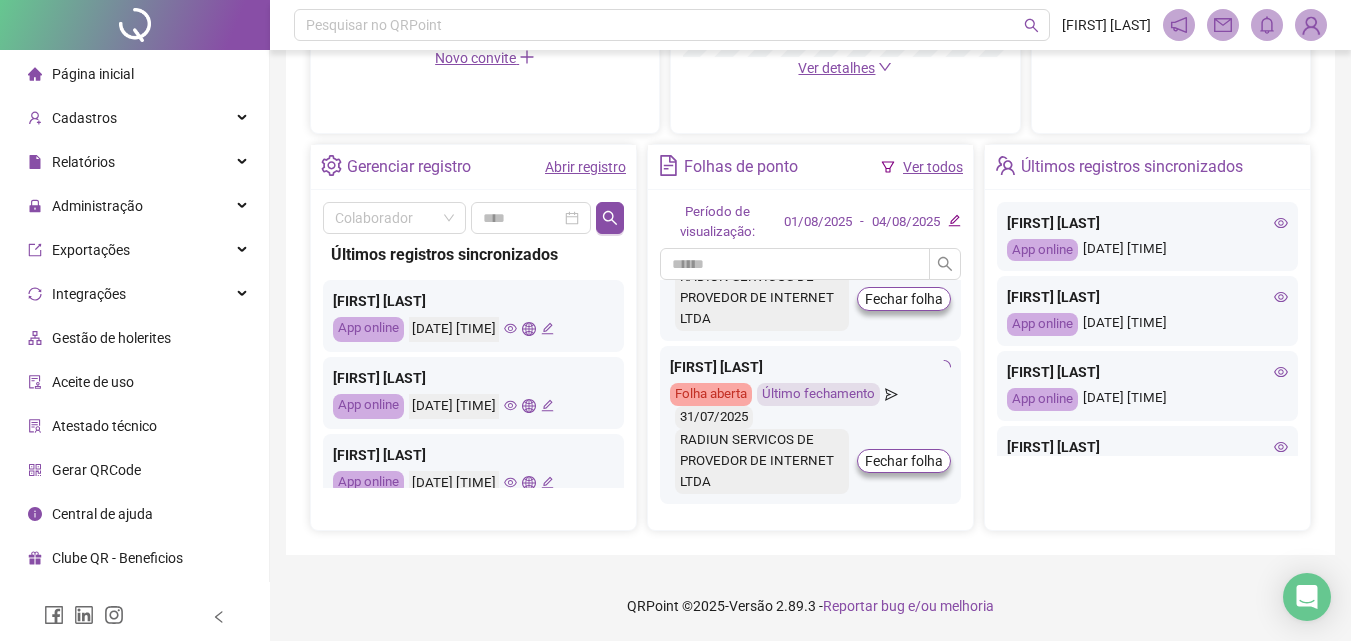 scroll, scrollTop: 2278, scrollLeft: 0, axis: vertical 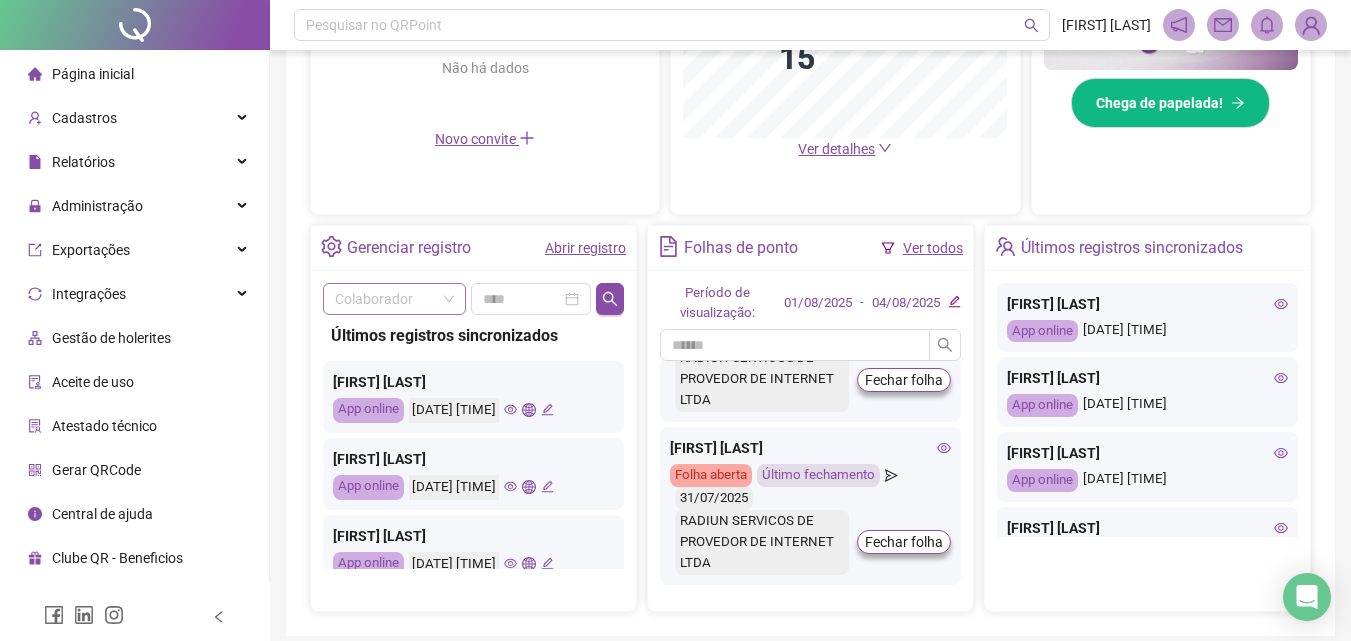 click at bounding box center [385, 299] 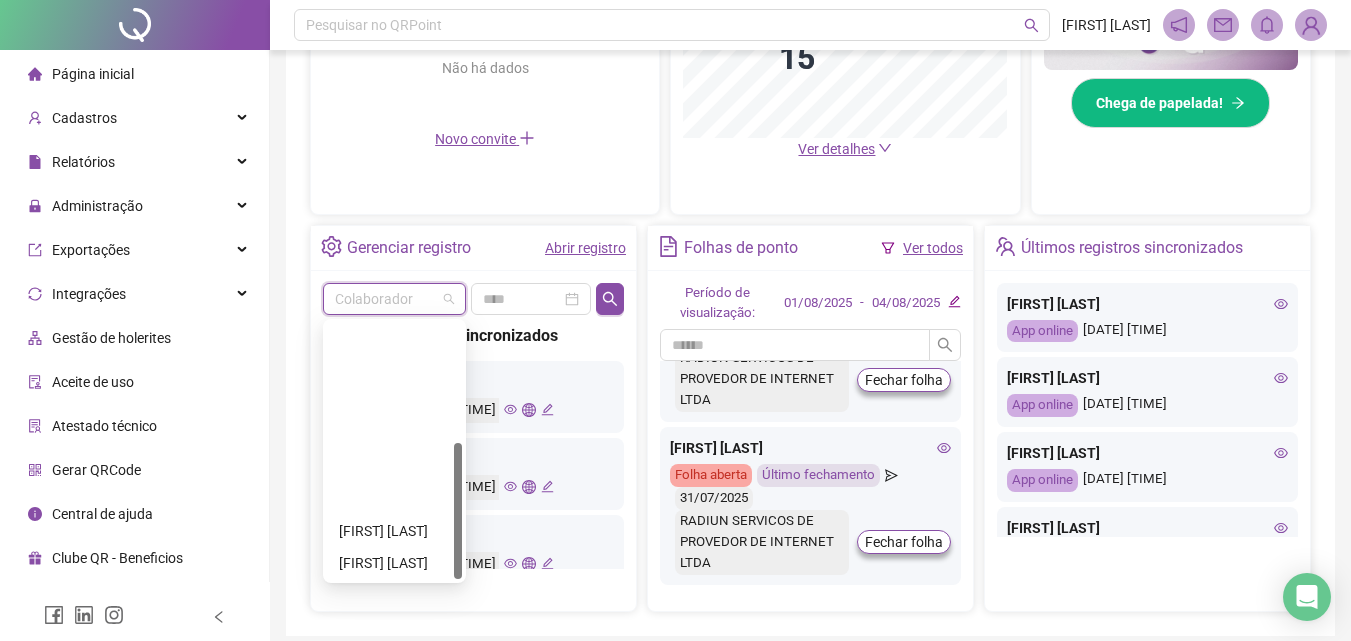 scroll, scrollTop: 224, scrollLeft: 0, axis: vertical 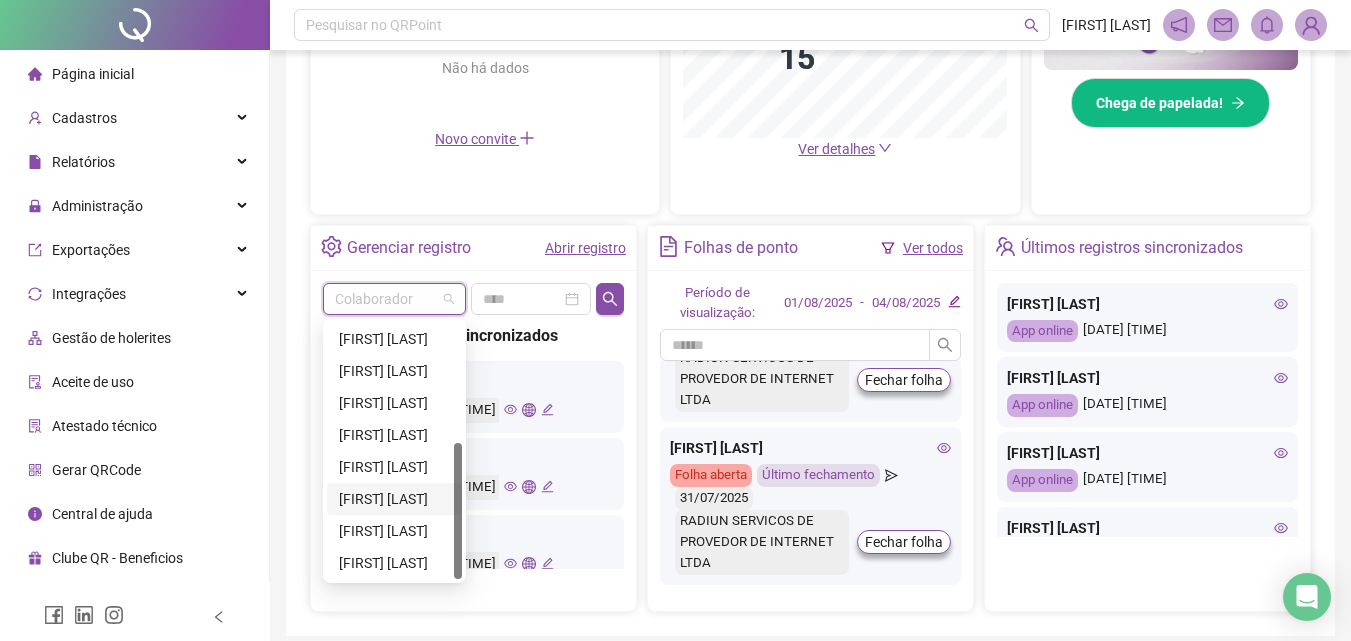 click on "[FIRST] [LAST]" at bounding box center (394, 499) 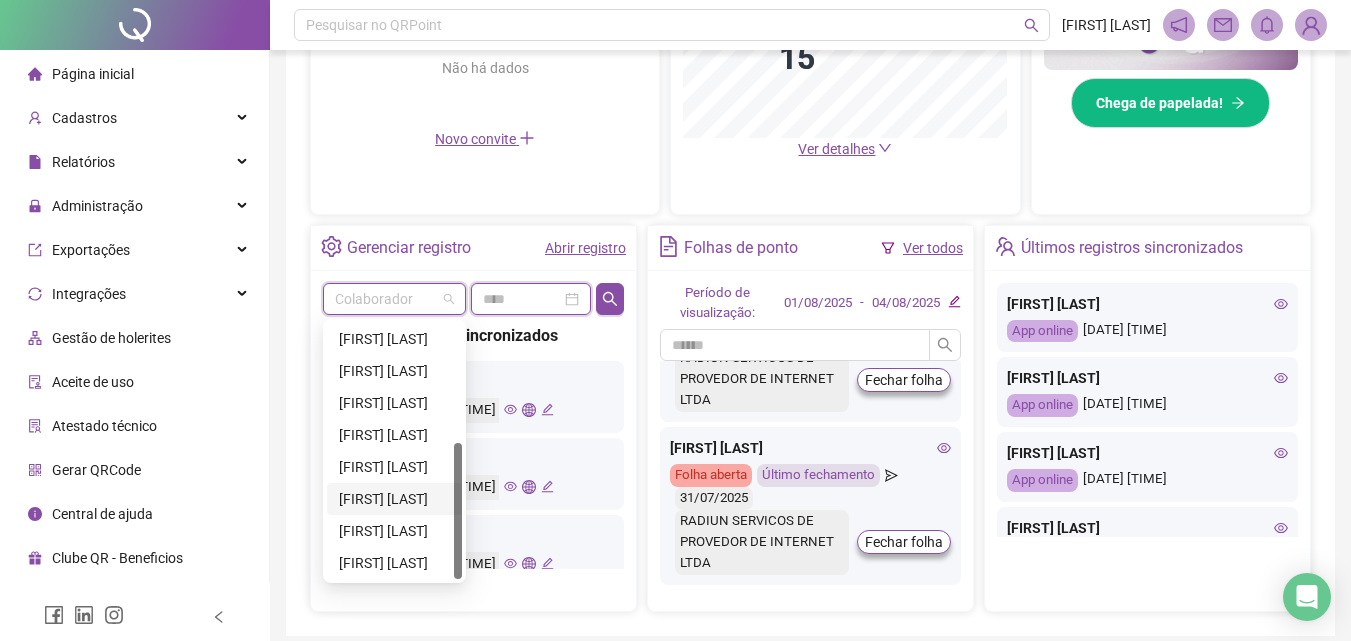 click at bounding box center [522, 299] 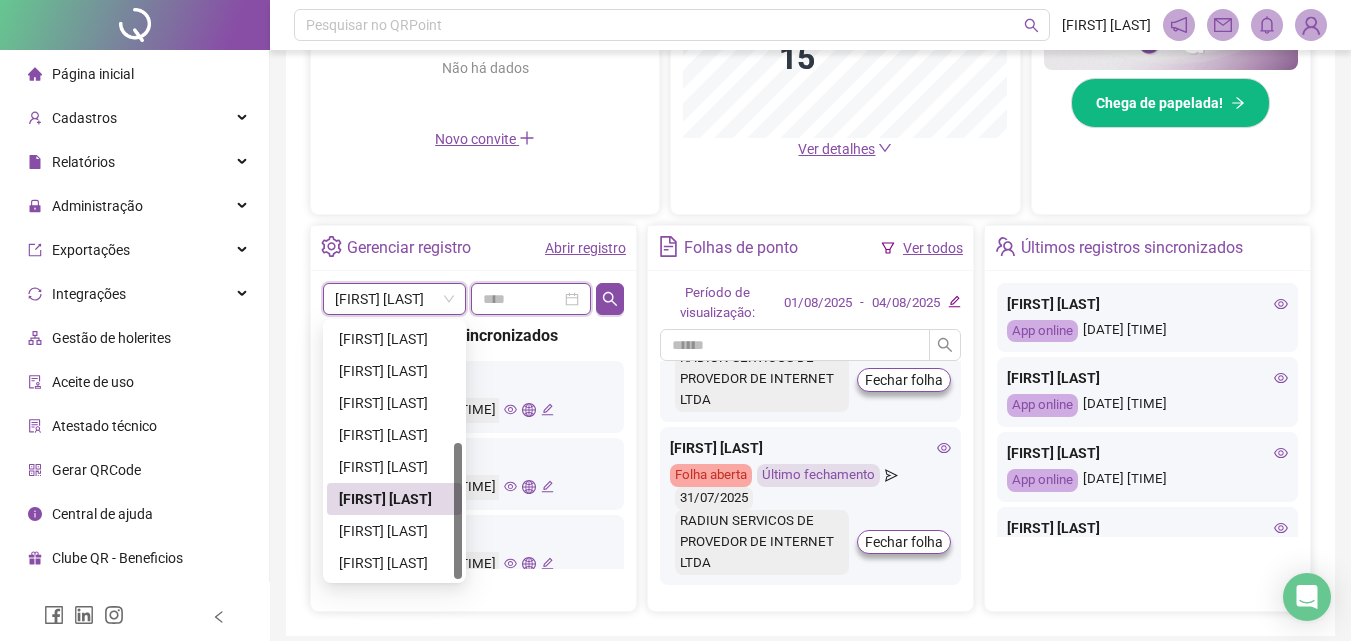 click at bounding box center [522, 299] 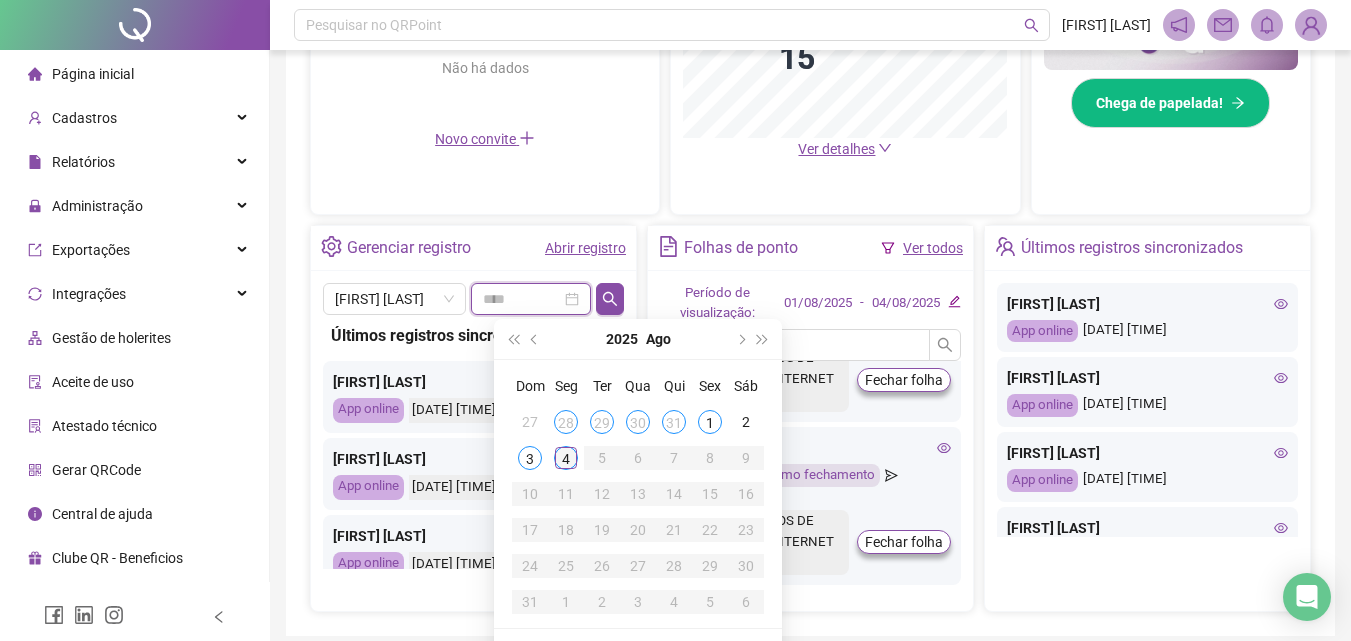 type on "**********" 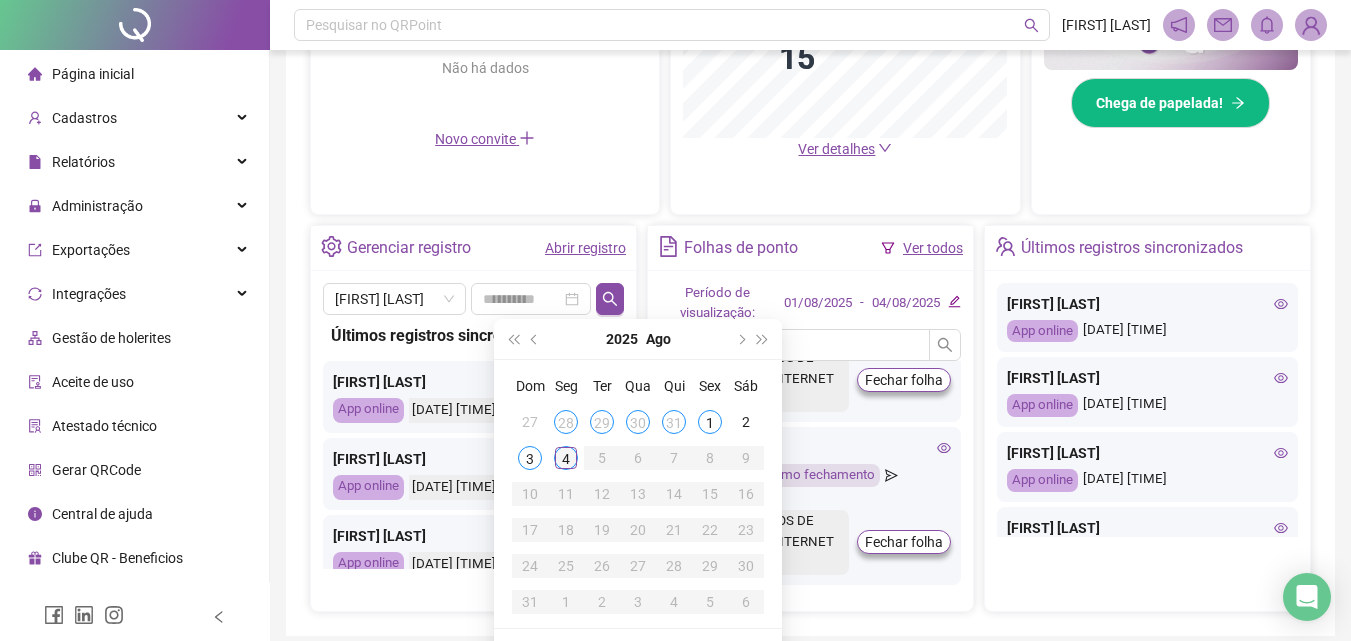 click on "4" at bounding box center (566, 458) 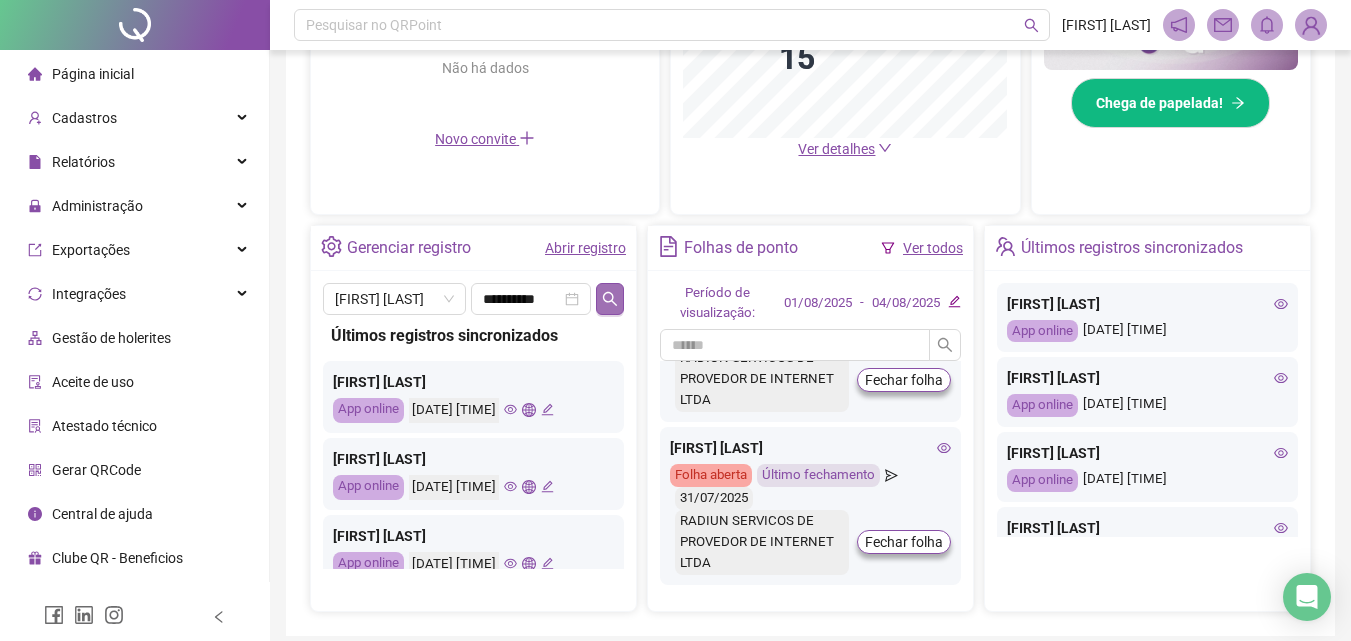 click 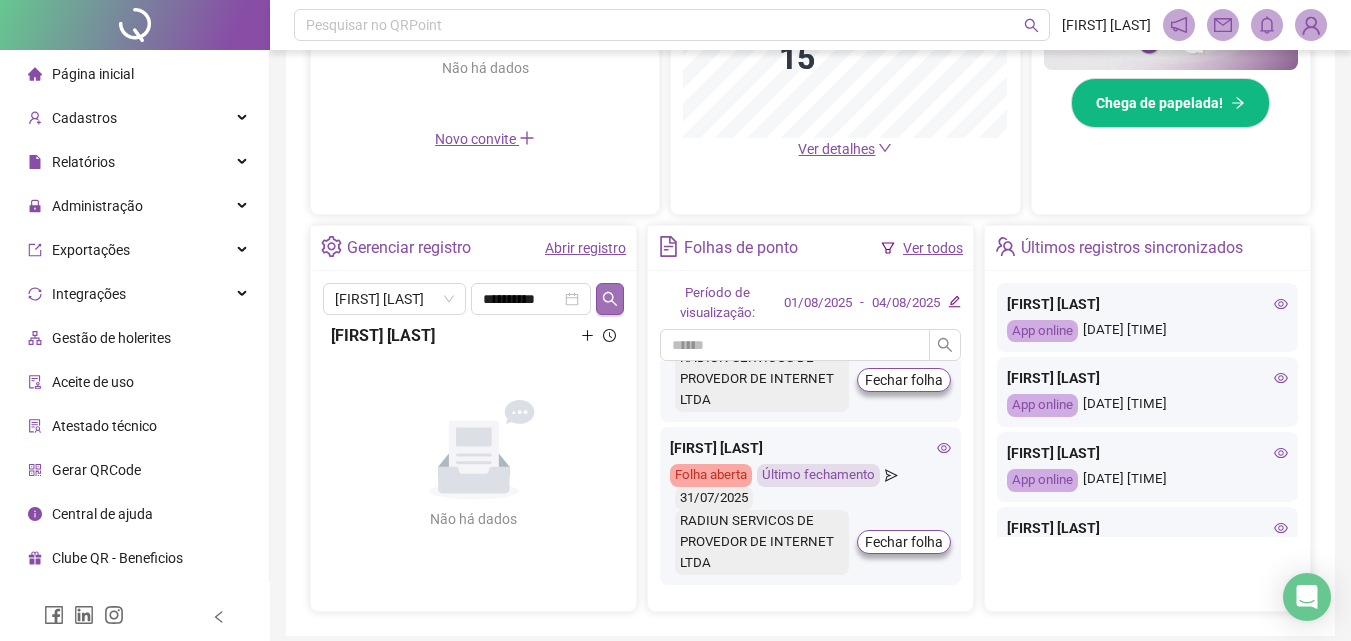 click 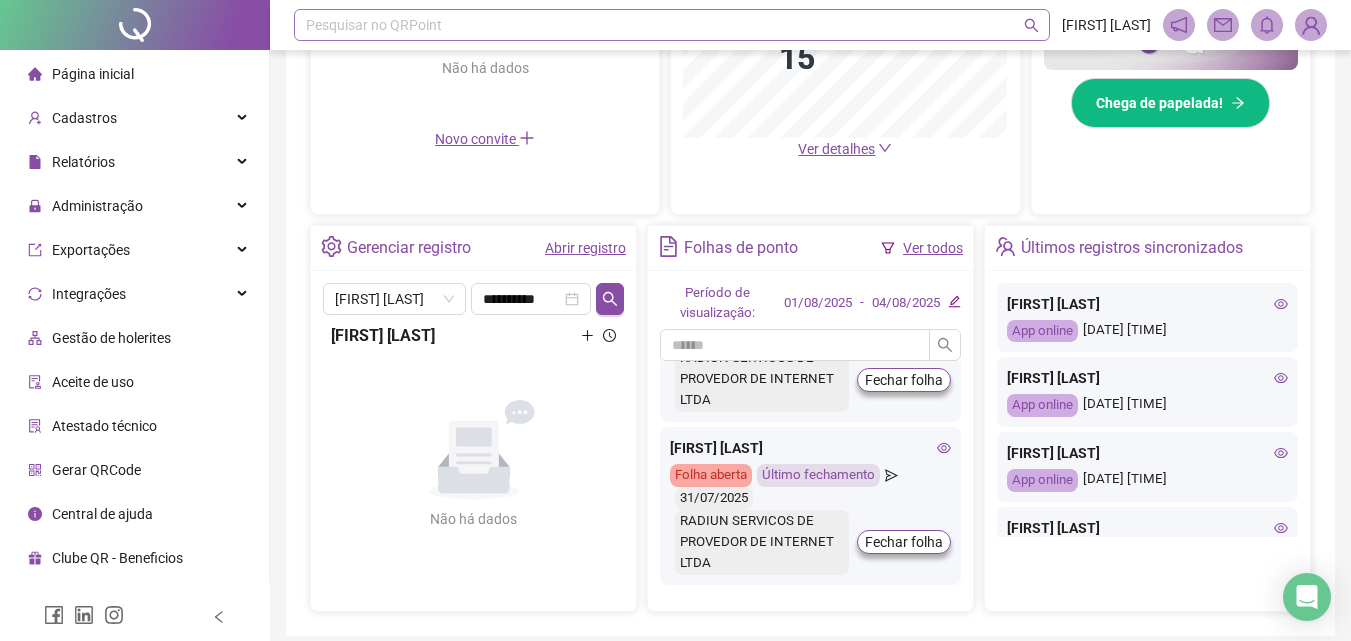 click on "Abrir registro" at bounding box center (585, 248) 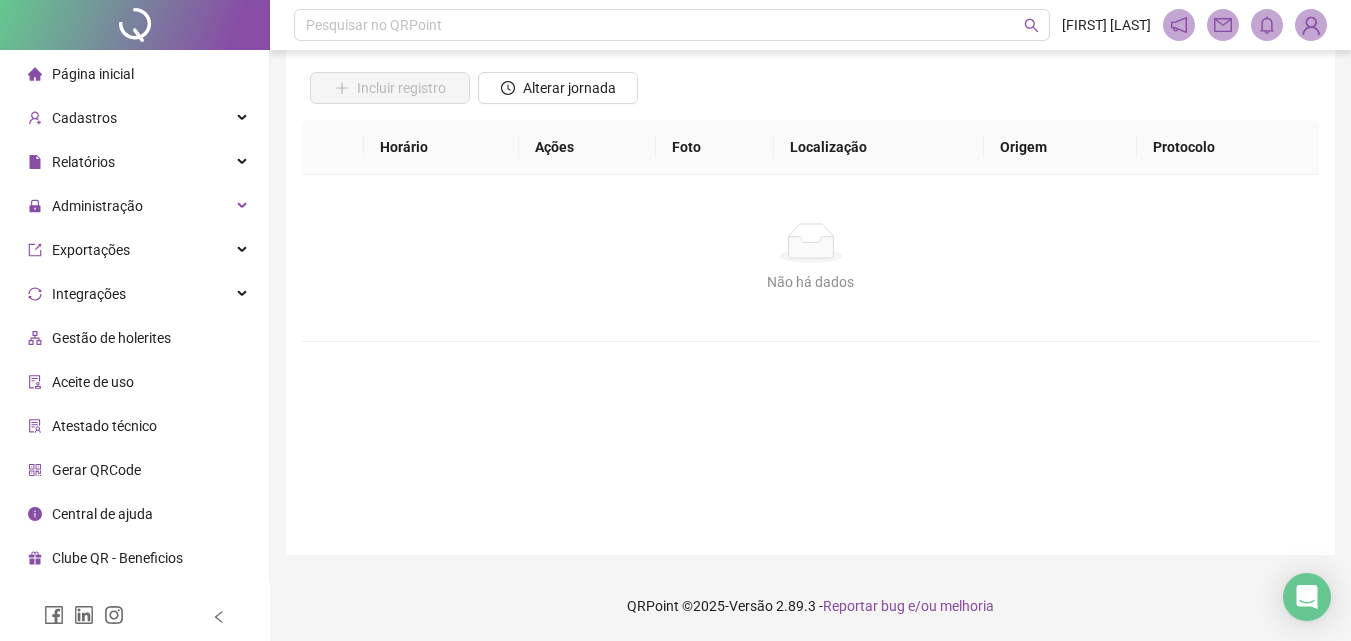 scroll, scrollTop: 0, scrollLeft: 0, axis: both 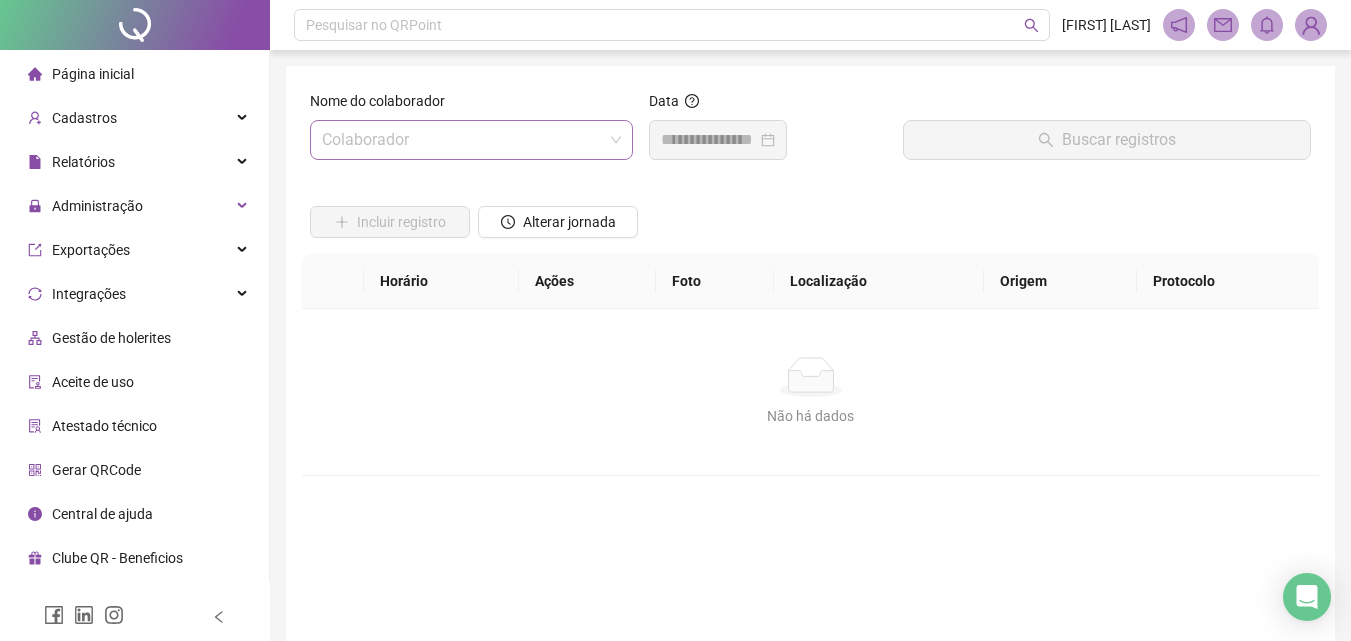 click at bounding box center [462, 140] 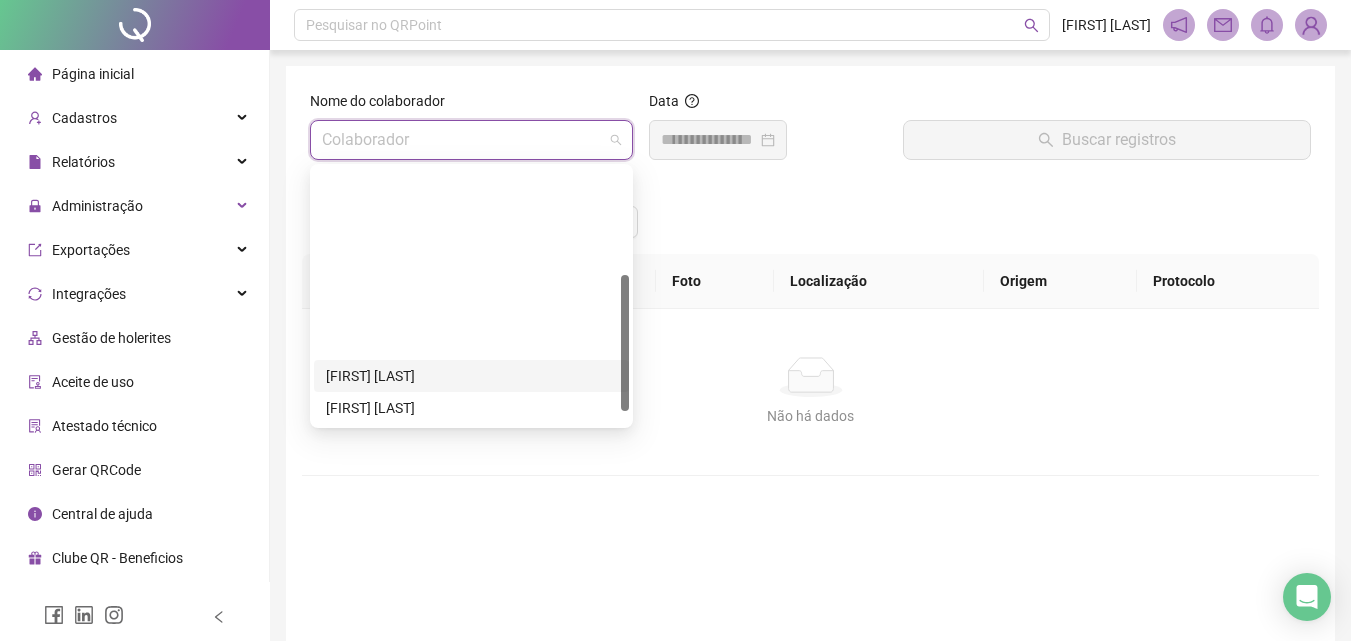 scroll, scrollTop: 200, scrollLeft: 0, axis: vertical 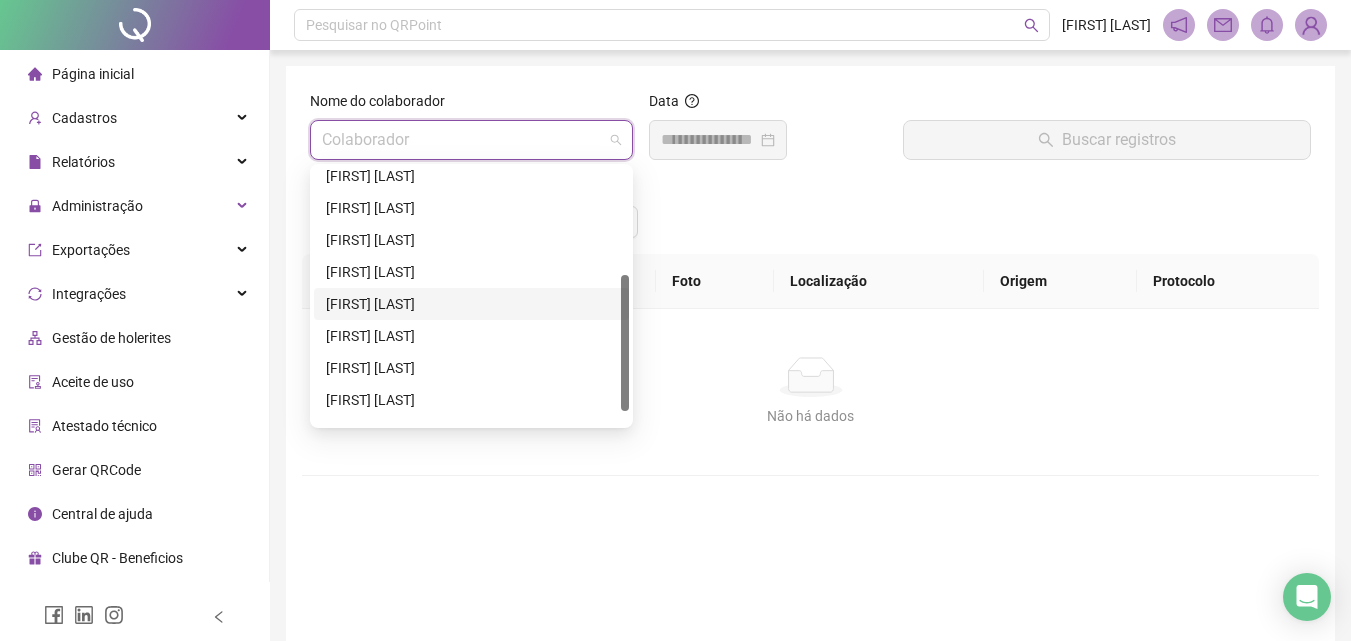 click on "[FIRST] [LAST]" at bounding box center [471, 368] 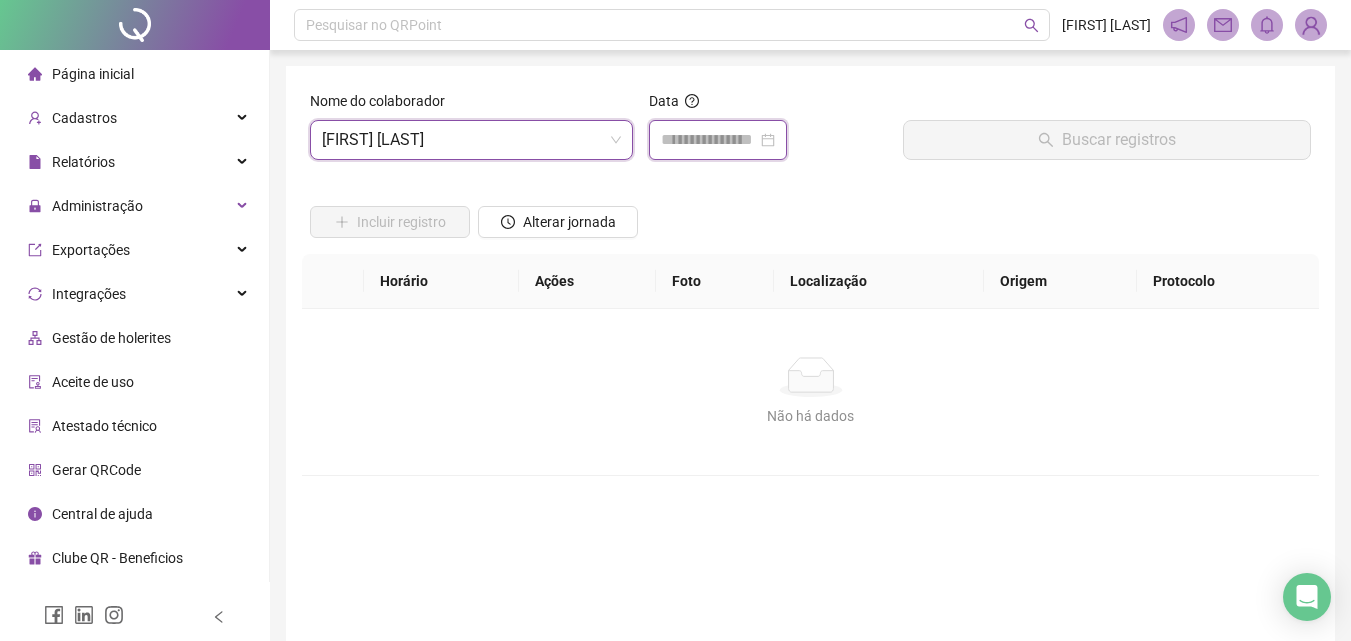 click at bounding box center (709, 140) 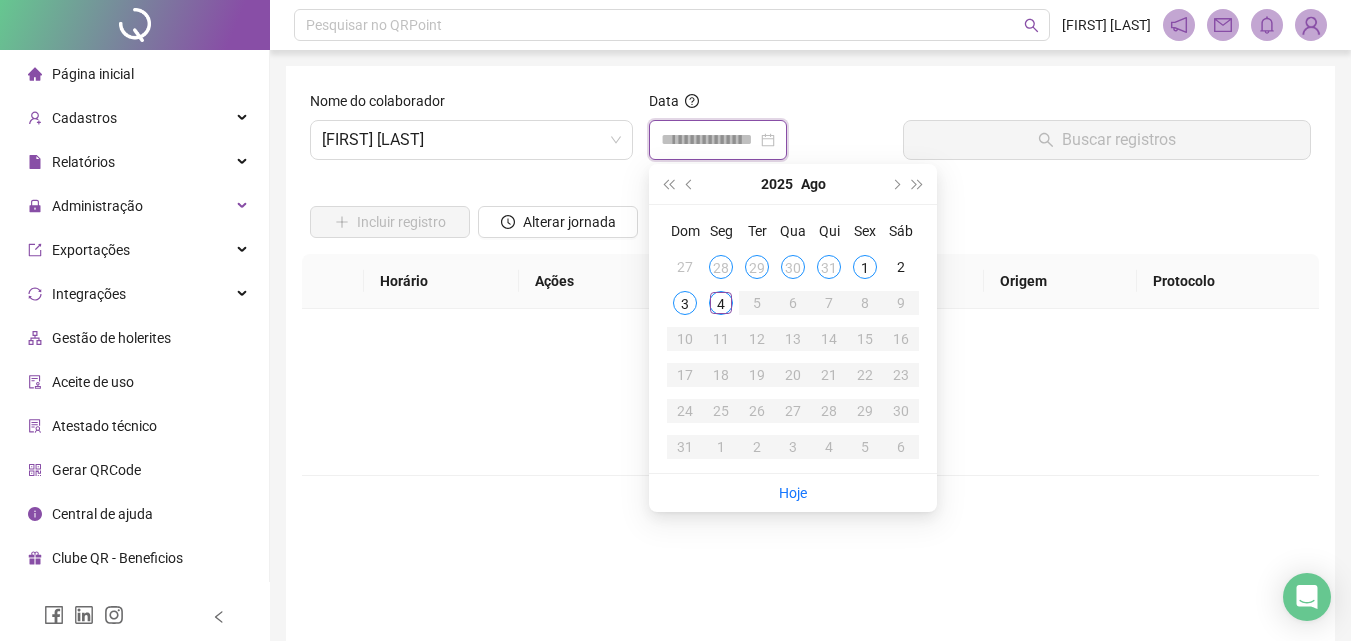 type on "**********" 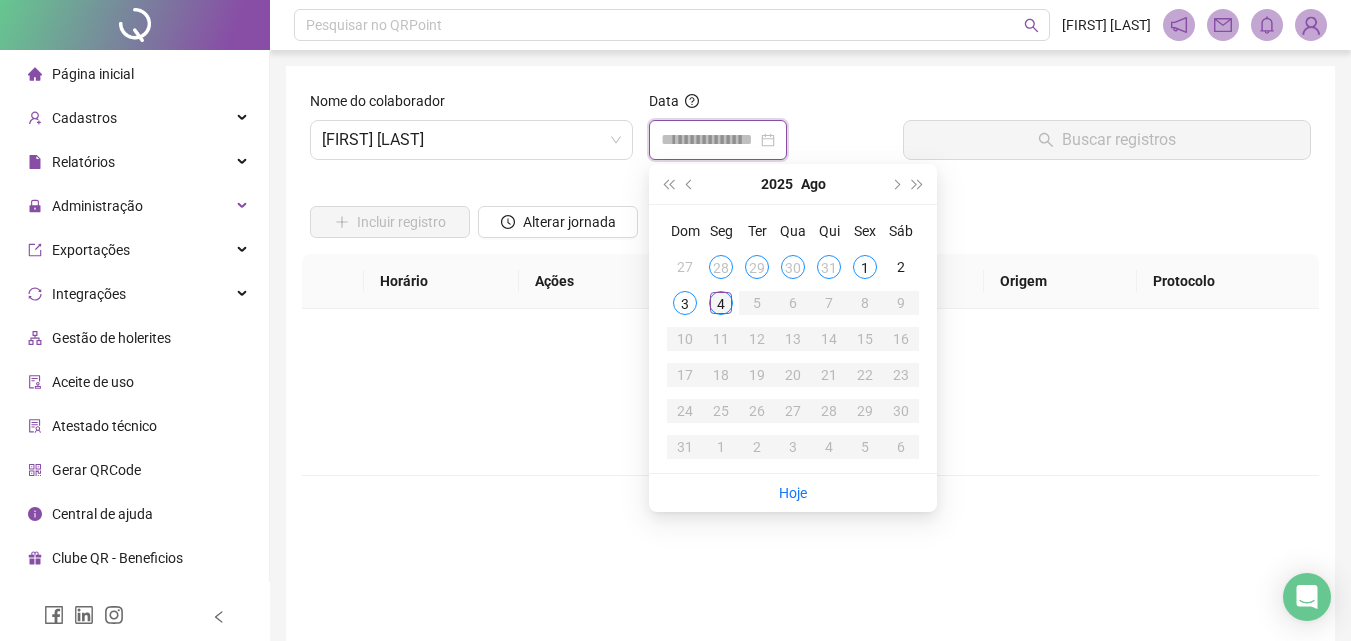 type on "**********" 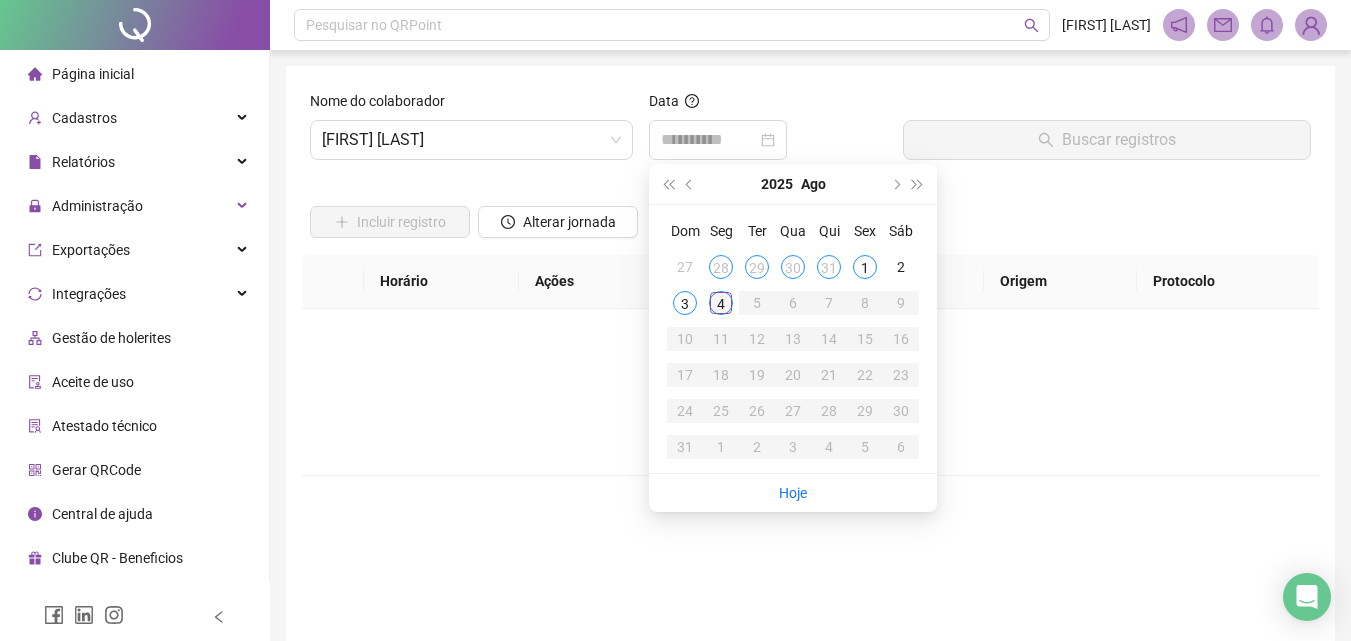click on "4" at bounding box center [721, 303] 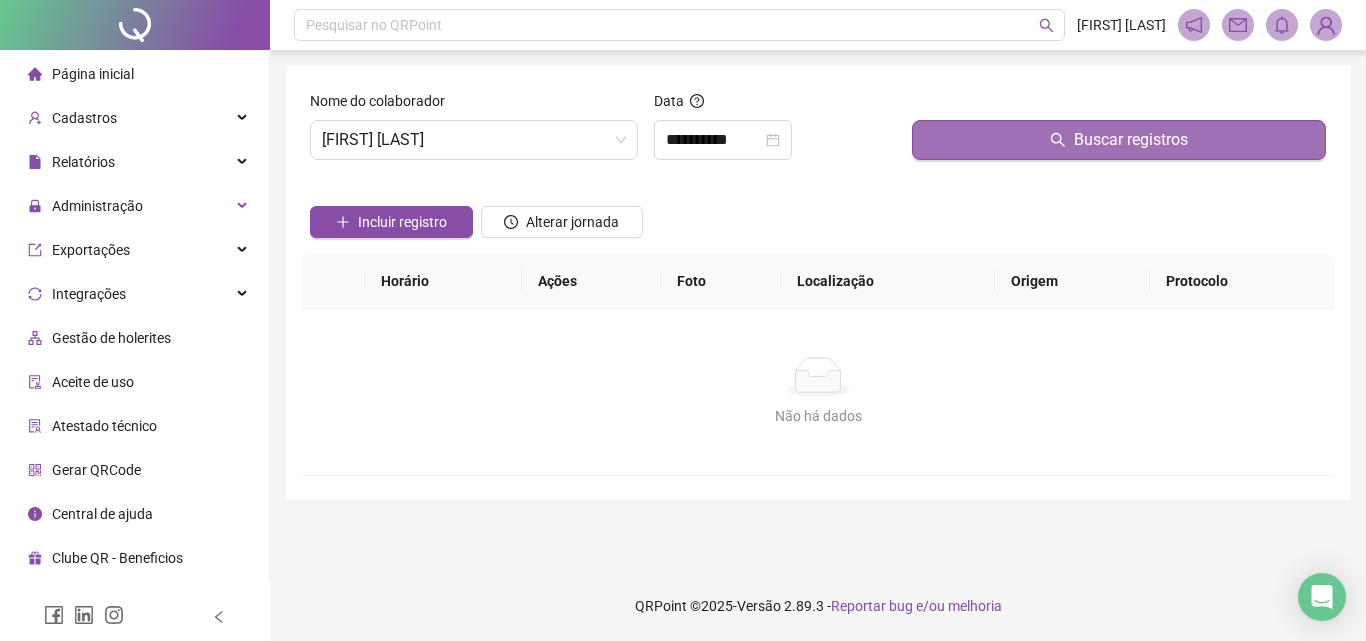click on "Buscar registros" at bounding box center [1119, 140] 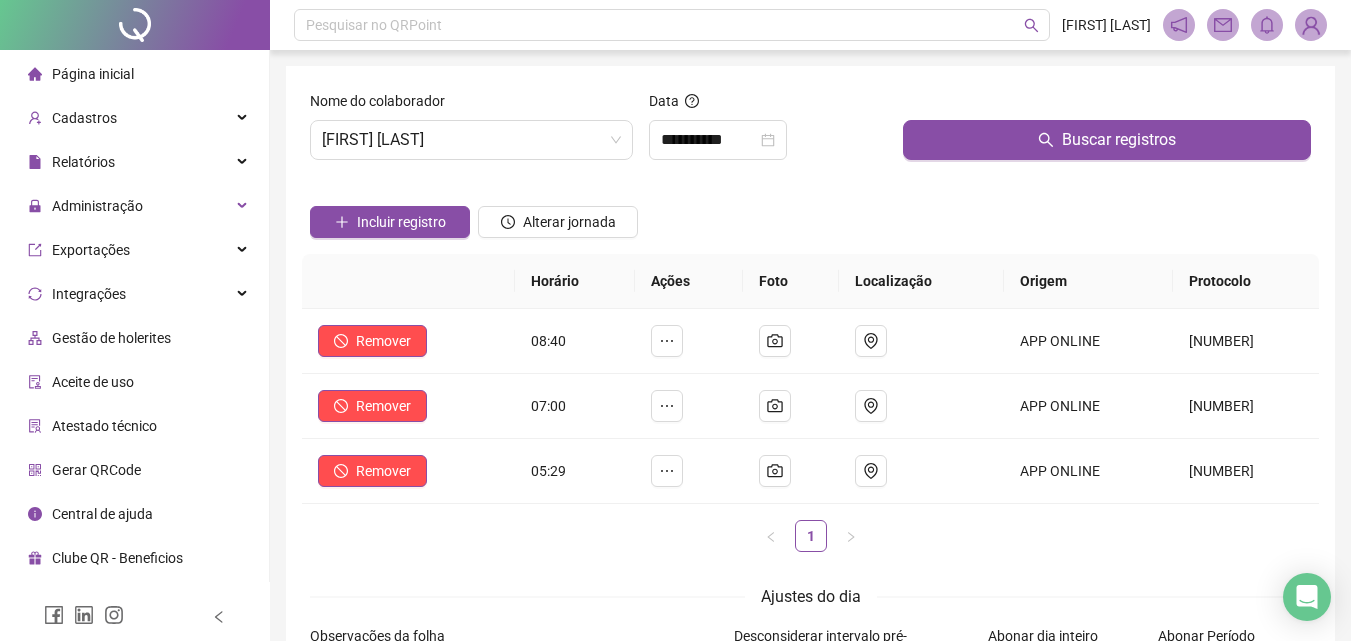 click on "Página inicial" at bounding box center (93, 74) 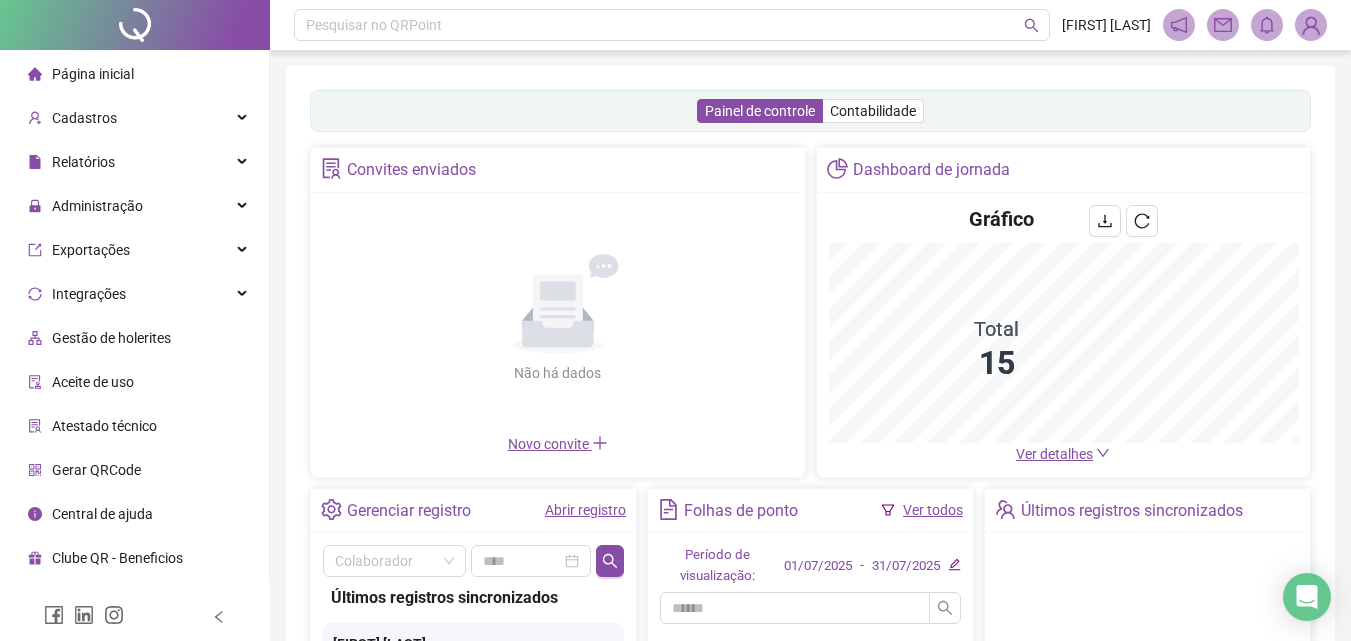 click on "Abrir registro" at bounding box center [585, 510] 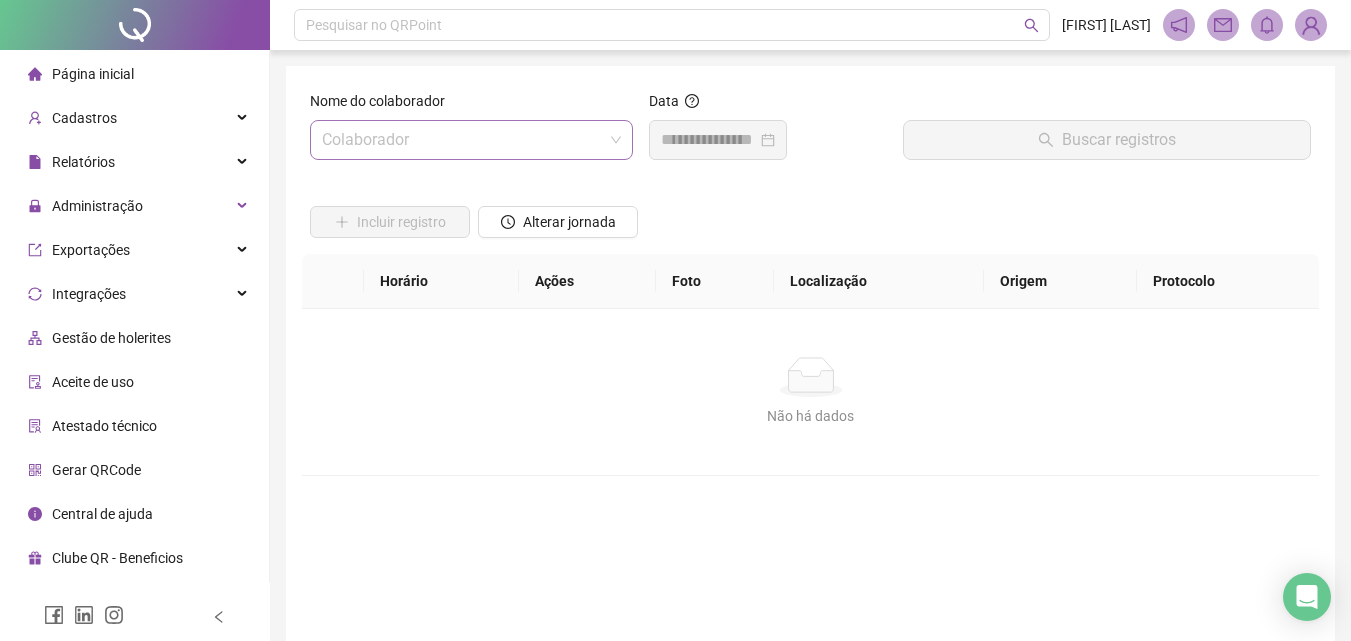 click at bounding box center [462, 140] 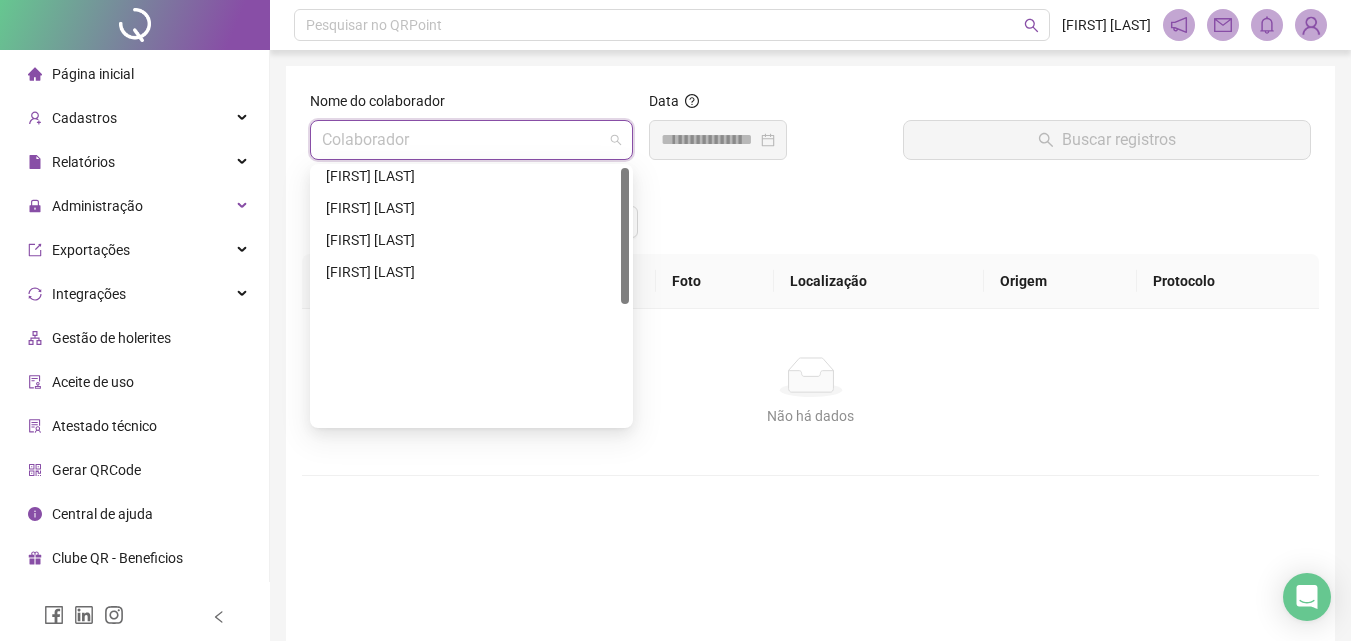 scroll, scrollTop: 0, scrollLeft: 0, axis: both 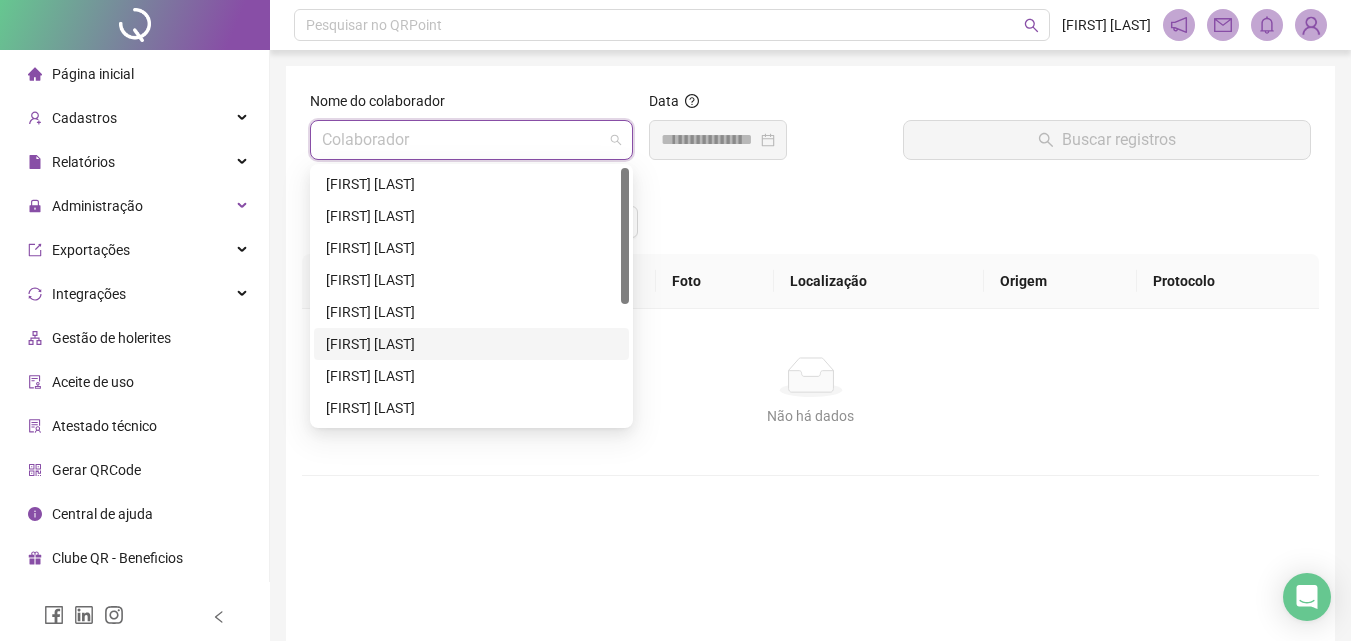 click on "[FIRST] [LAST]" at bounding box center [471, 344] 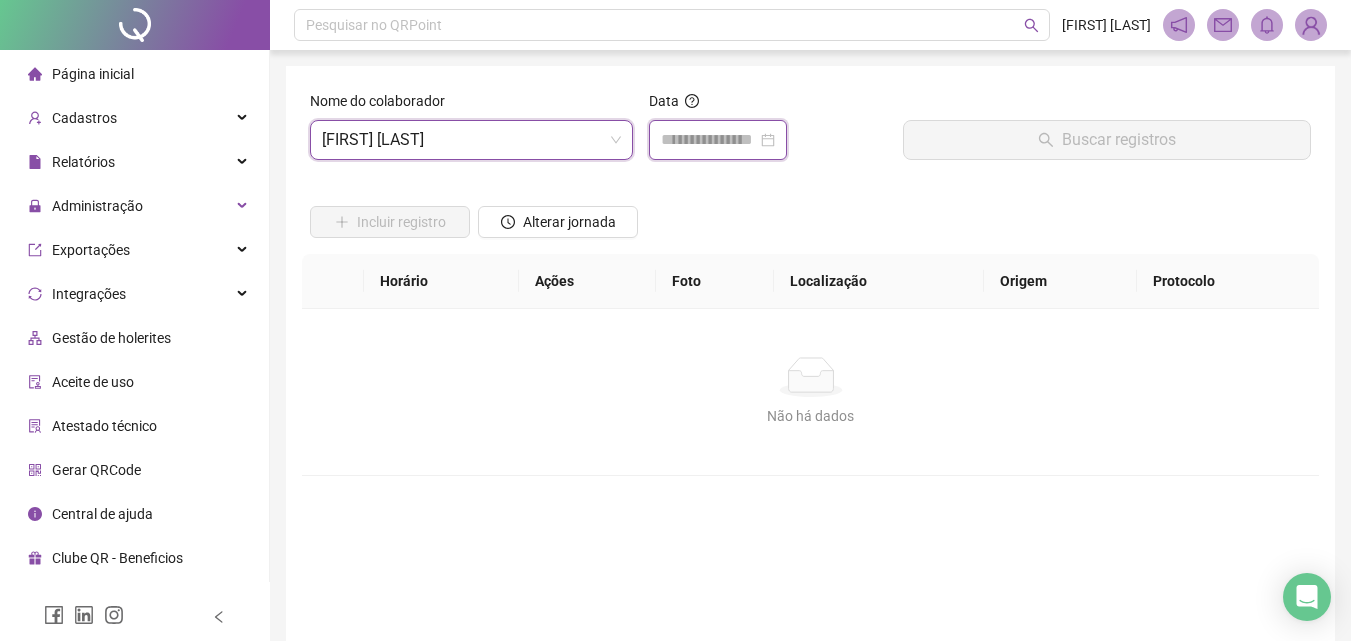 click at bounding box center (709, 140) 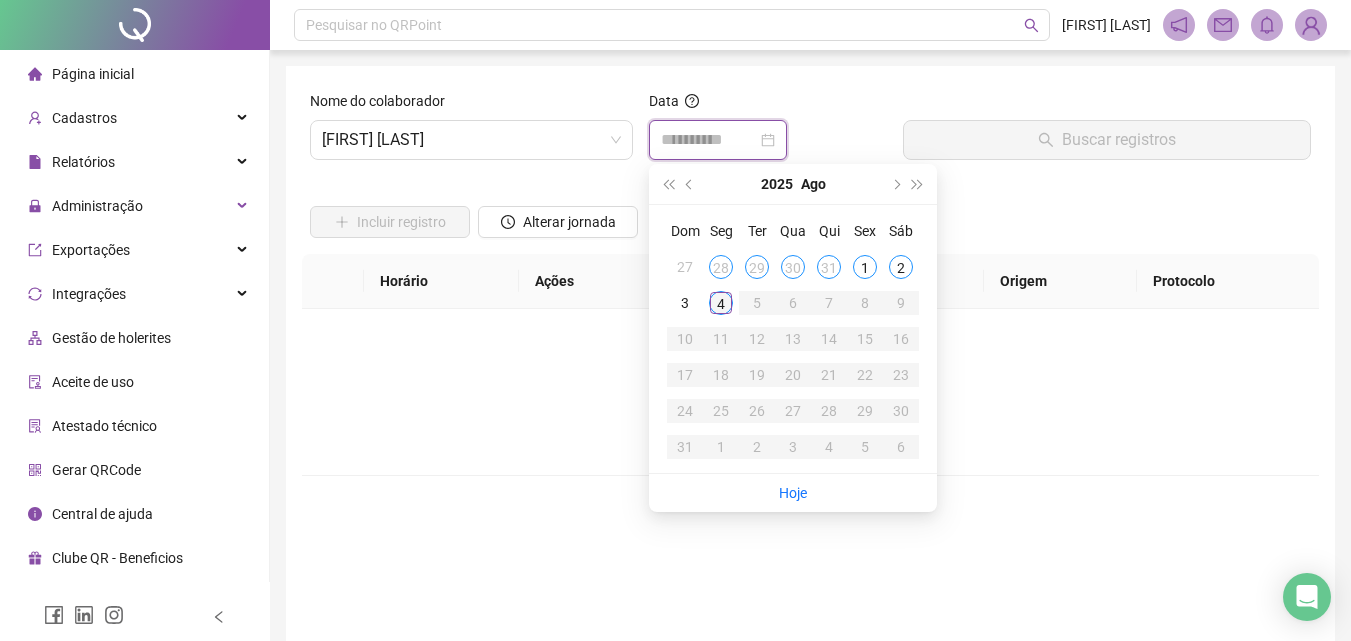 type on "**********" 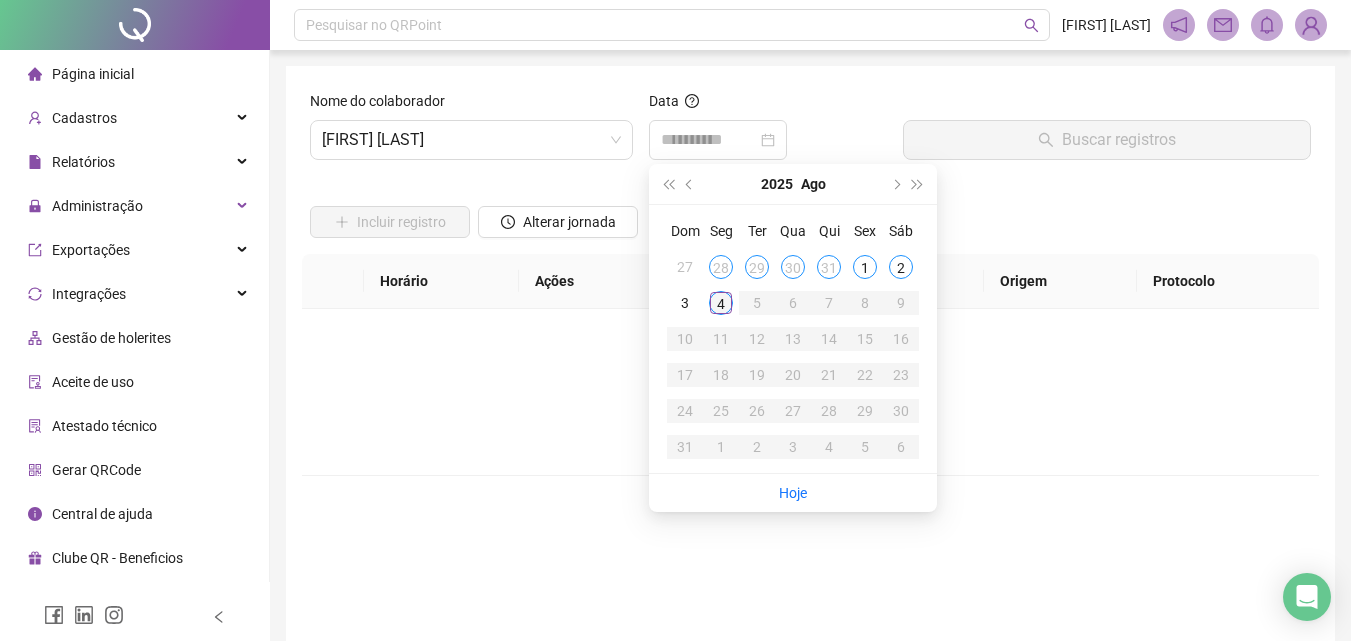 click on "4" at bounding box center (721, 303) 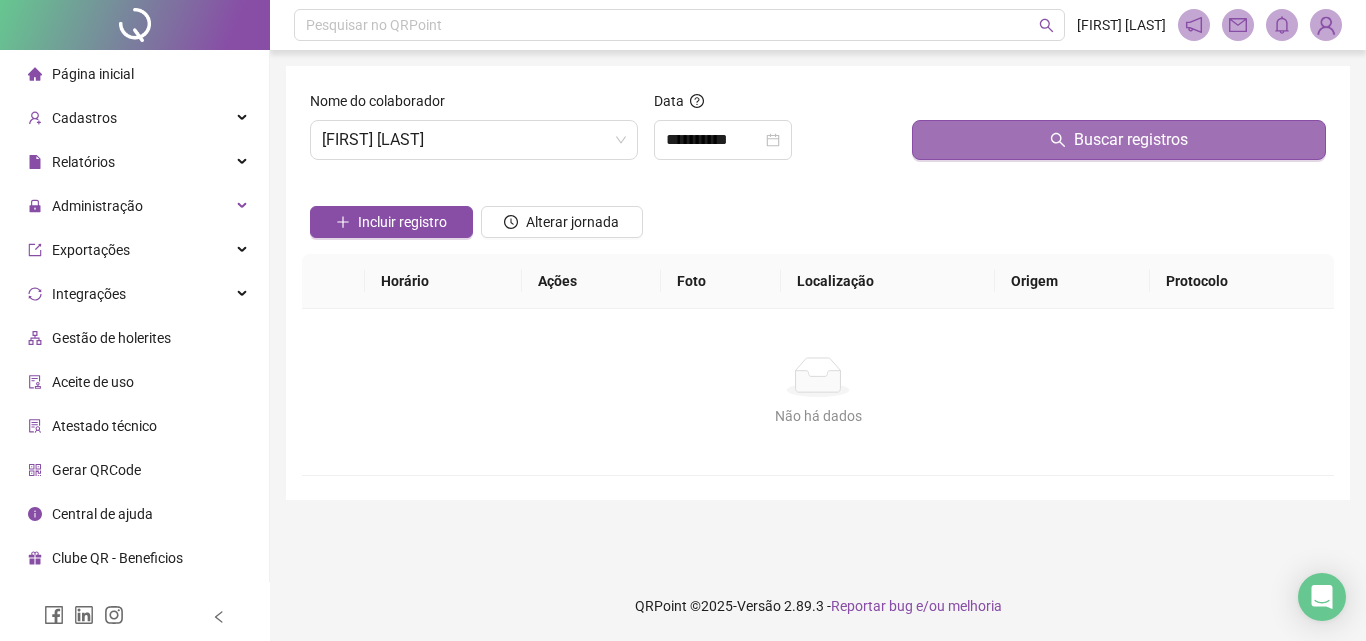 click on "Buscar registros" at bounding box center [1119, 140] 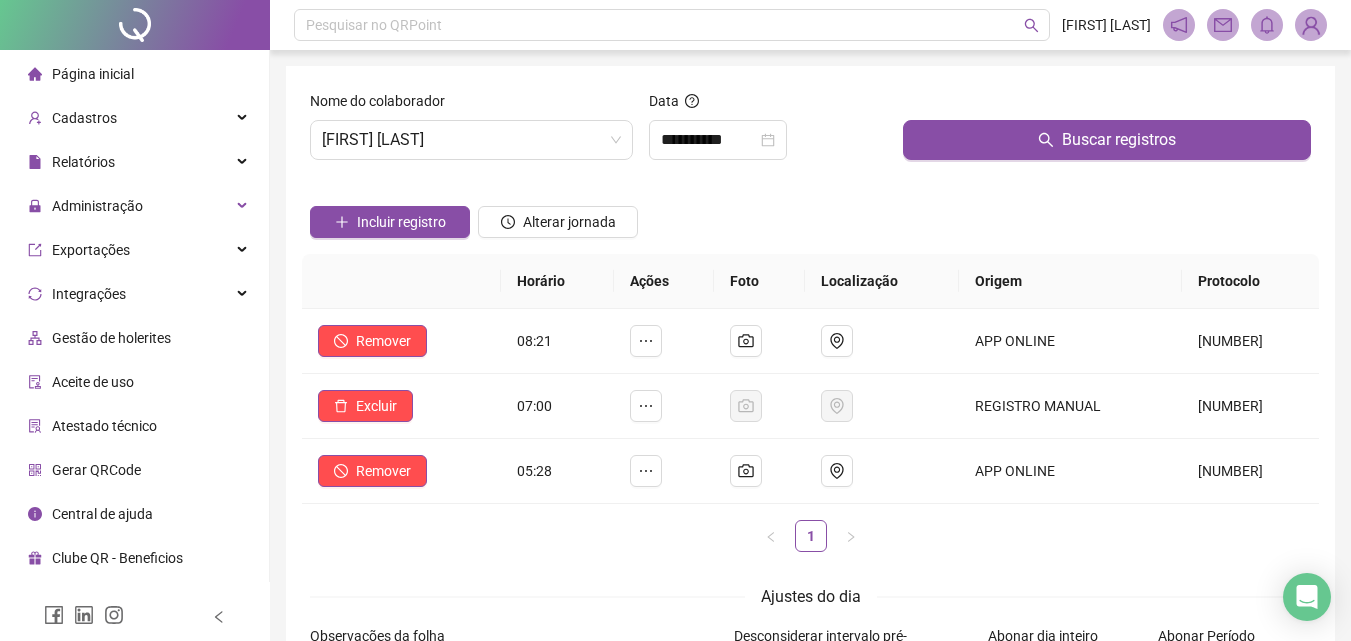 click on "Página inicial" at bounding box center (81, 74) 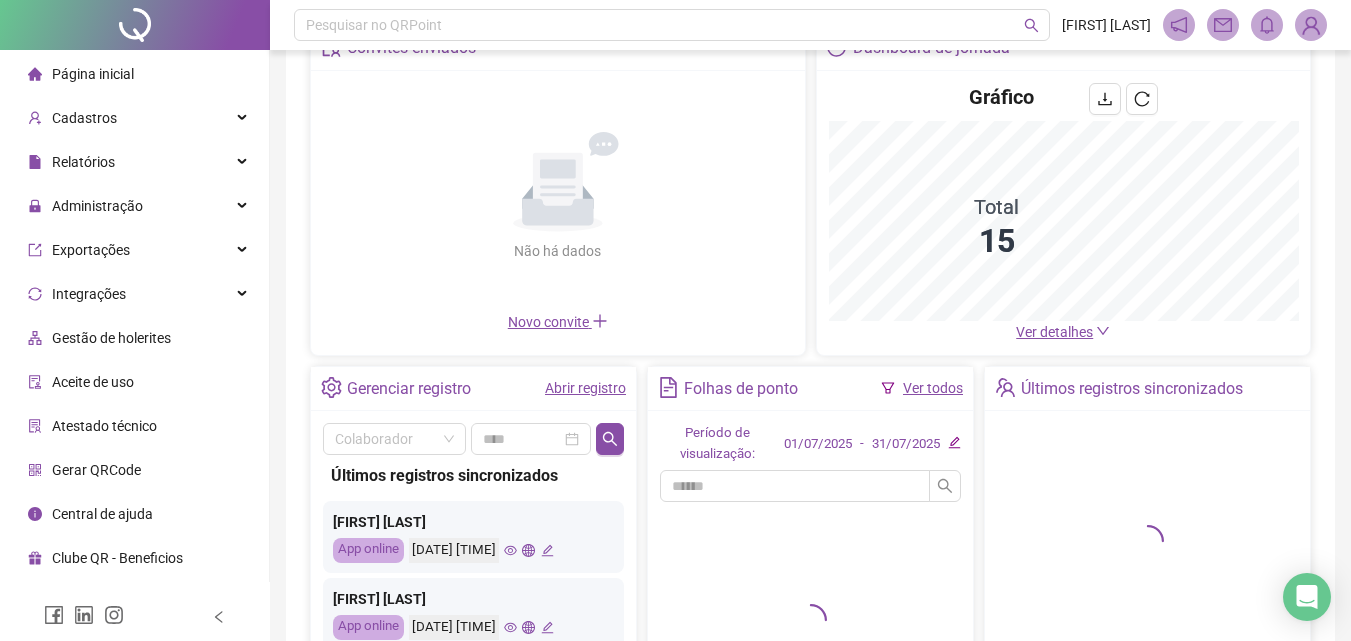 scroll, scrollTop: 300, scrollLeft: 0, axis: vertical 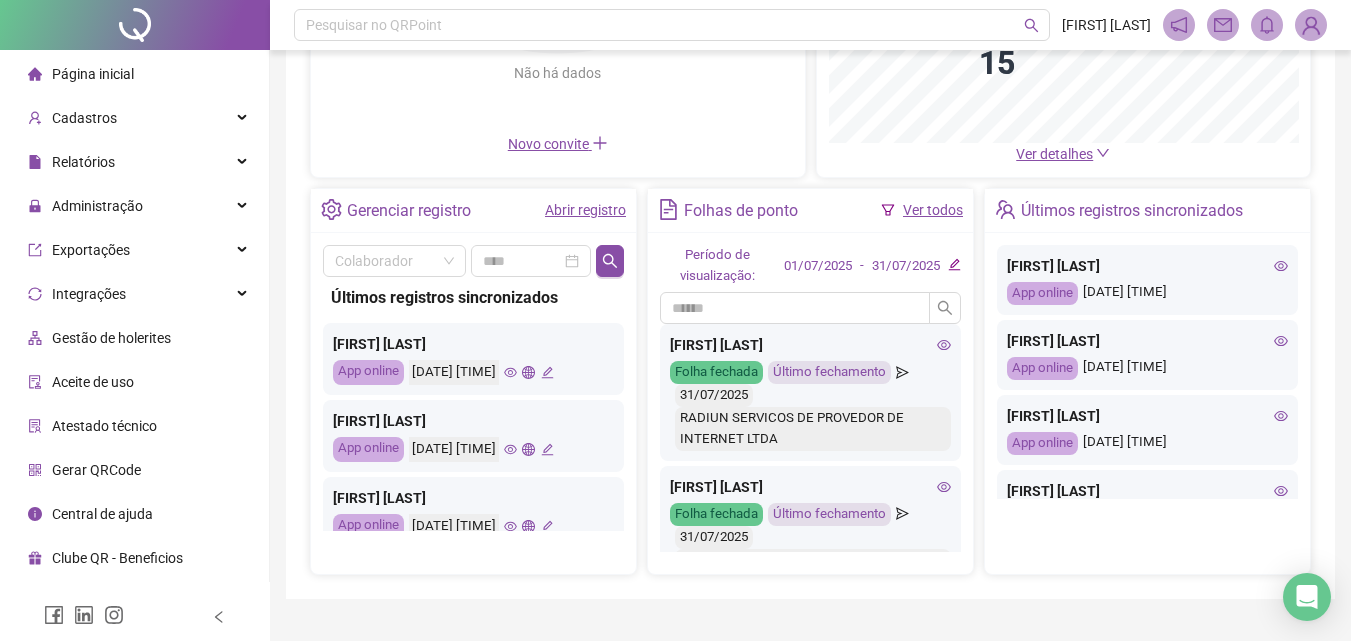 click on "Abrir registro" at bounding box center (585, 210) 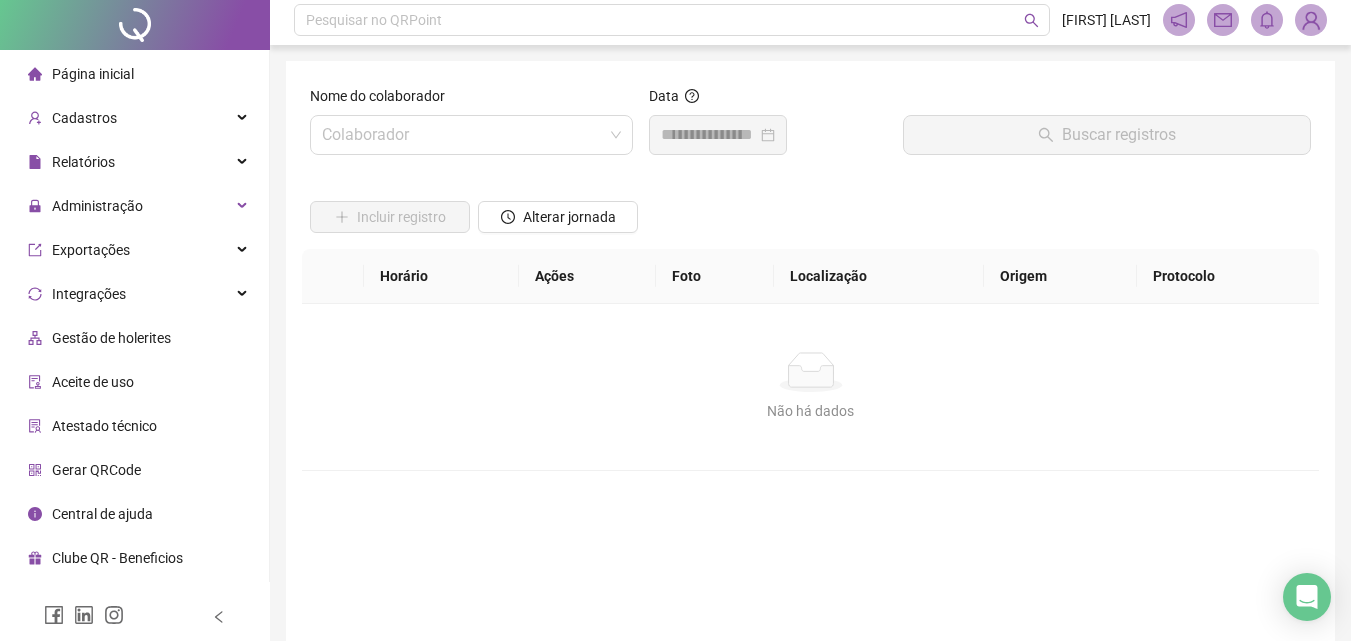 scroll, scrollTop: 0, scrollLeft: 0, axis: both 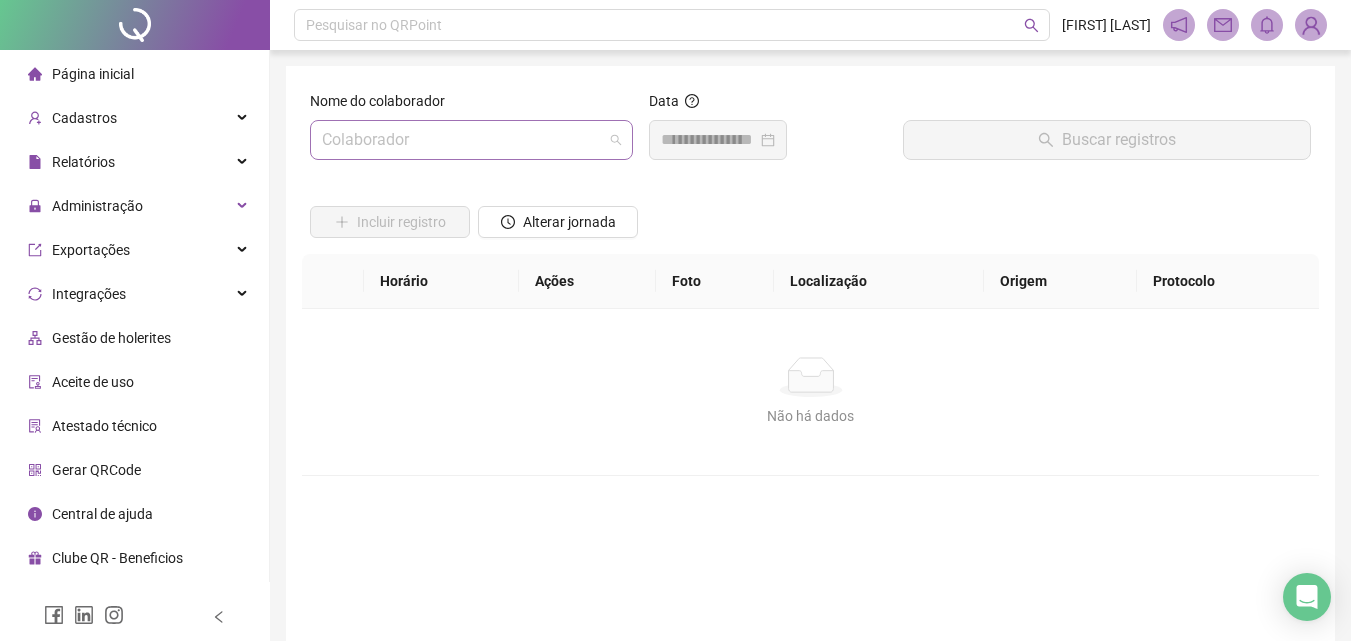 click at bounding box center [462, 140] 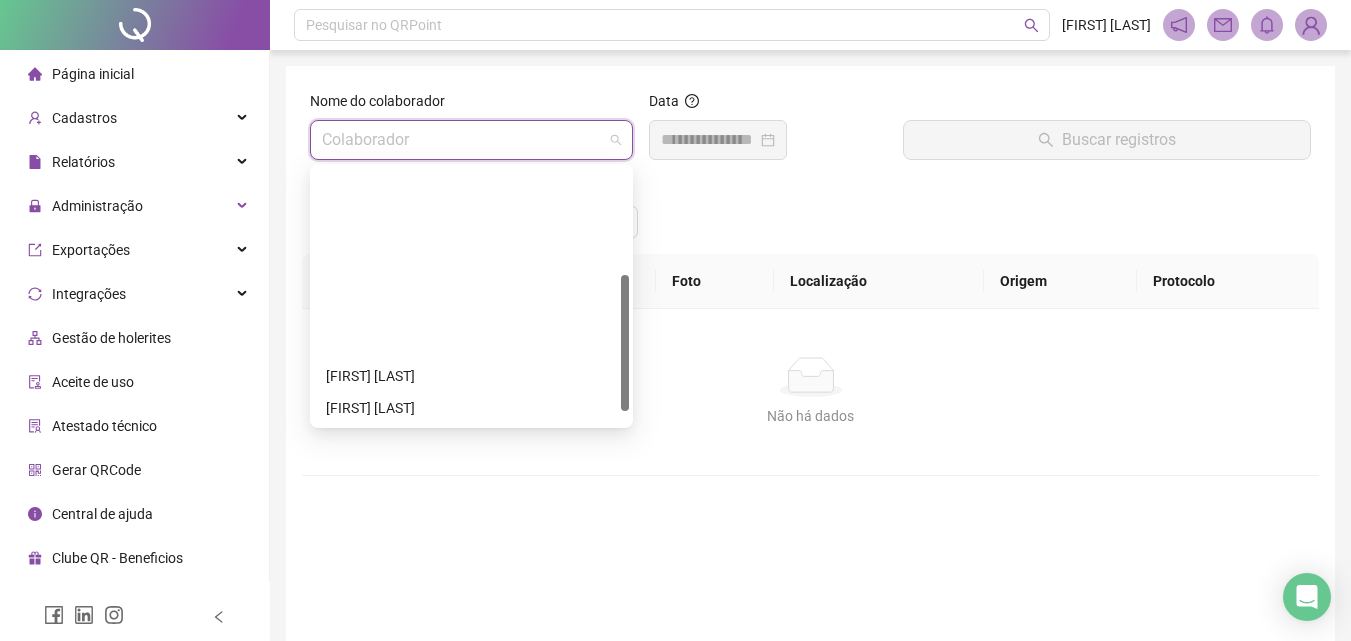 scroll, scrollTop: 224, scrollLeft: 0, axis: vertical 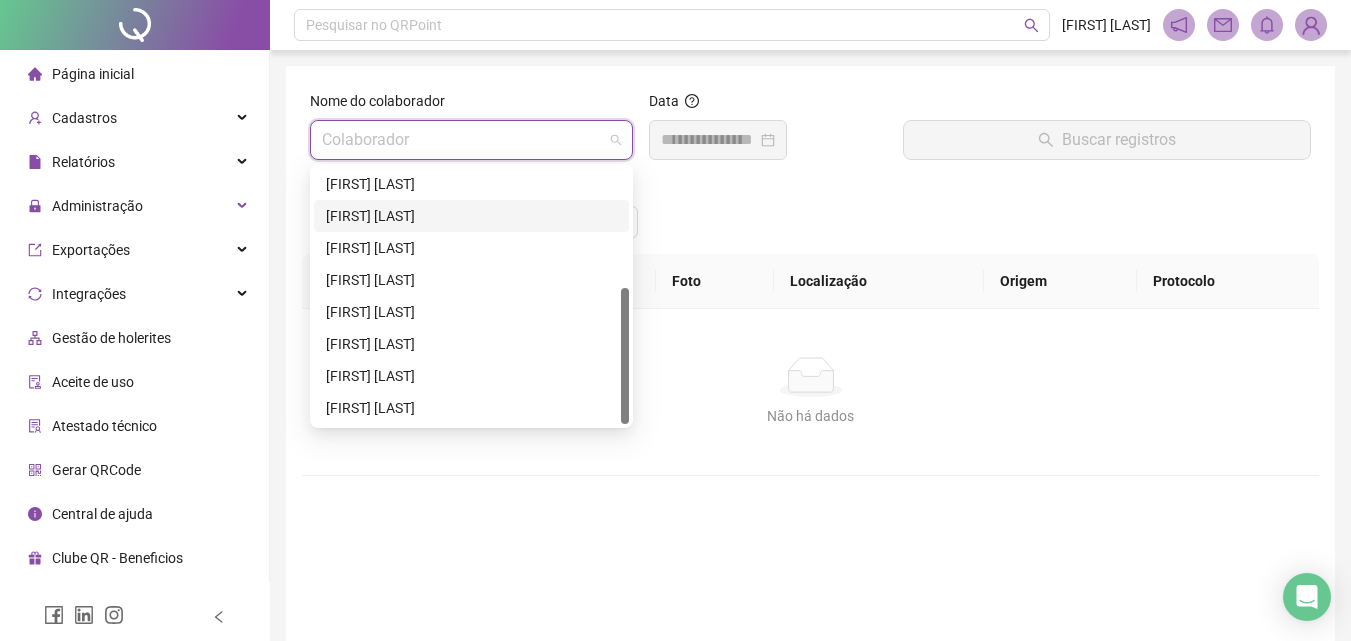 click on "[FIRST] [LAST]" at bounding box center (471, 216) 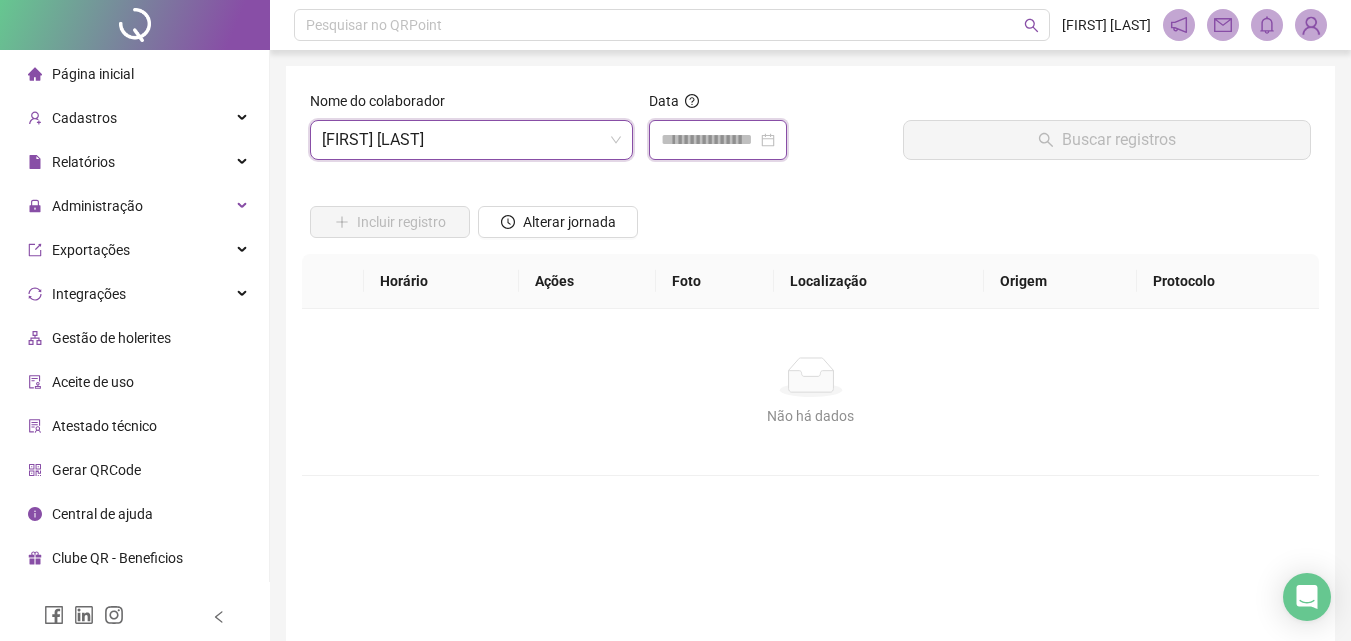 click at bounding box center [709, 140] 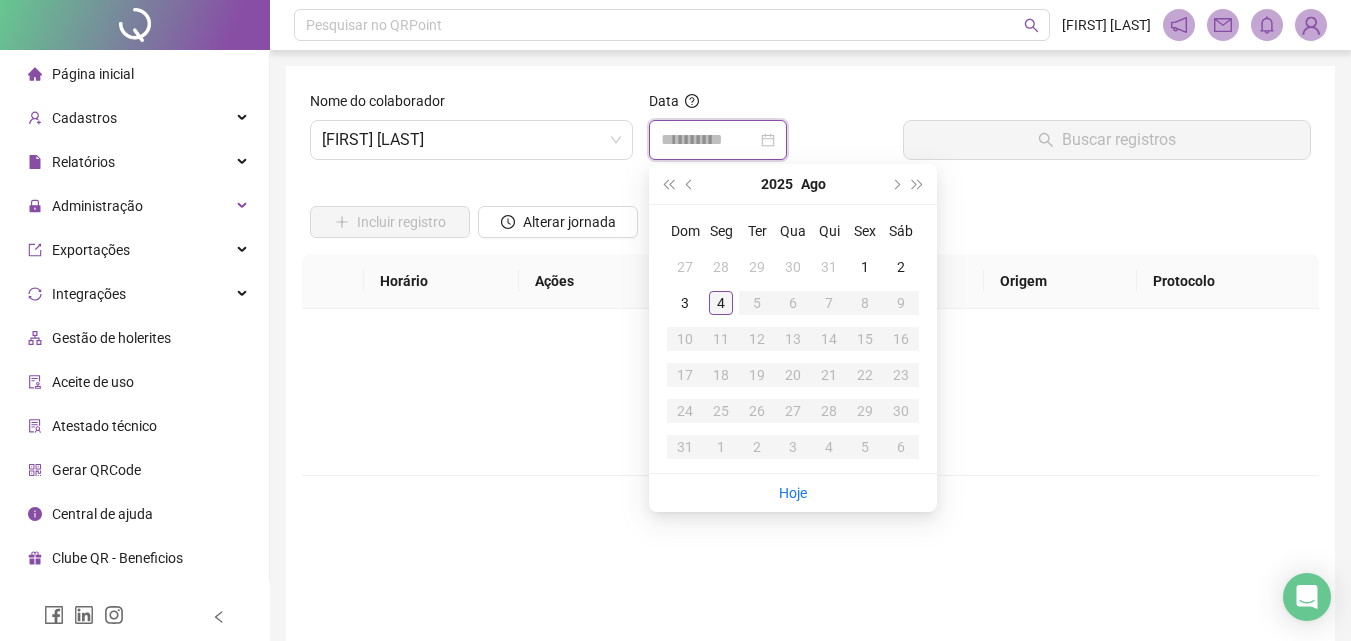 type on "**********" 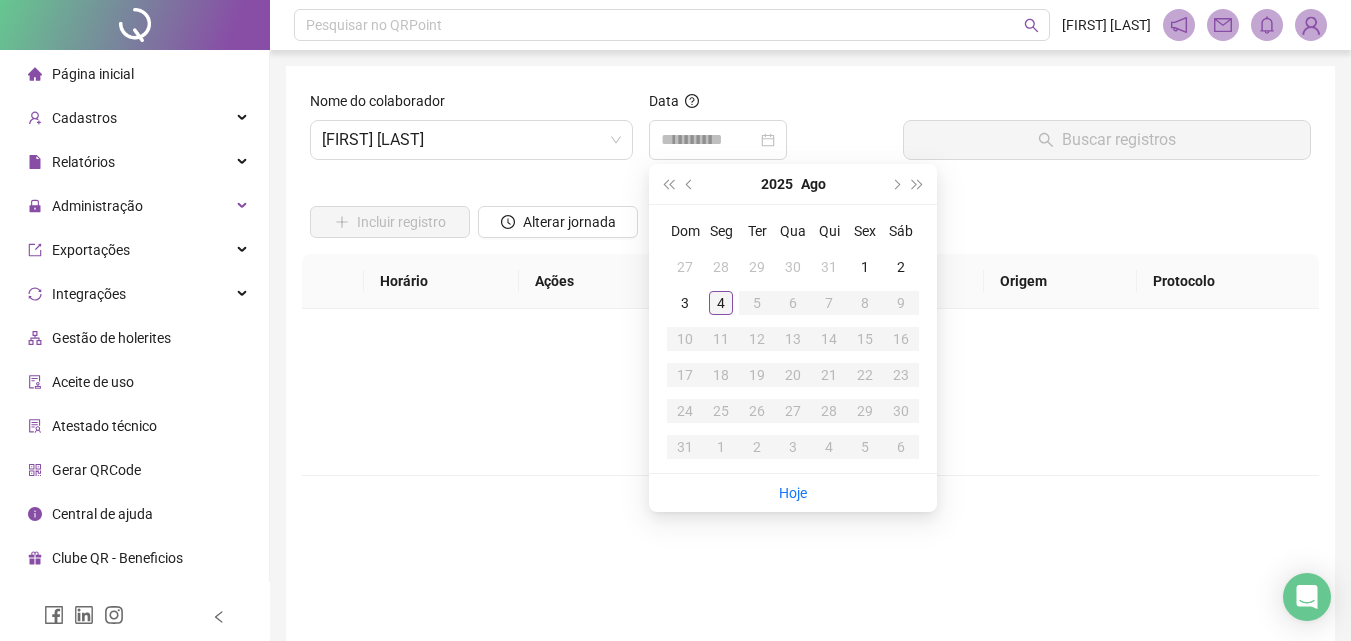 click on "4" at bounding box center (721, 303) 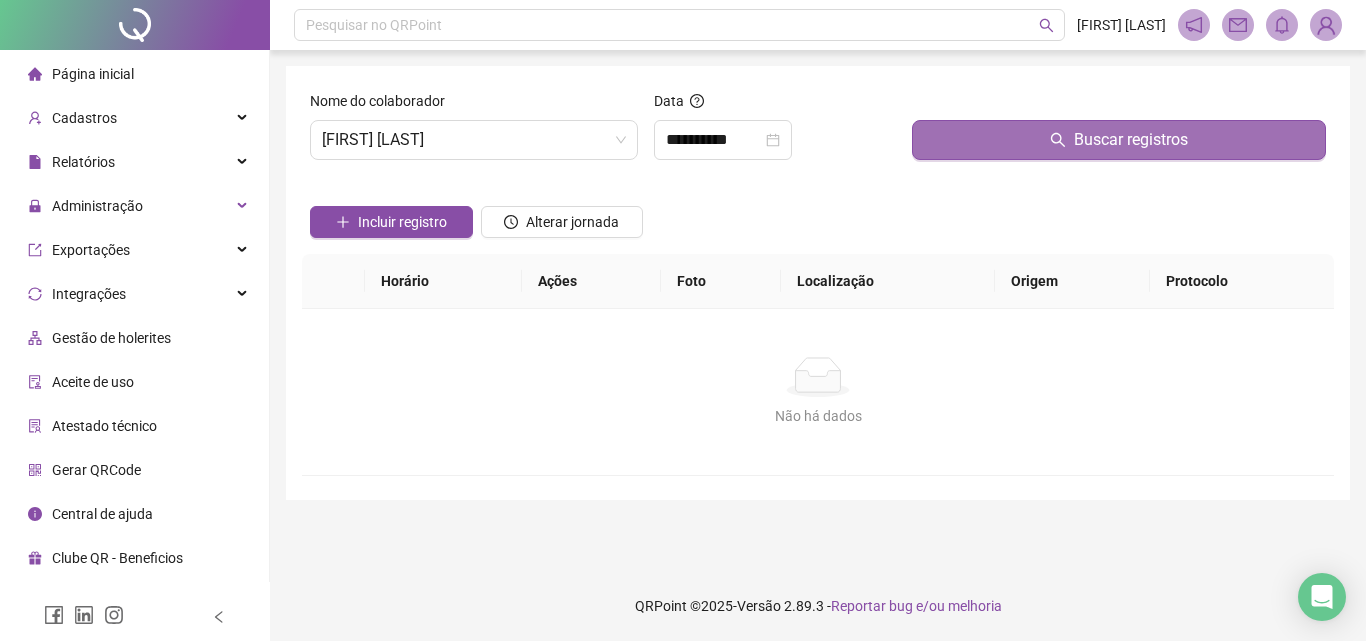 click on "Buscar registros" at bounding box center (1119, 140) 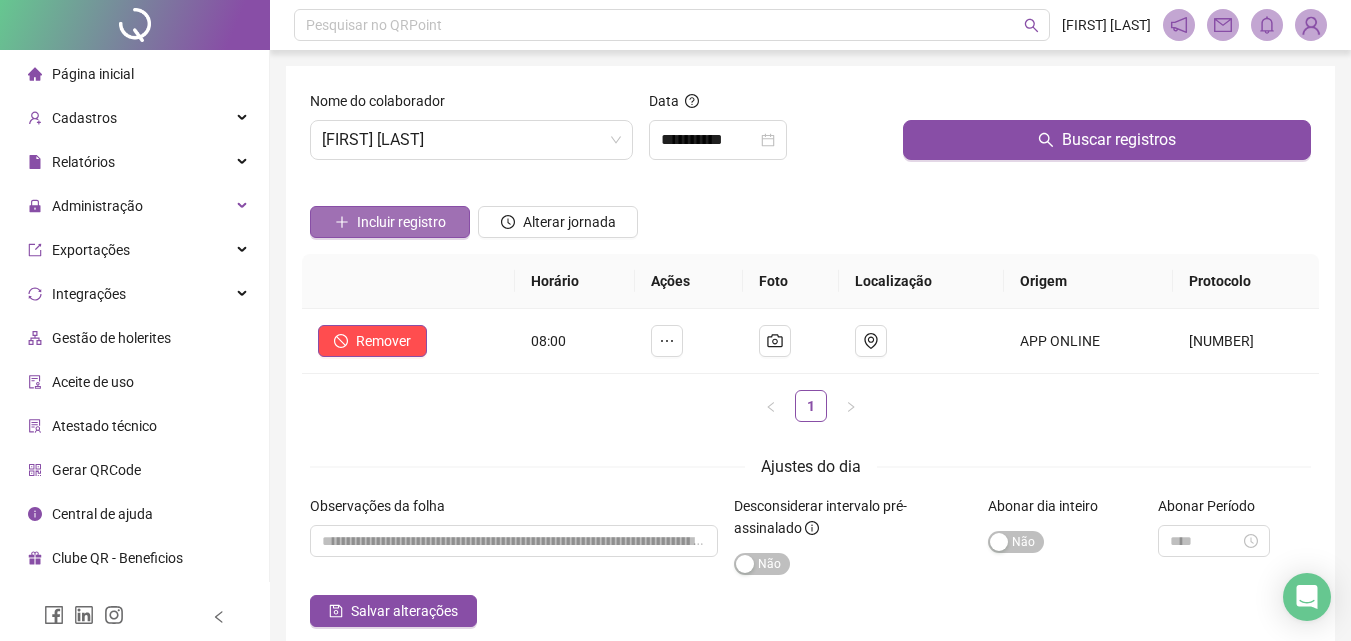 click on "Incluir registro" at bounding box center [401, 222] 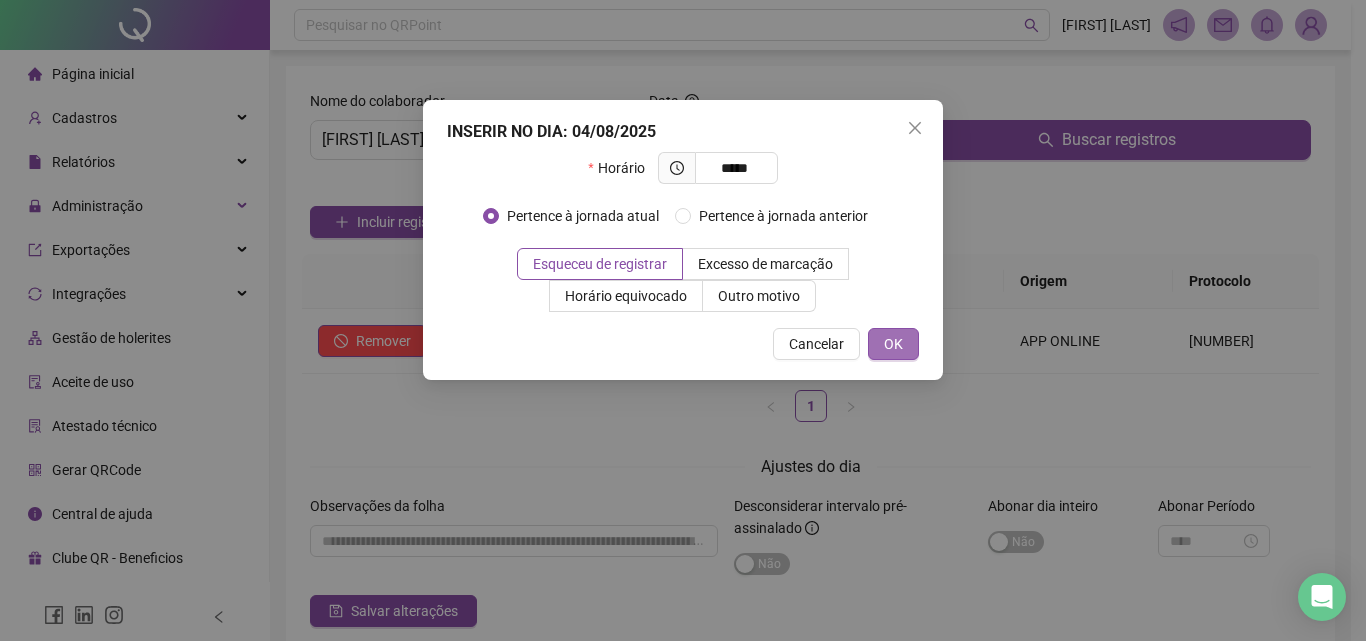 type on "*****" 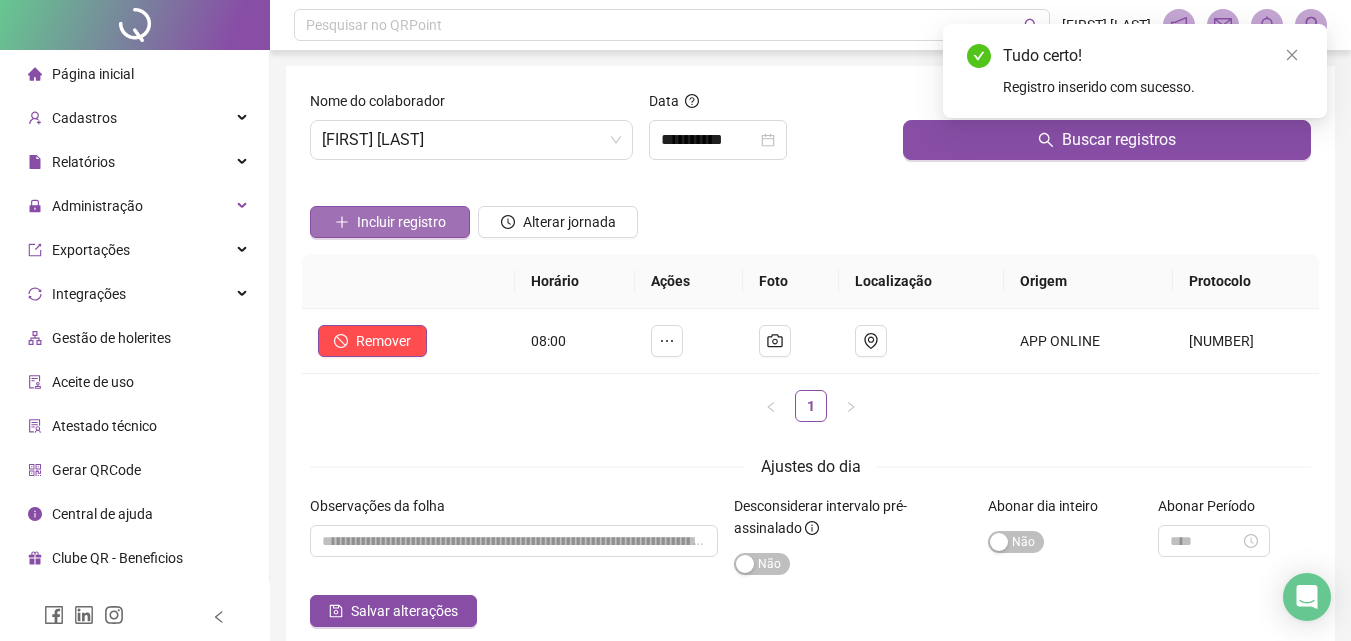 click on "Incluir registro" at bounding box center [401, 222] 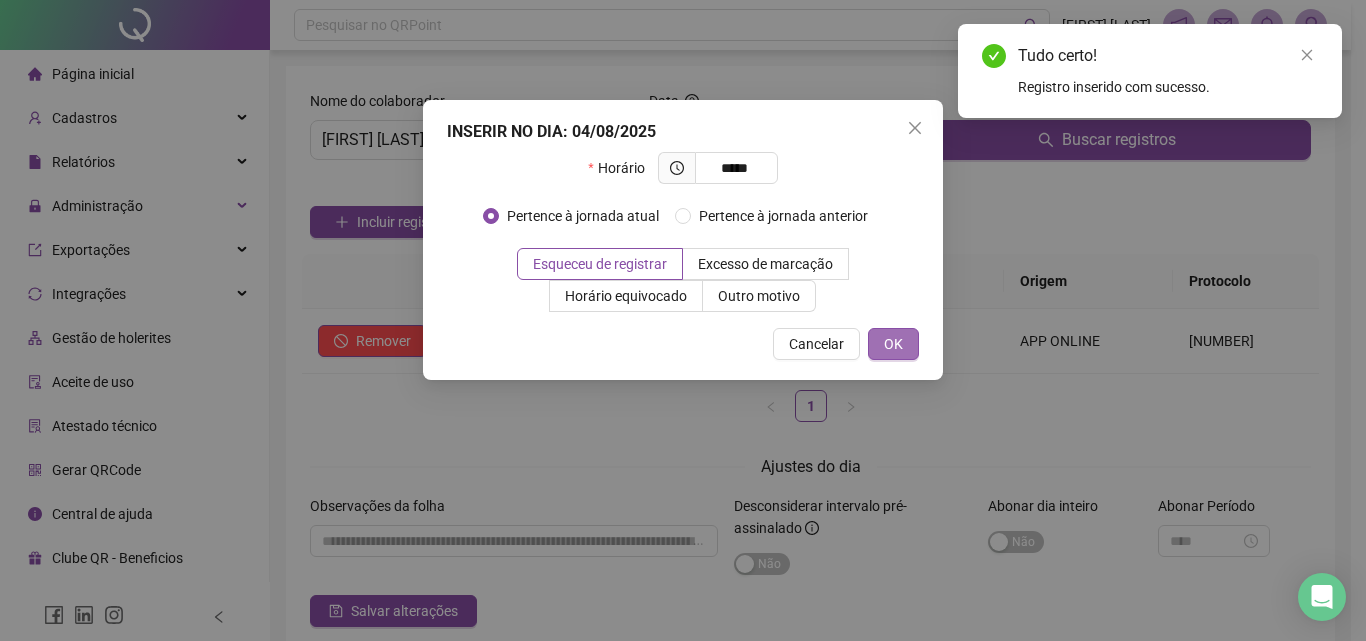 type on "*****" 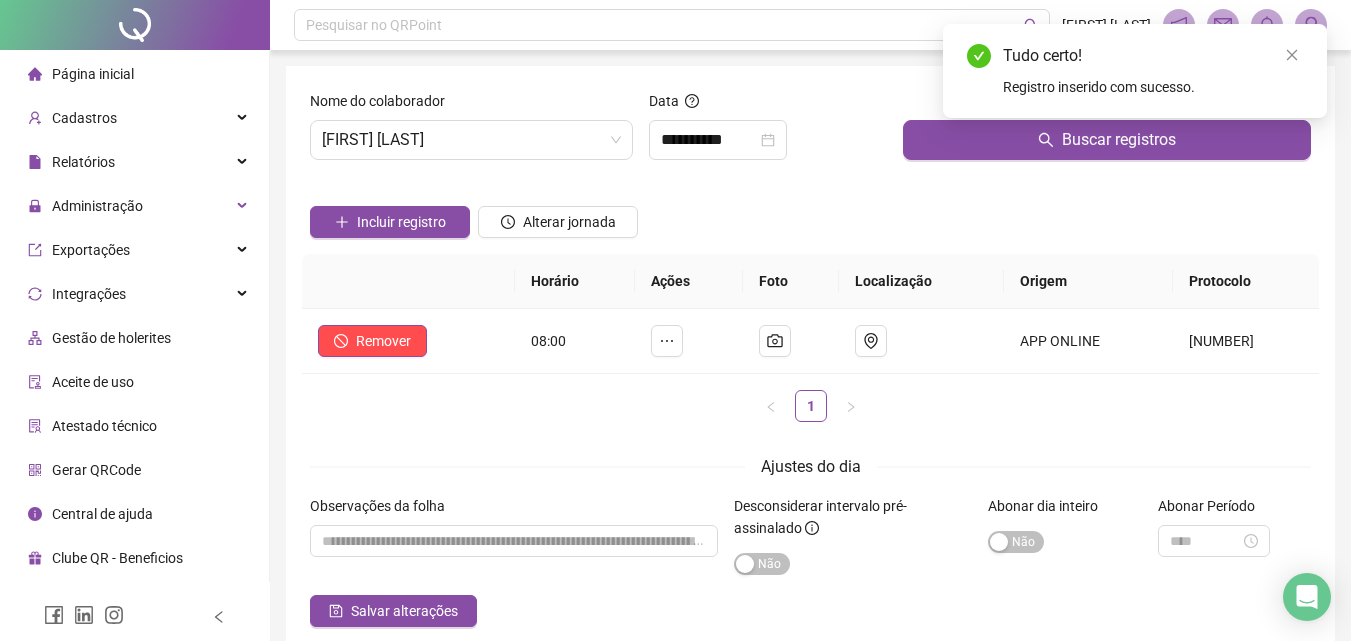 click on "Página inicial" at bounding box center (93, 74) 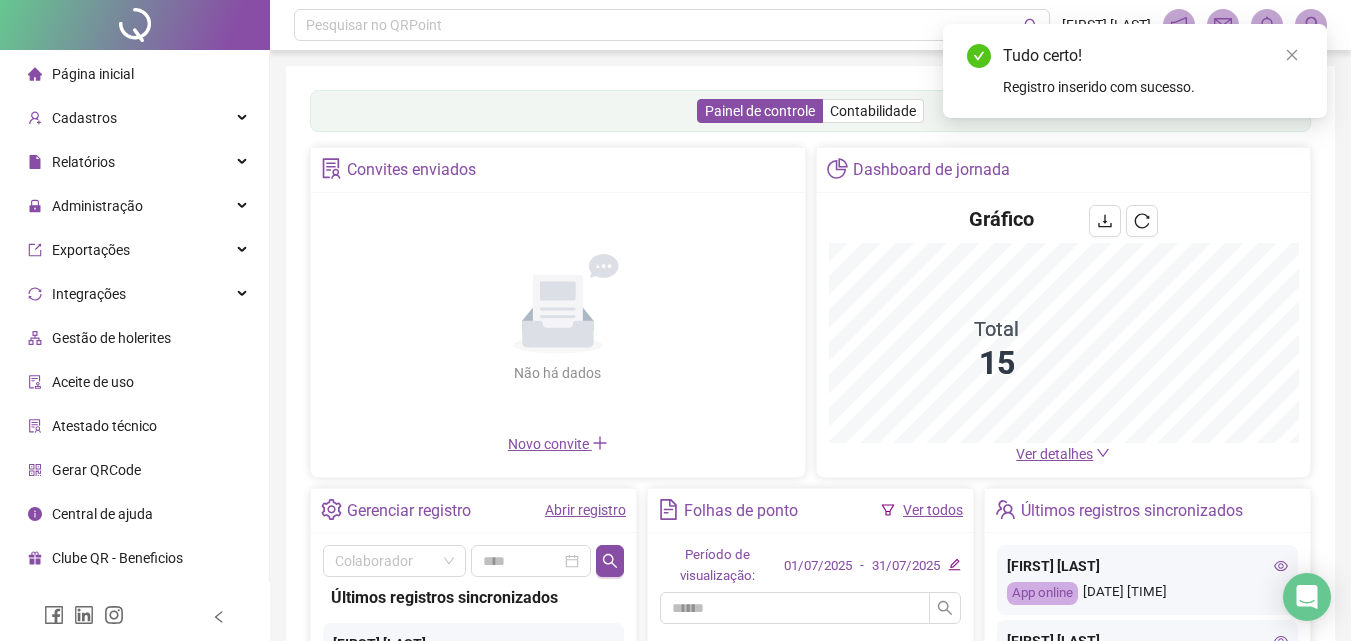 click on "Abrir registro" at bounding box center [585, 510] 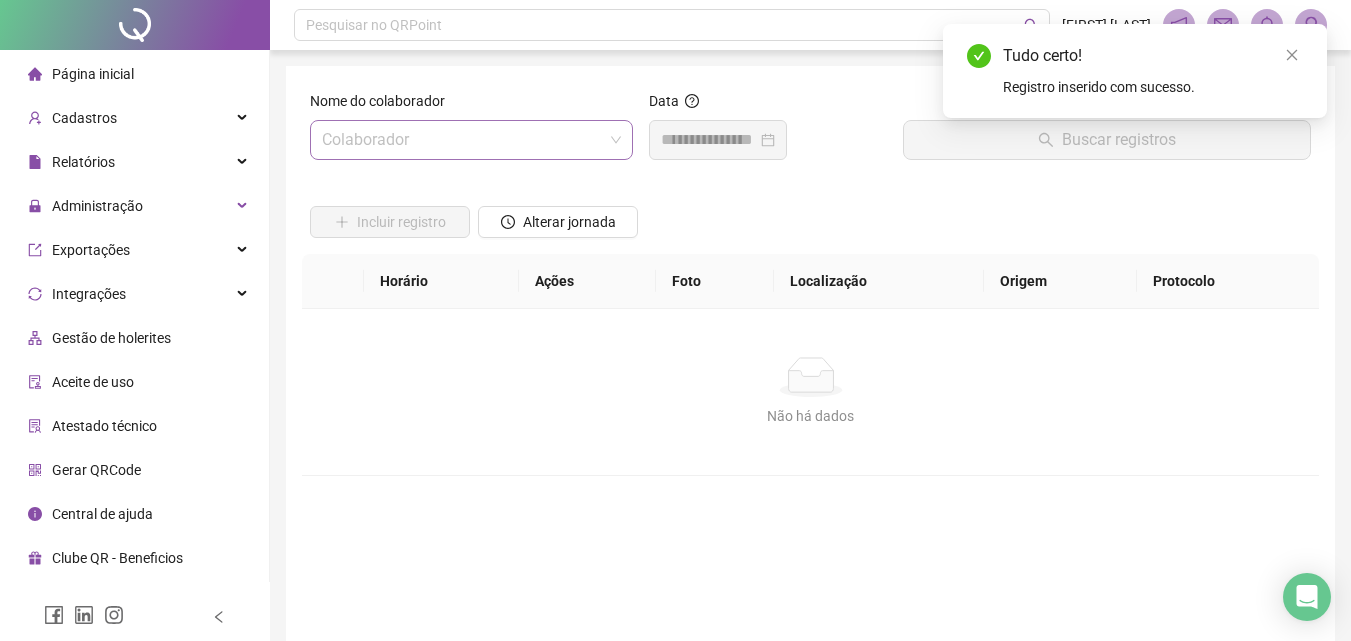 click at bounding box center [462, 140] 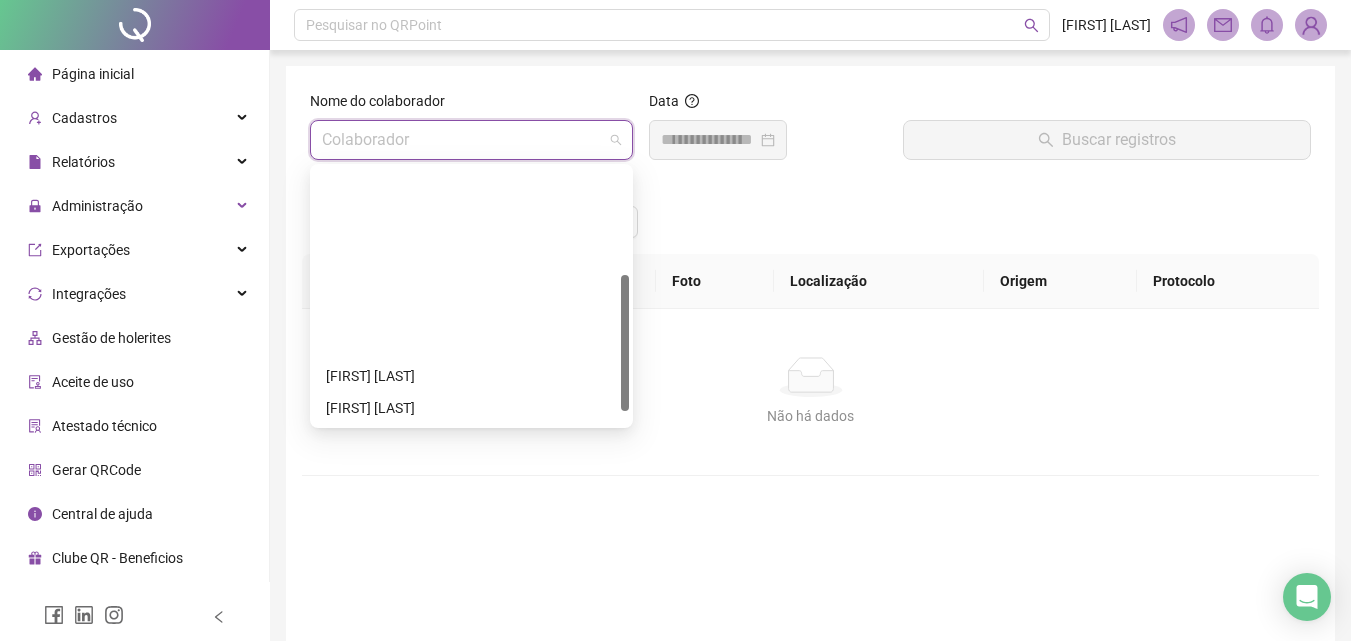 scroll, scrollTop: 200, scrollLeft: 0, axis: vertical 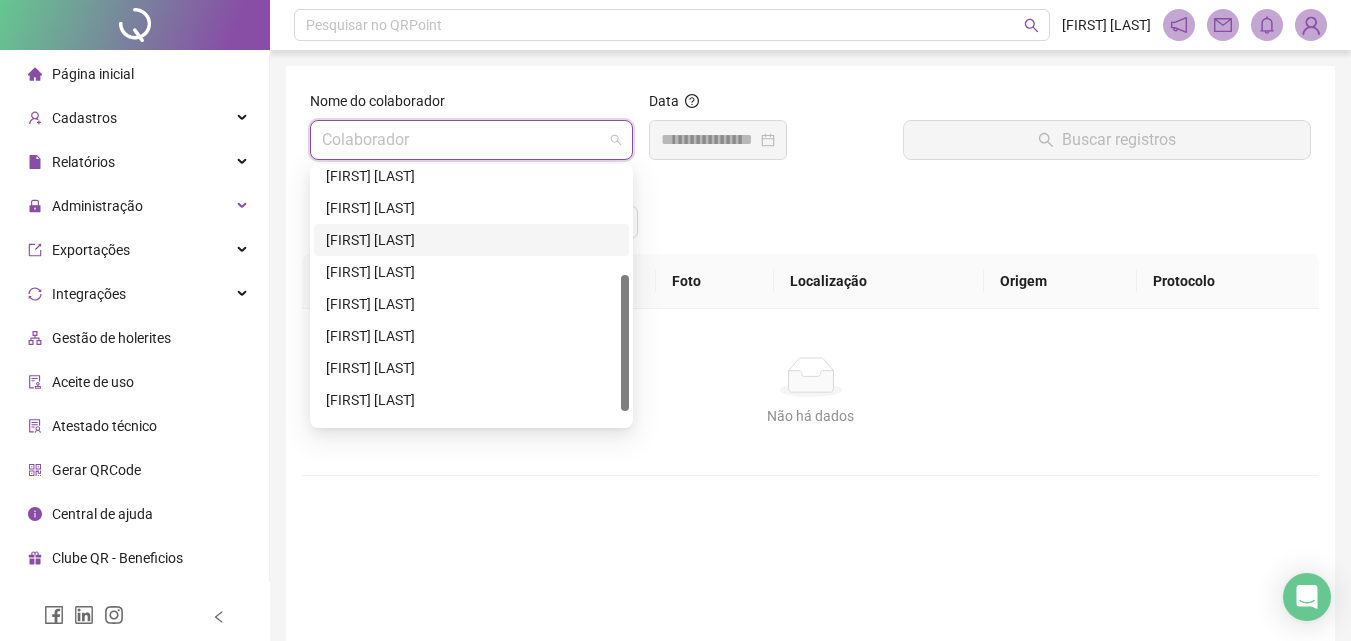 click on "[FIRST] [LAST]" at bounding box center (471, 240) 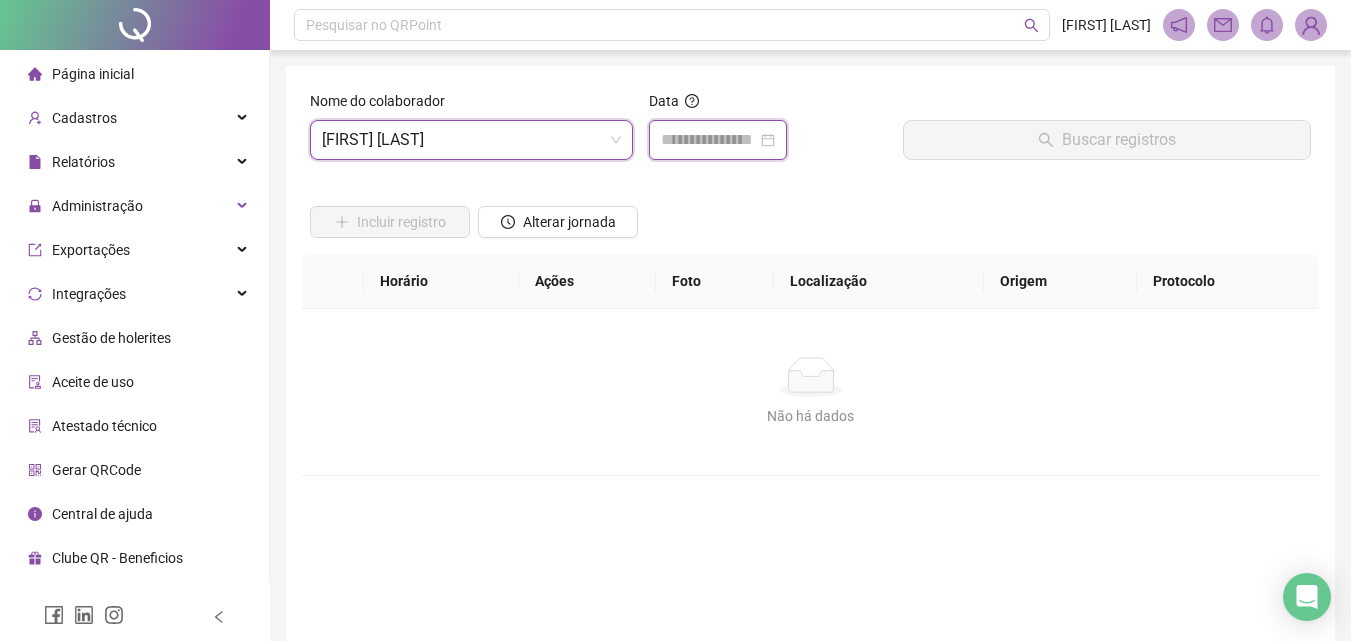 click at bounding box center [709, 140] 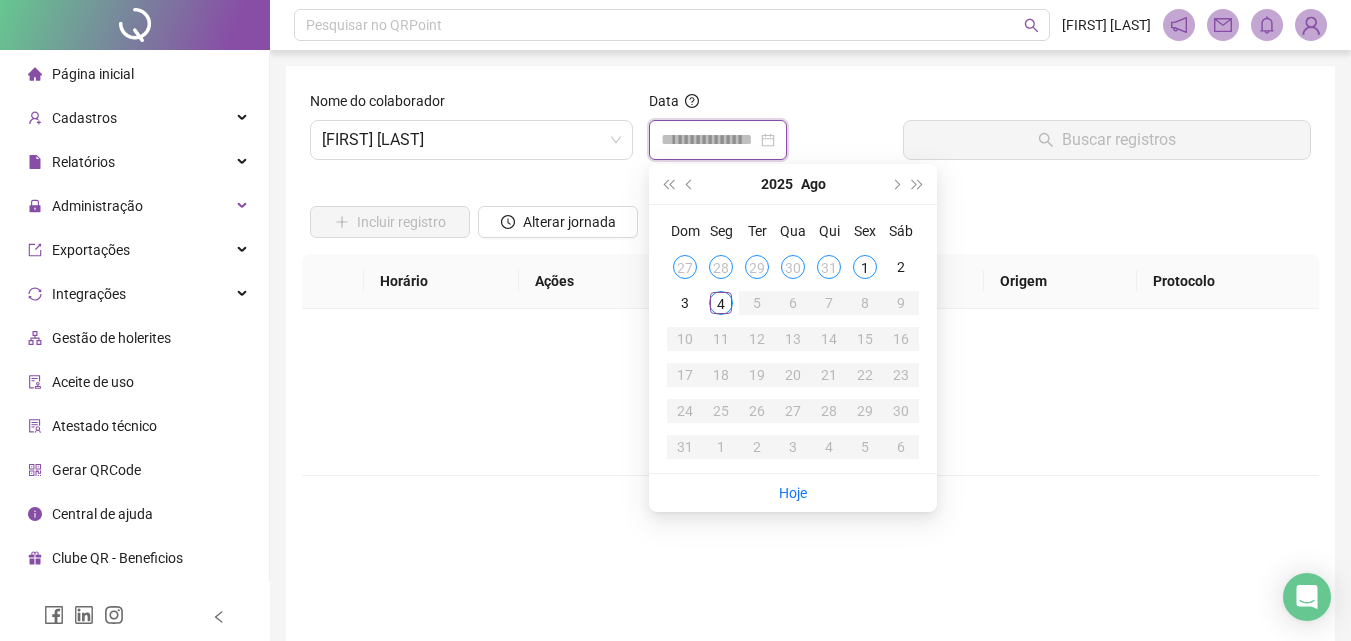 type on "**********" 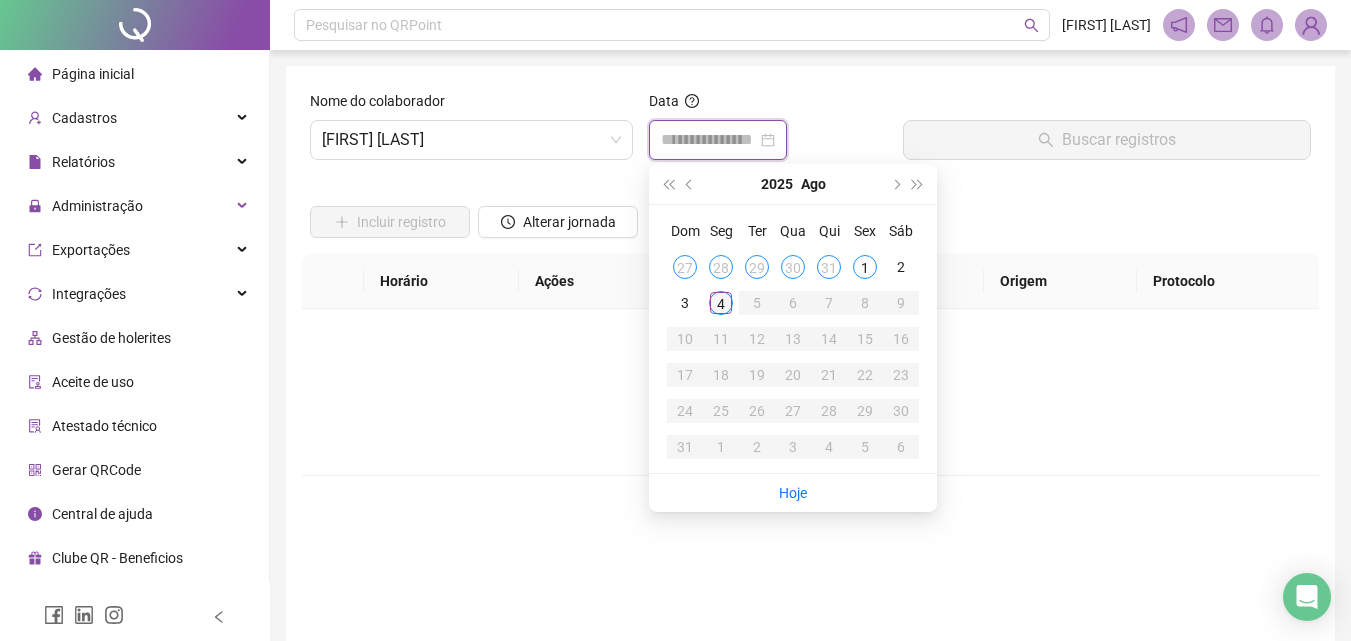 type on "**********" 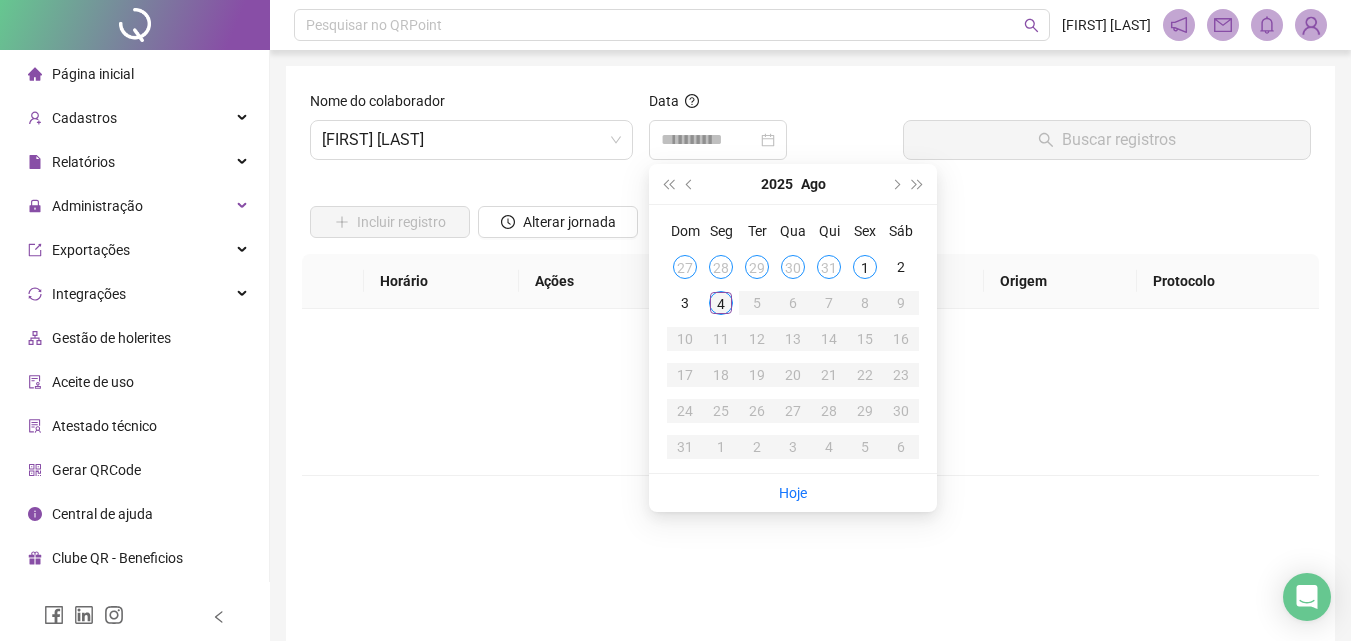 click on "4" at bounding box center (721, 303) 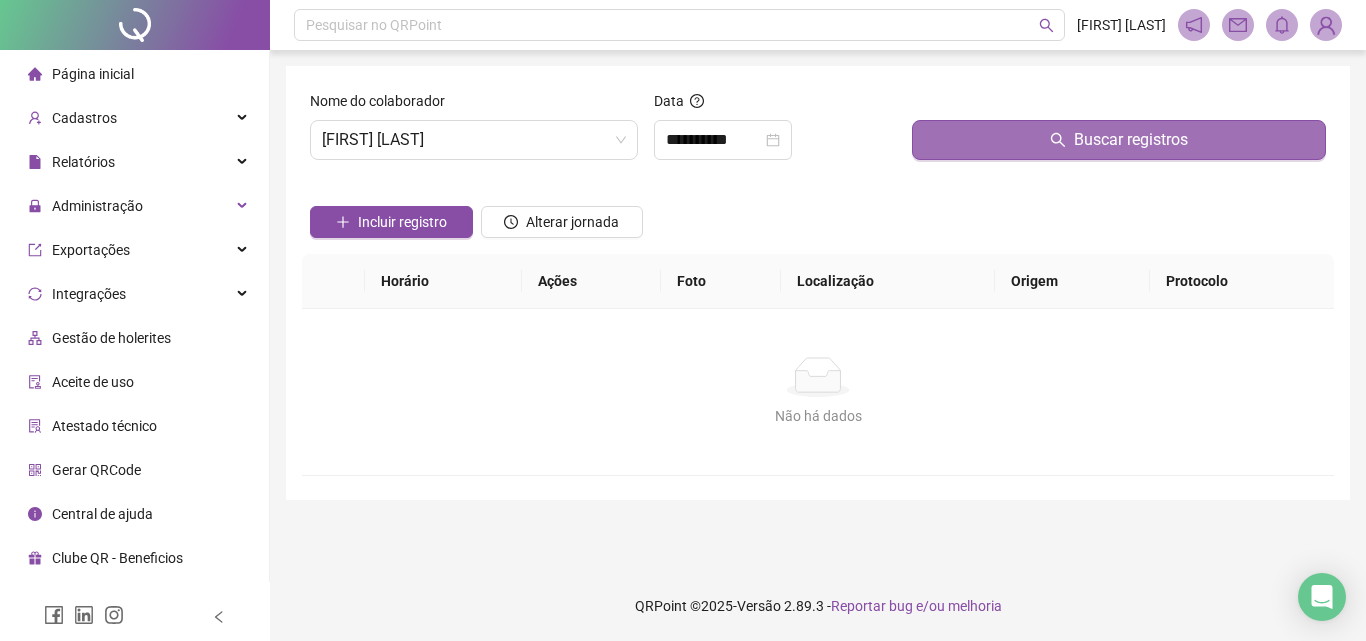 click on "Buscar registros" at bounding box center (1119, 140) 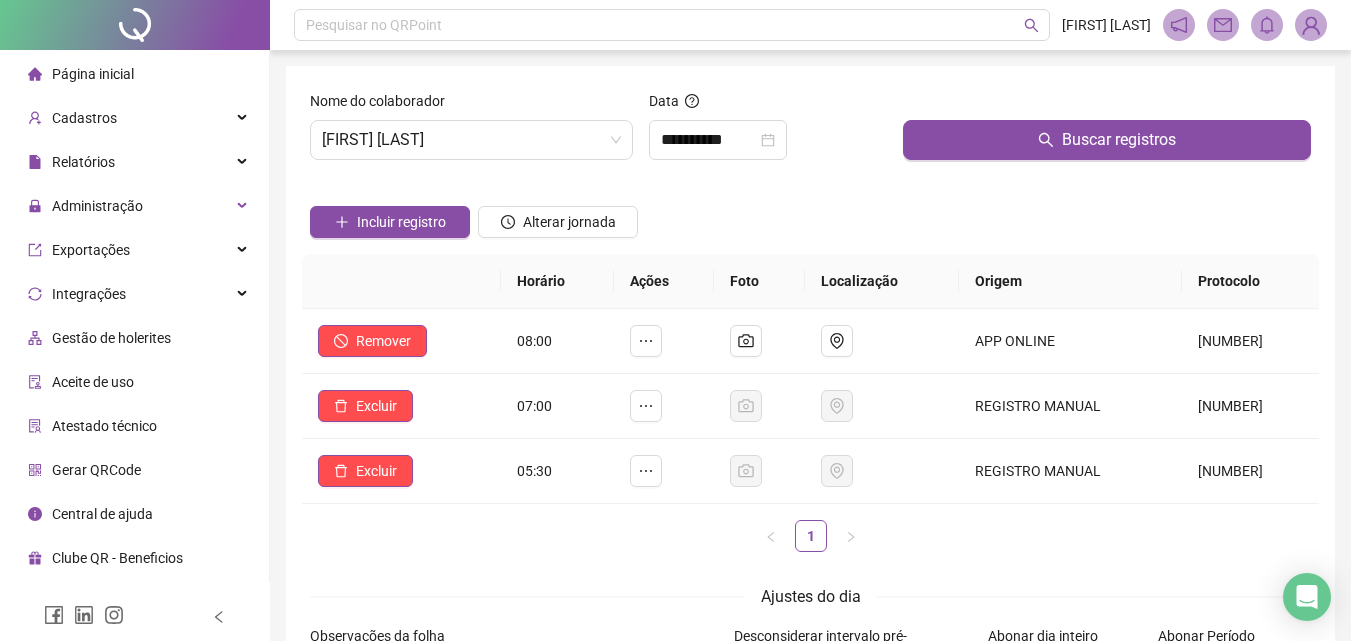 click on "Página inicial" at bounding box center (93, 74) 